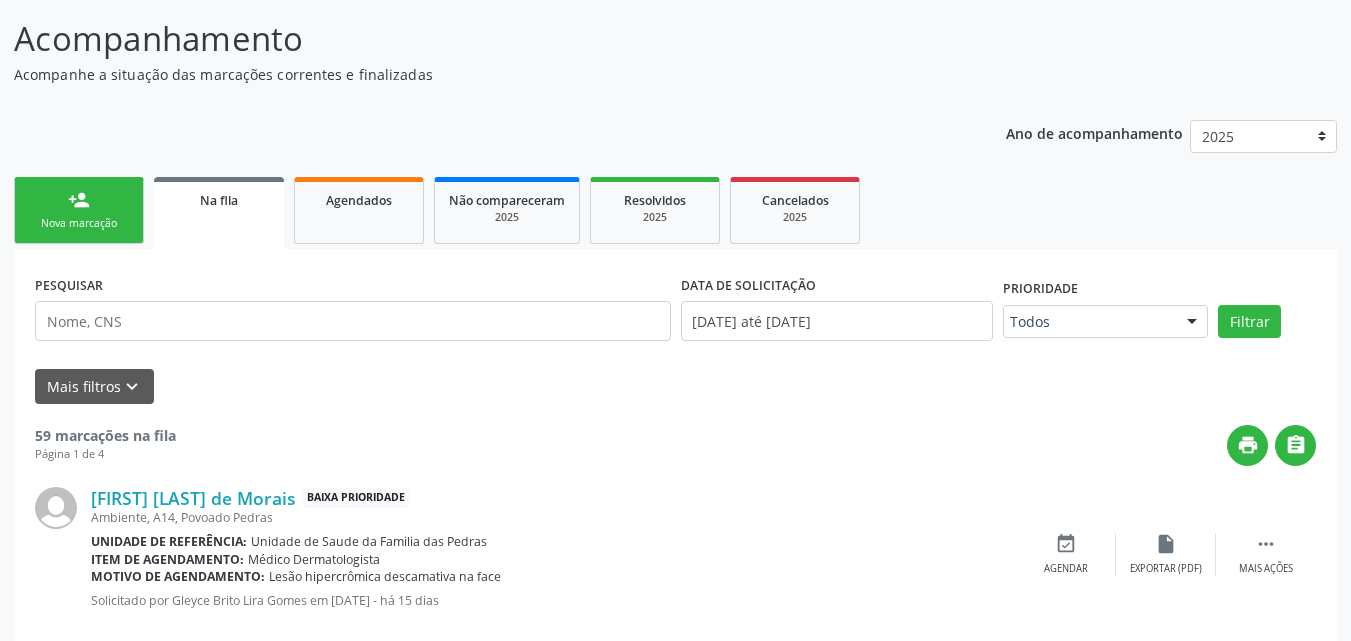 scroll, scrollTop: 154, scrollLeft: 0, axis: vertical 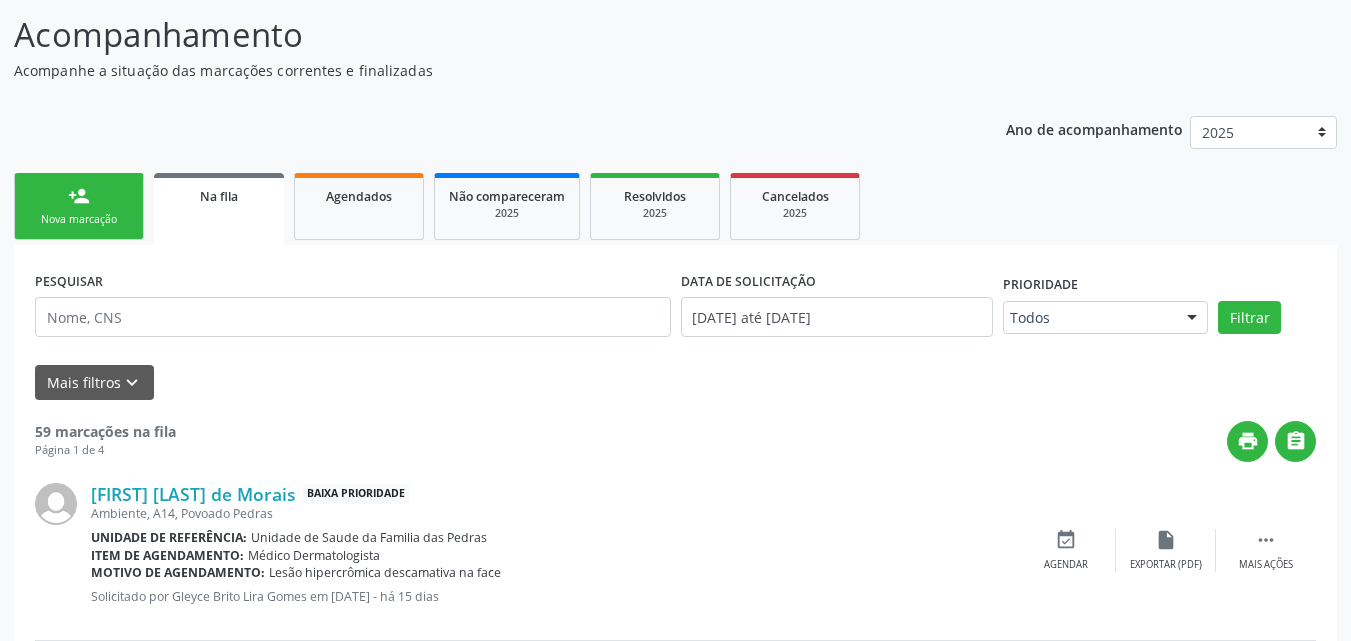 click on "person_add
Nova marcação" at bounding box center [79, 206] 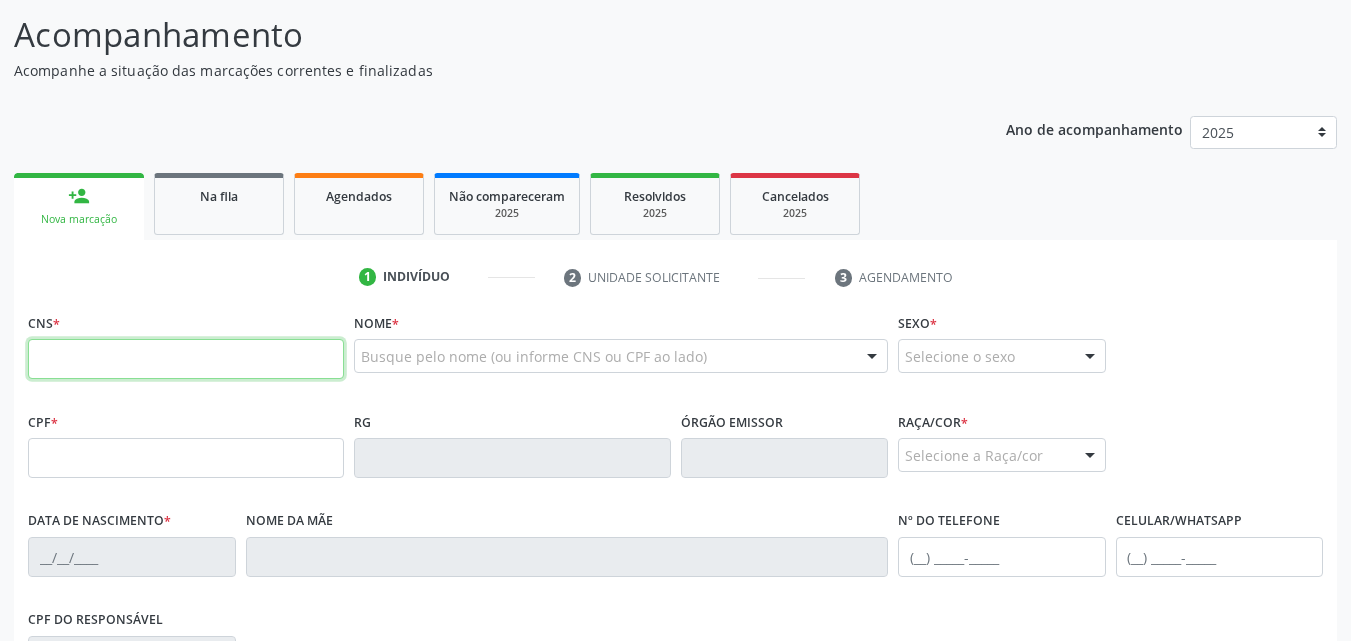click at bounding box center (186, 359) 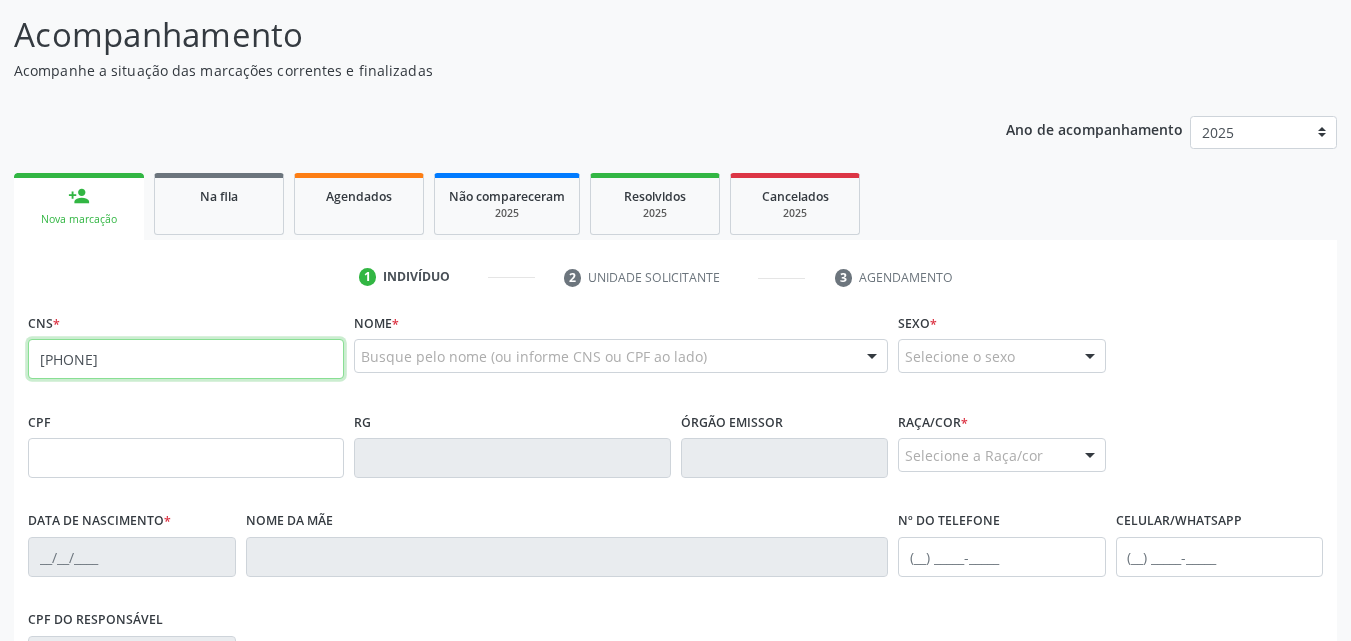 type on "[PHONE]" 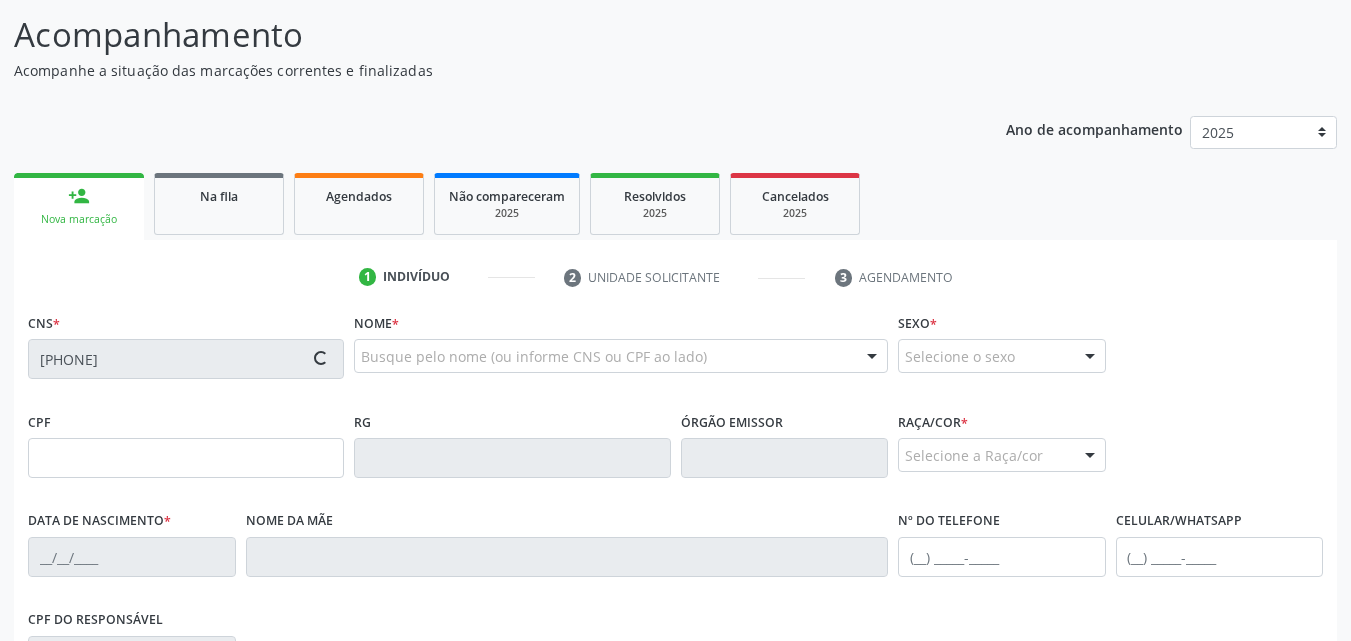 type on "[SSN]" 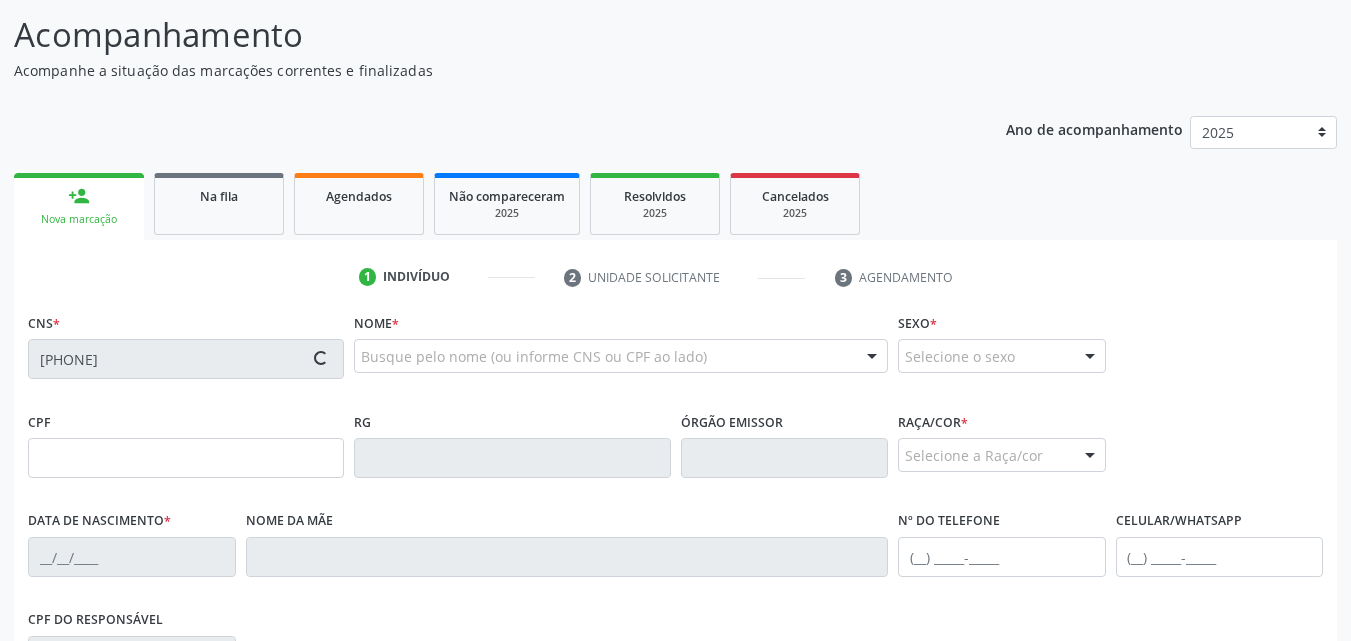 type on "[DATE]" 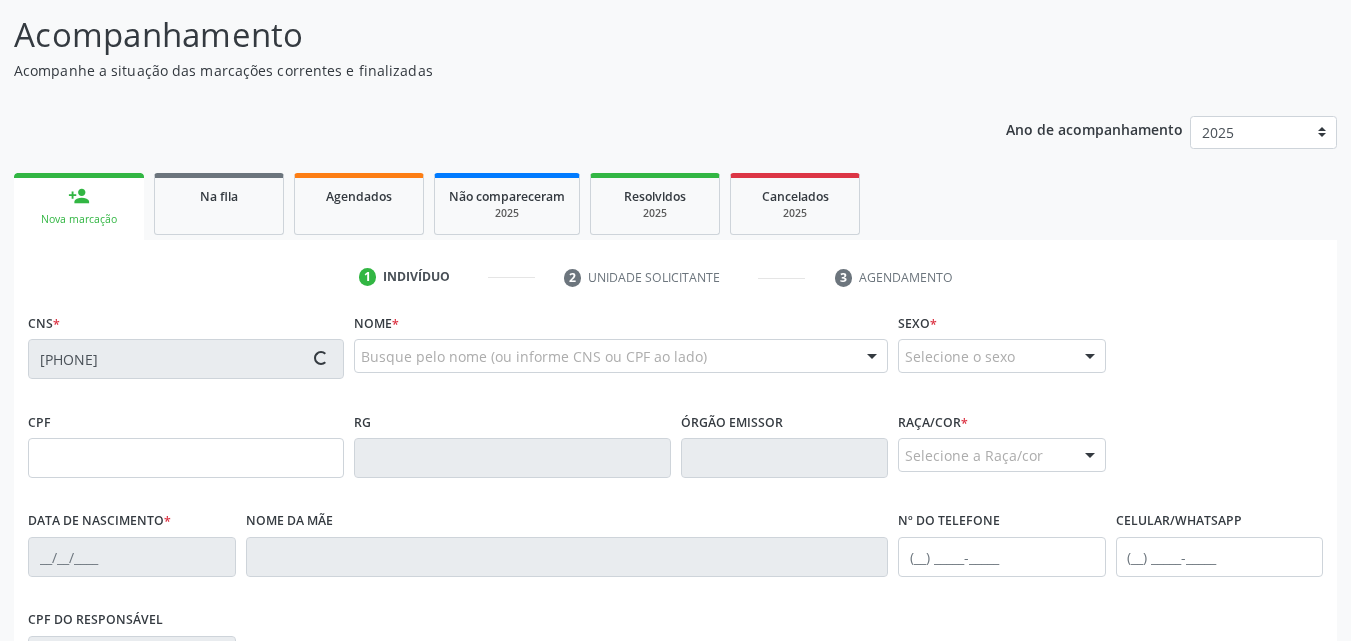 type on "[FIRST] [LAST] dos Santos" 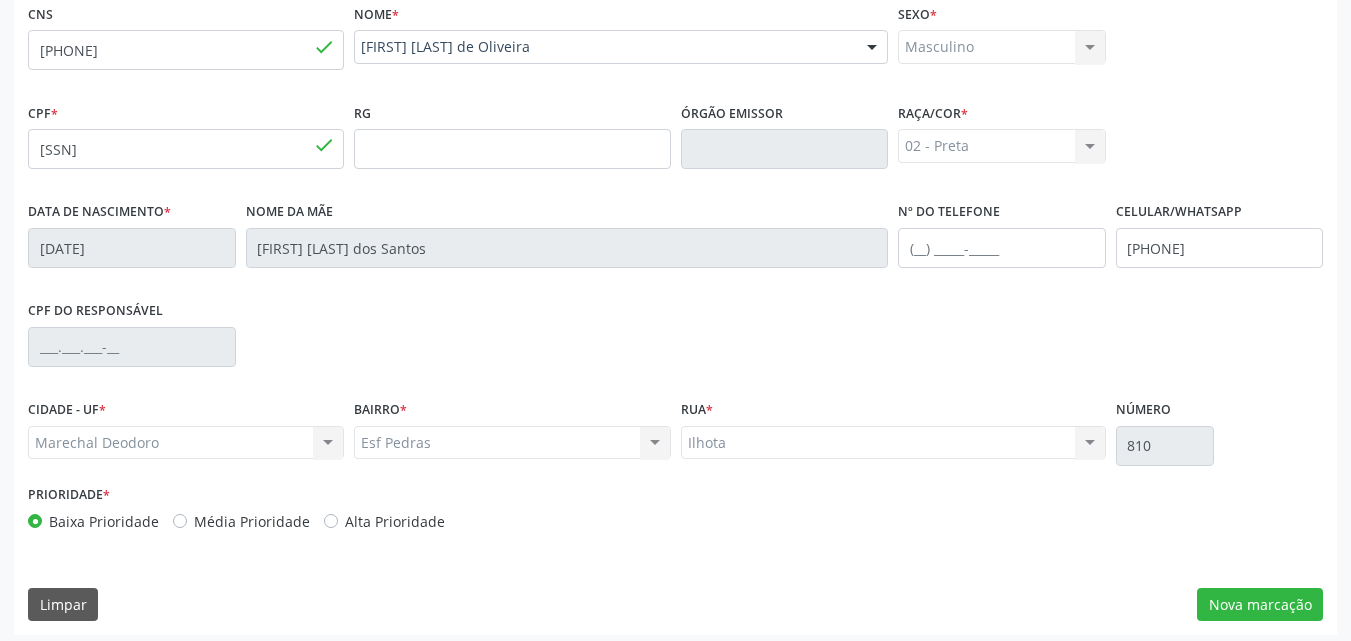 scroll, scrollTop: 471, scrollLeft: 0, axis: vertical 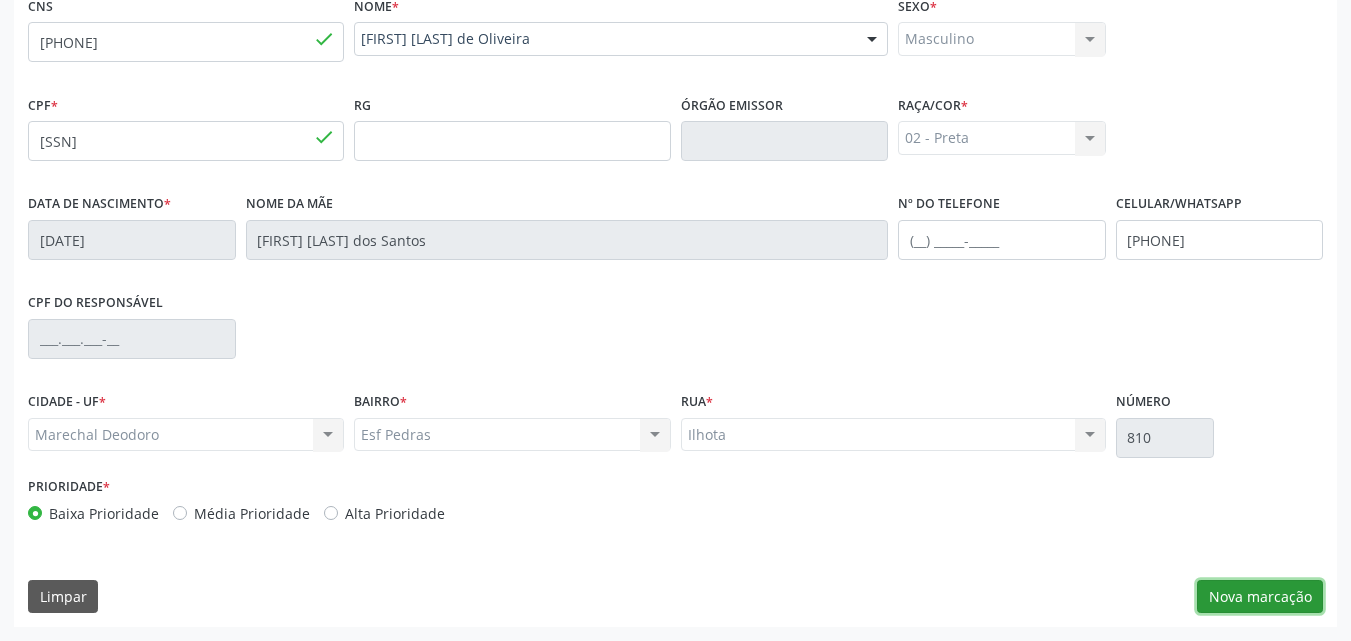 click on "Nova marcação" at bounding box center [1260, 597] 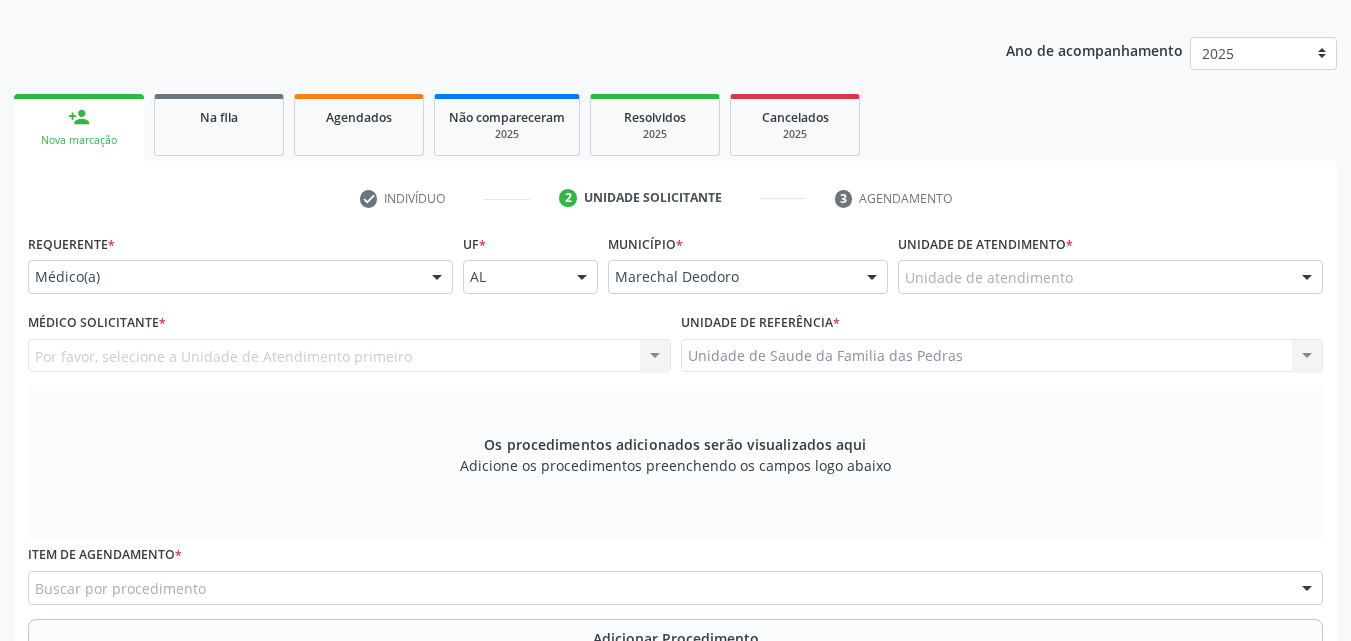 scroll, scrollTop: 71, scrollLeft: 0, axis: vertical 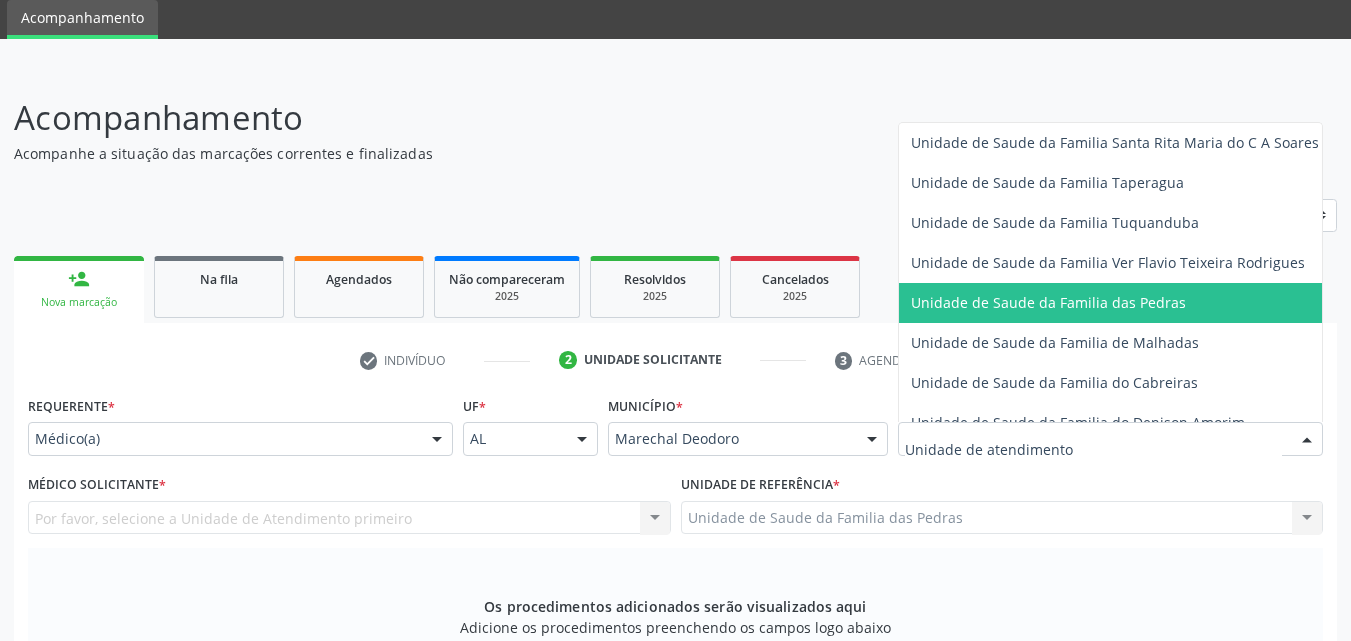 click on "Unidade de Saude da Familia das Pedras" at bounding box center (1048, 302) 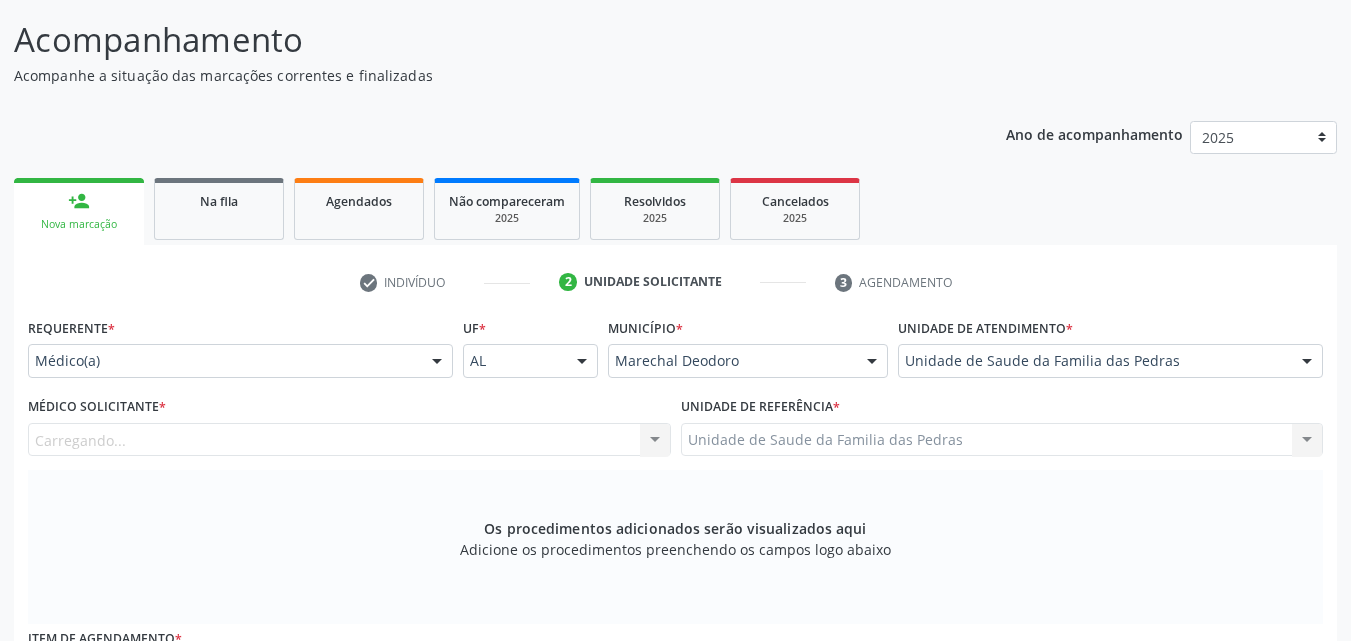scroll, scrollTop: 171, scrollLeft: 0, axis: vertical 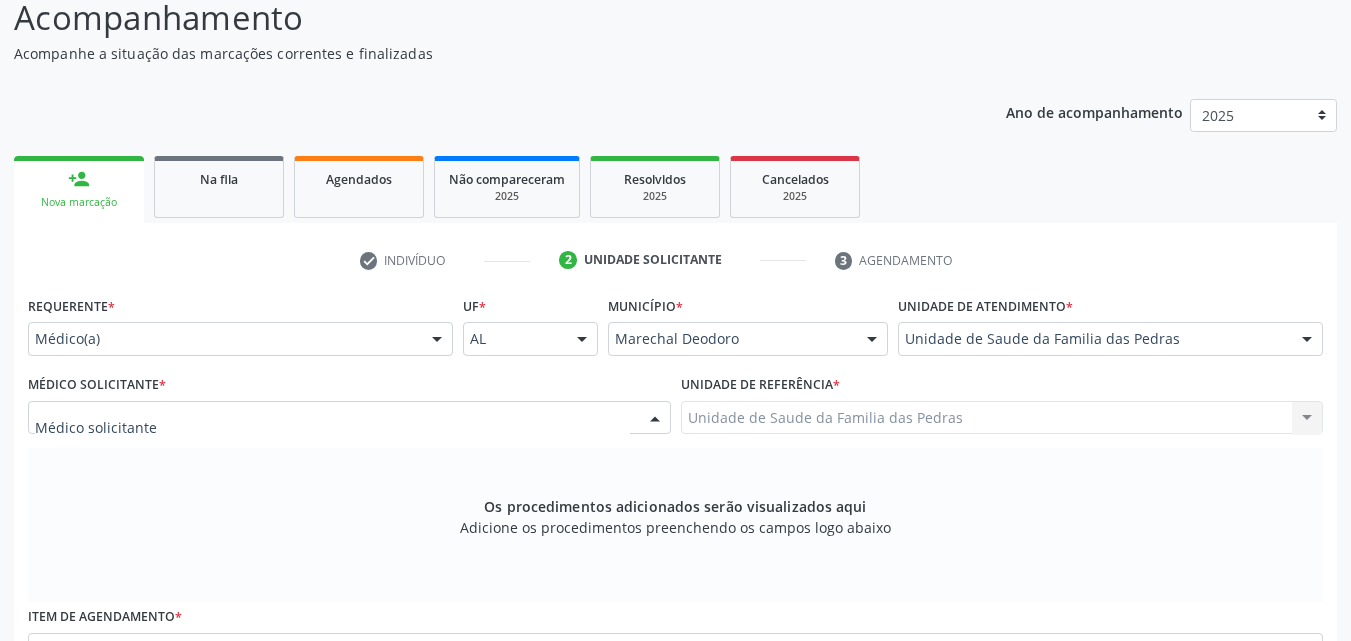 click at bounding box center (349, 418) 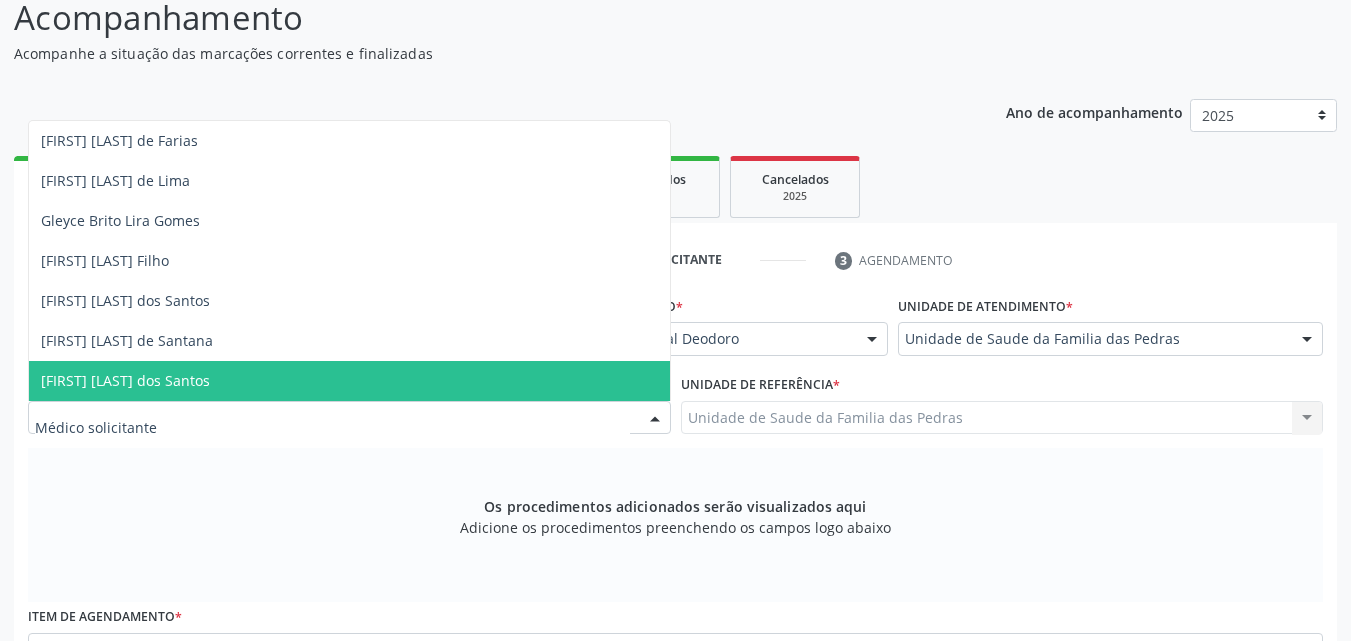 click on "[FIRST] [LAST] dos Santos" at bounding box center [349, 381] 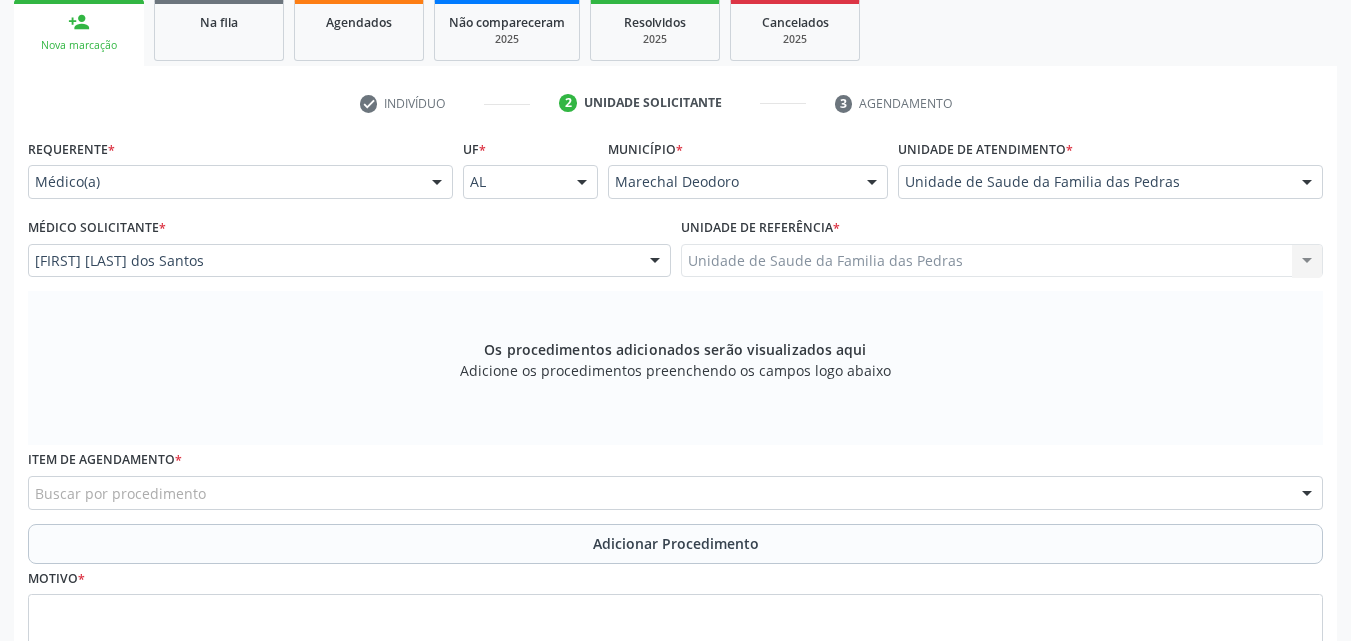 scroll, scrollTop: 371, scrollLeft: 0, axis: vertical 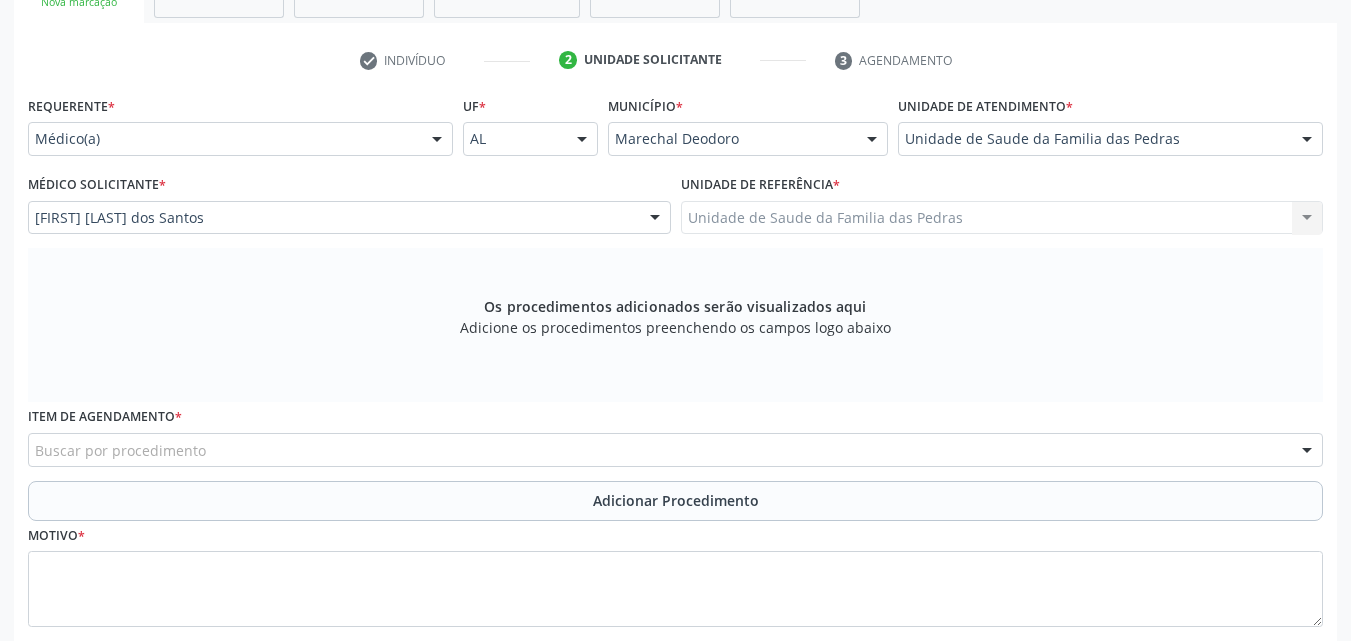 click on "Buscar por procedimento" at bounding box center (675, 450) 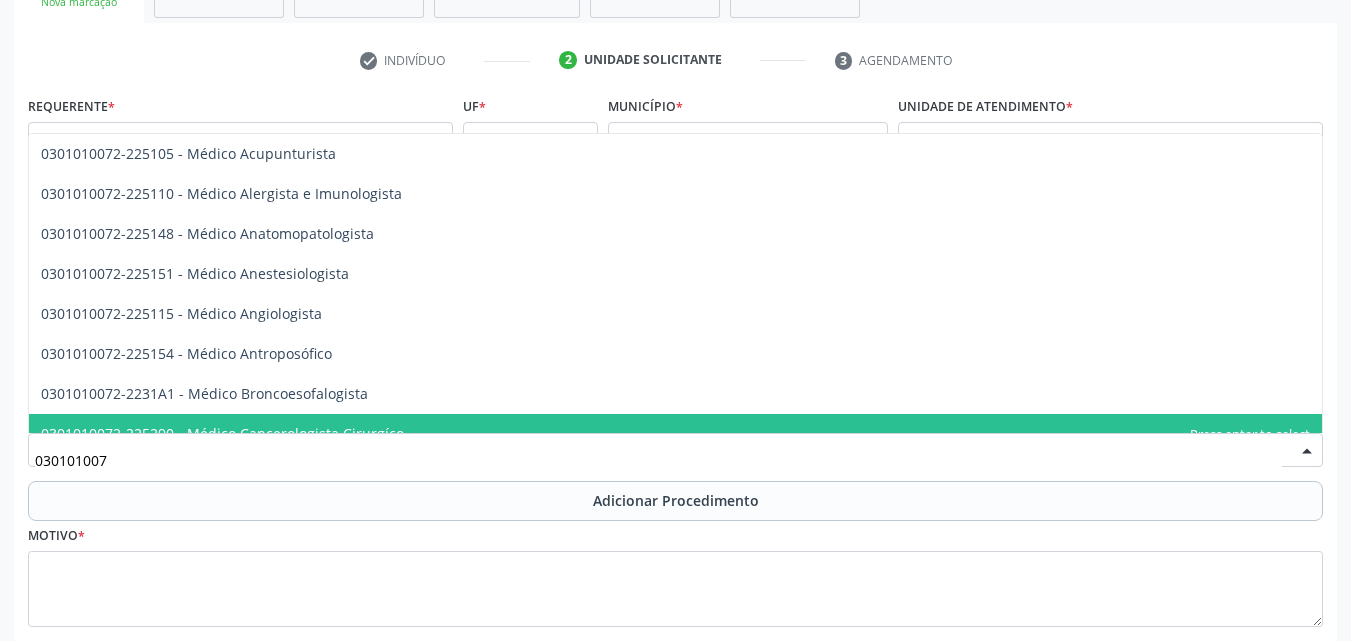 type on "0301010072" 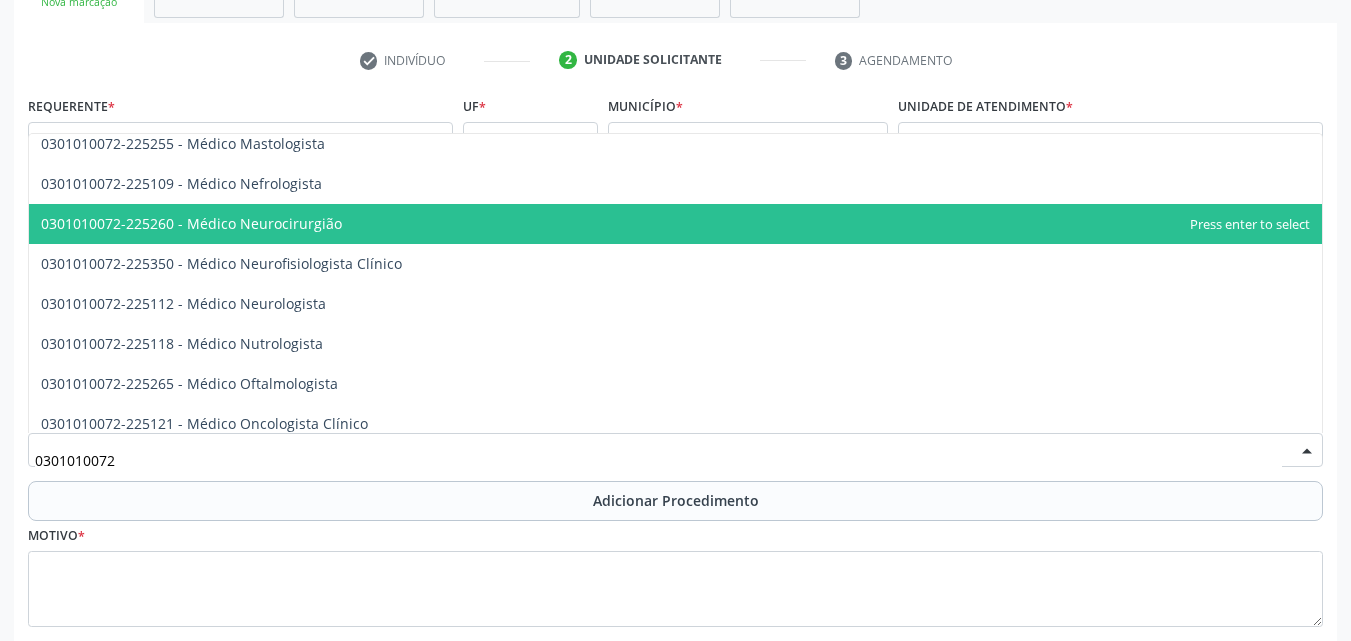 scroll, scrollTop: 1500, scrollLeft: 0, axis: vertical 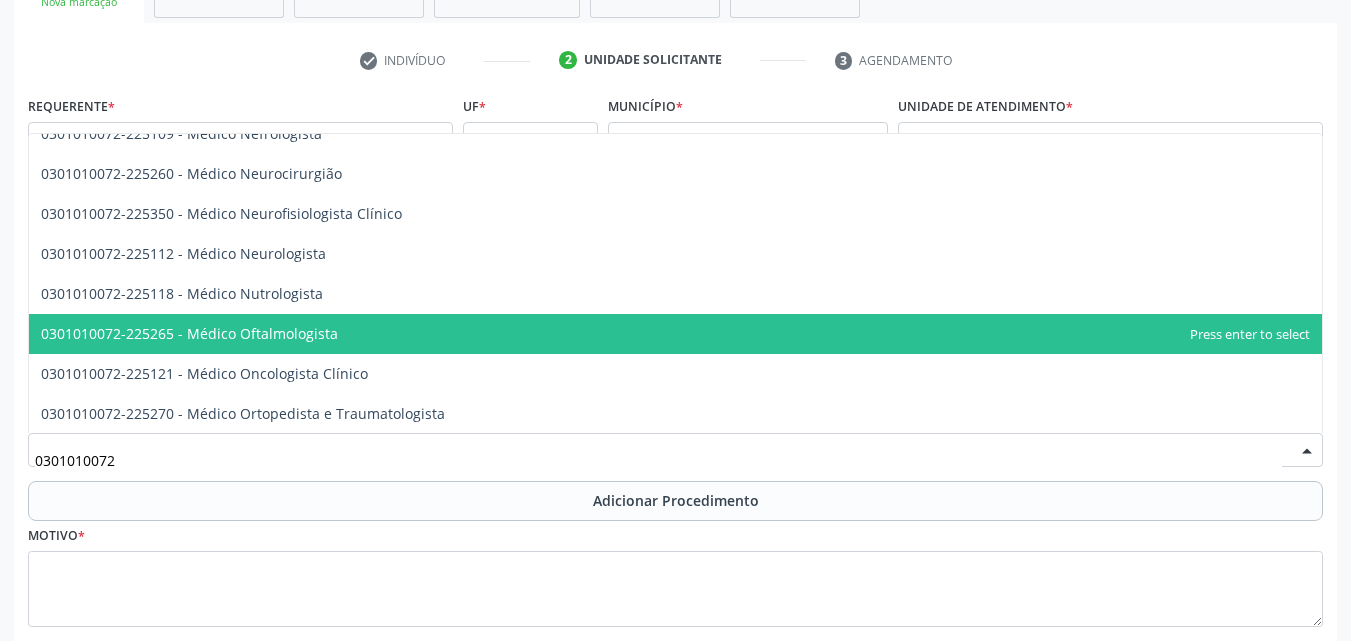 click on "0301010072-225265 - Médico Oftalmologista" at bounding box center [675, 334] 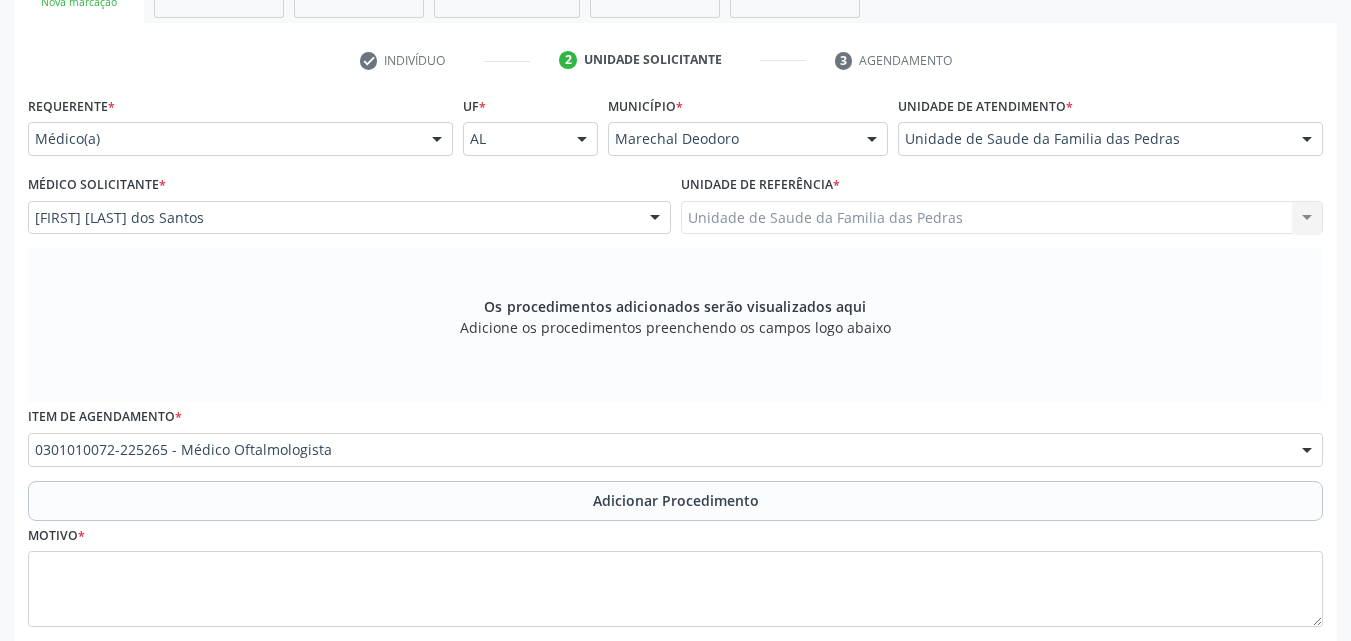 scroll, scrollTop: 488, scrollLeft: 0, axis: vertical 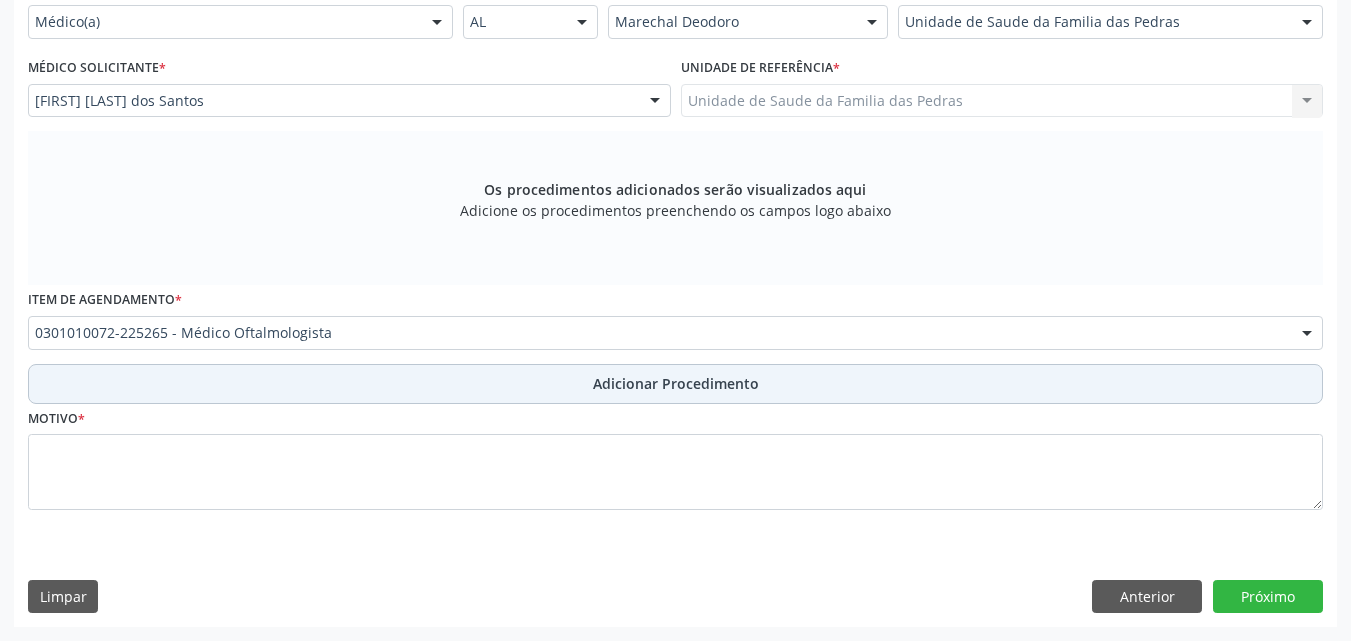 click on "Adicionar Procedimento" at bounding box center (675, 384) 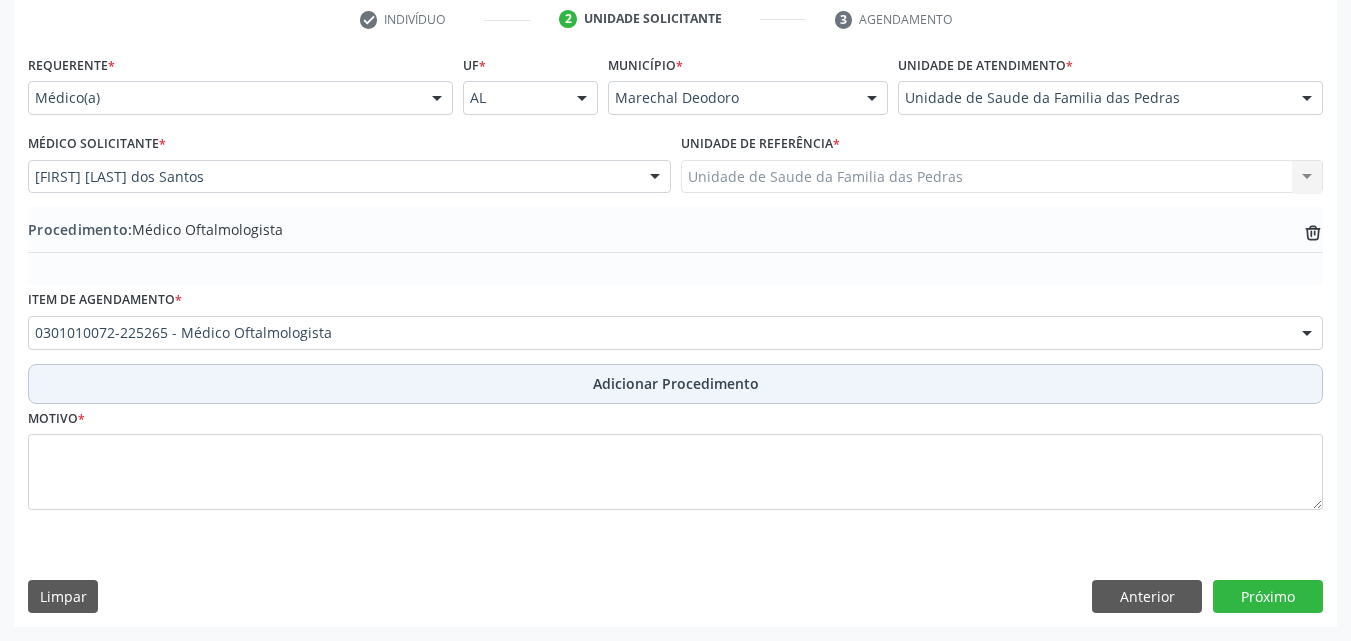 scroll, scrollTop: 412, scrollLeft: 0, axis: vertical 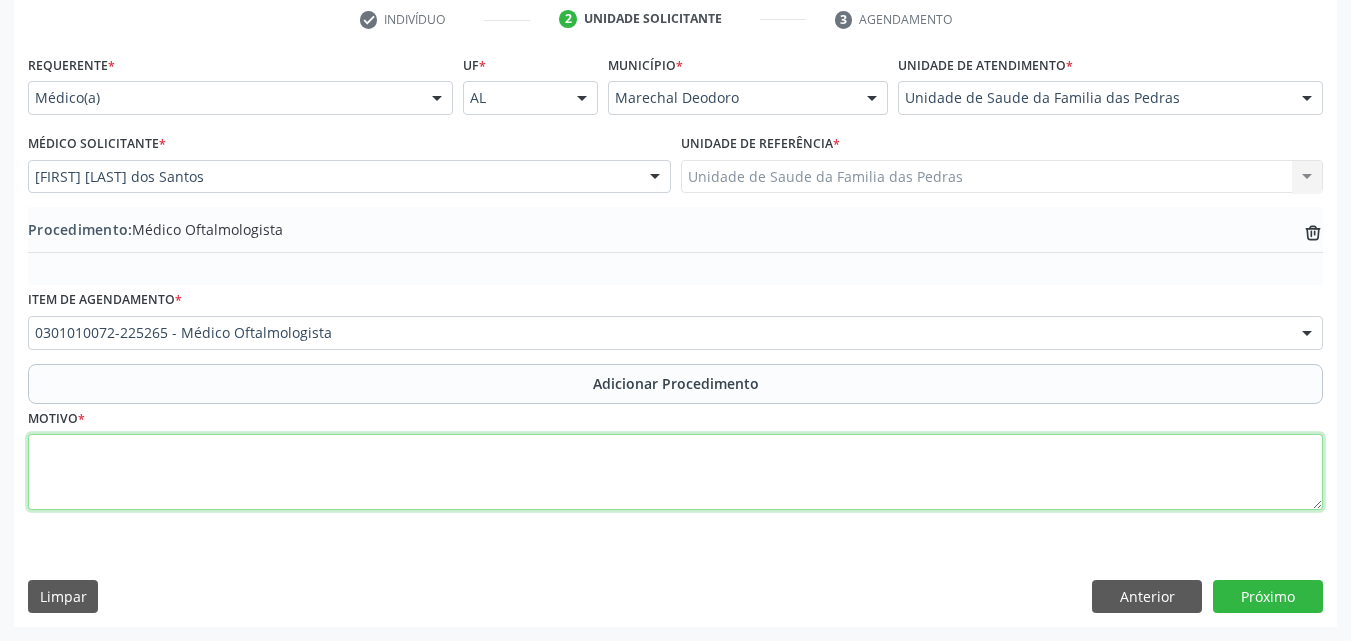 click at bounding box center [675, 472] 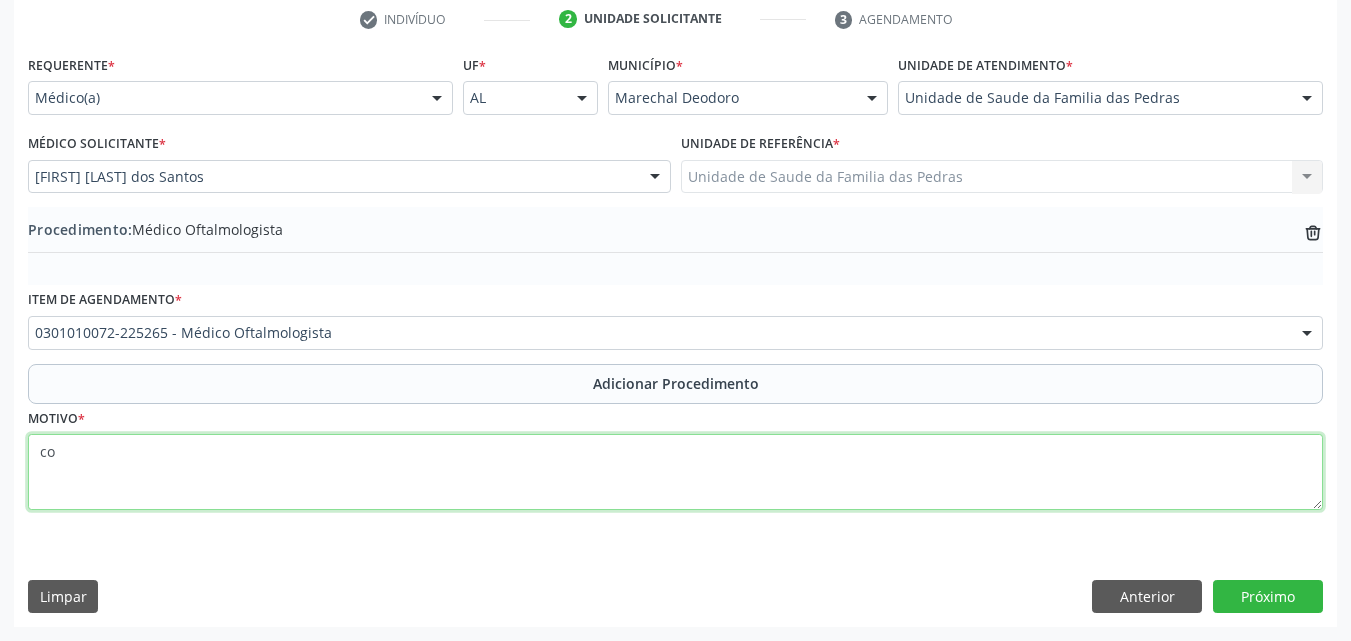 type on "c" 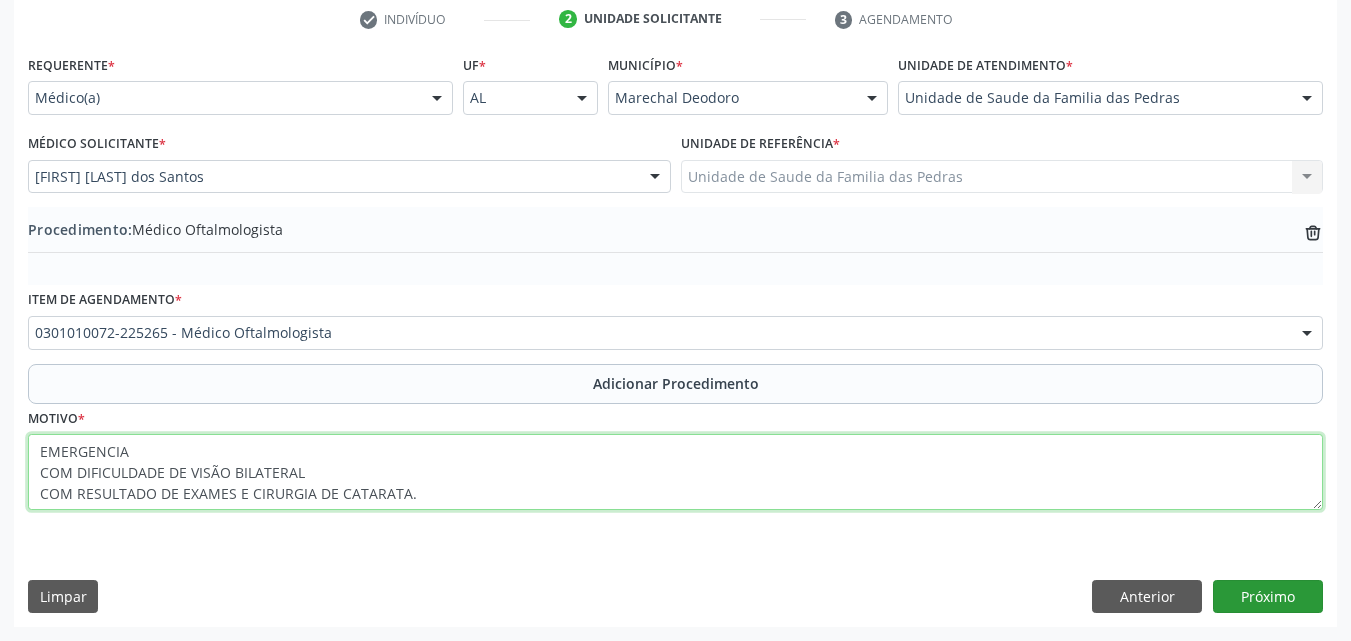 type on "EMERGENCIA
COM DIFICULDADE DE VISÃO BILATERAL
COM RESULTADO DE EXAMES E CIRURGIA DE CATARATA." 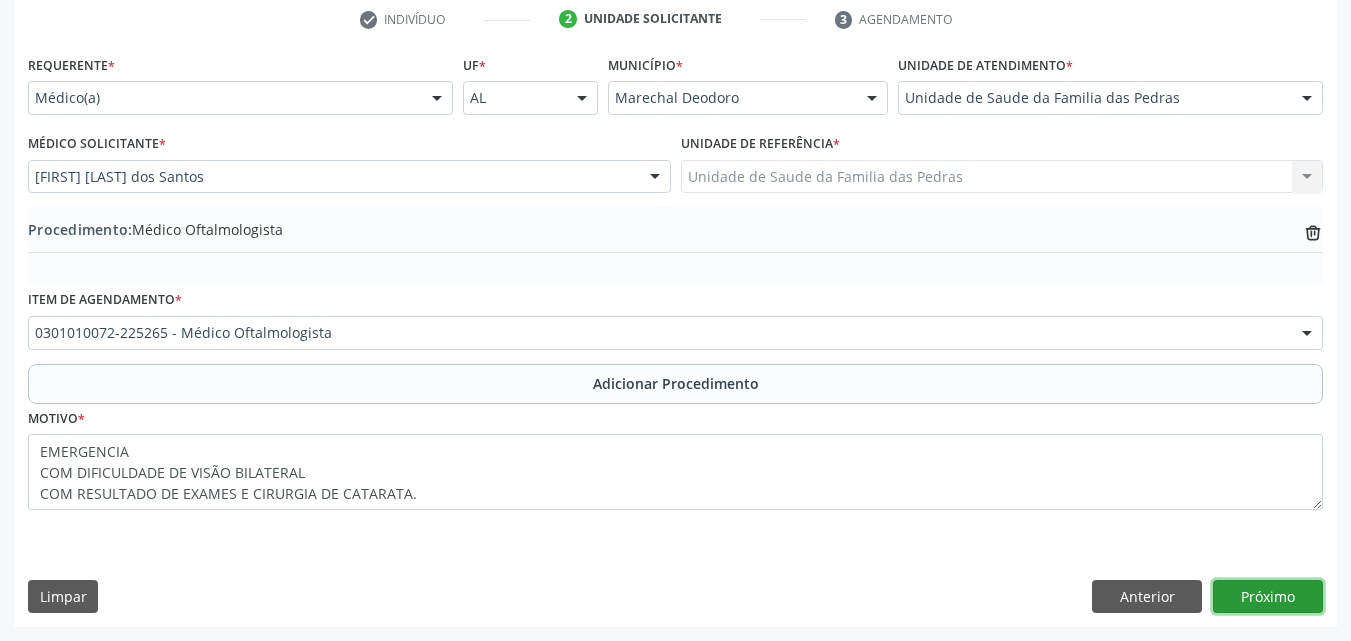 click on "Próximo" at bounding box center [1268, 597] 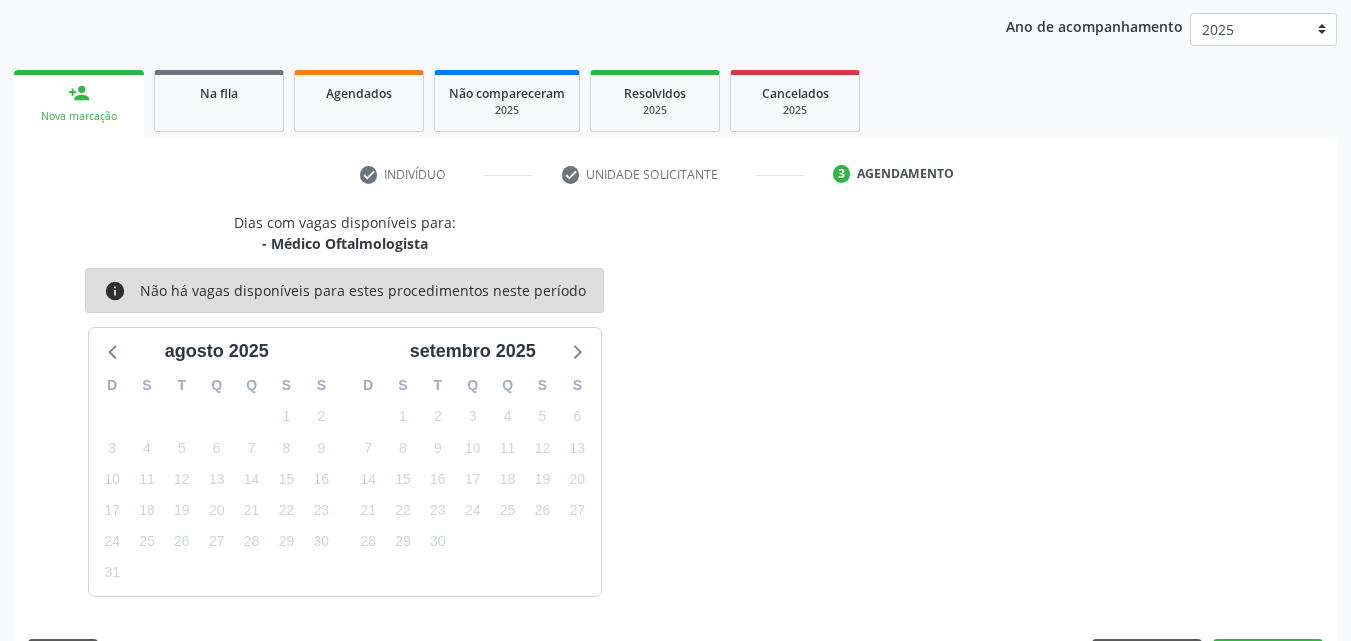 scroll, scrollTop: 316, scrollLeft: 0, axis: vertical 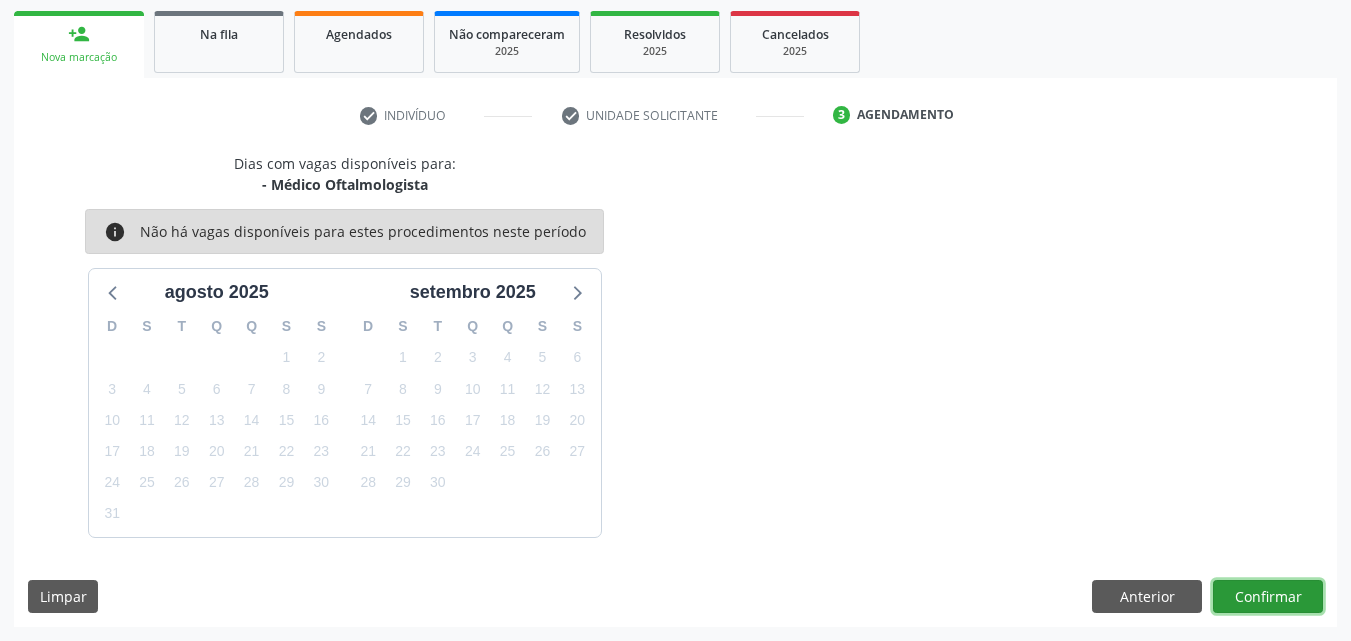 click on "Confirmar" at bounding box center (1268, 597) 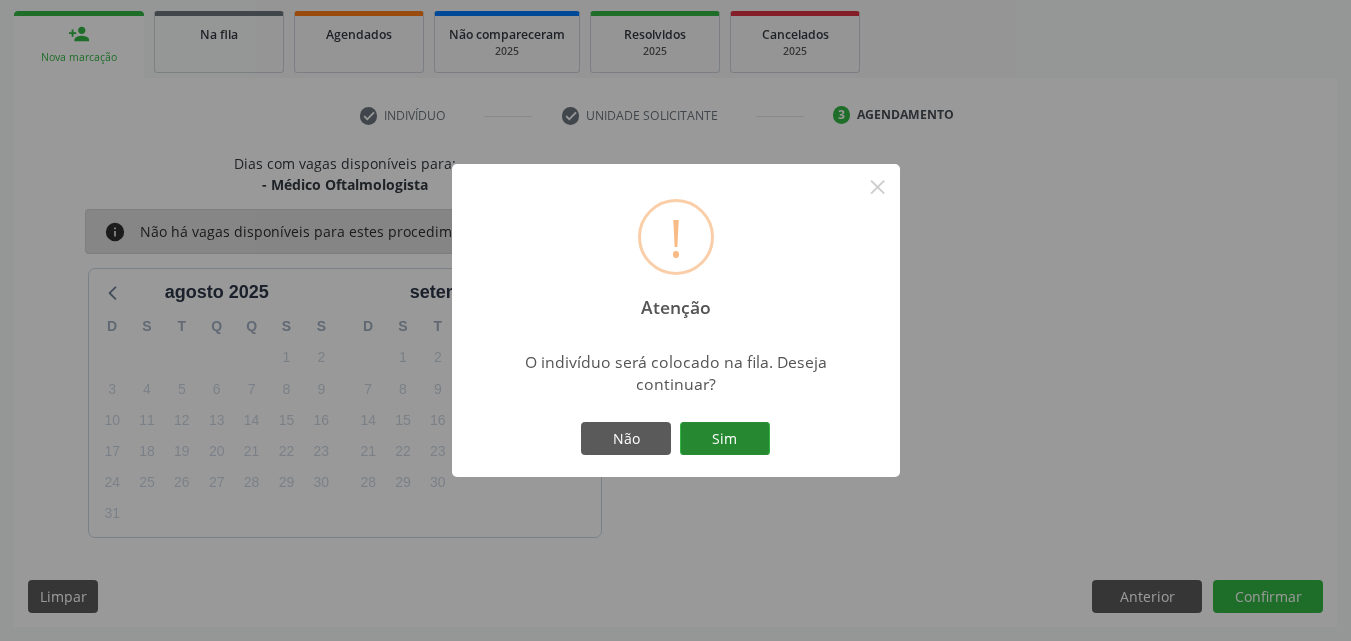 click on "Sim" at bounding box center [725, 439] 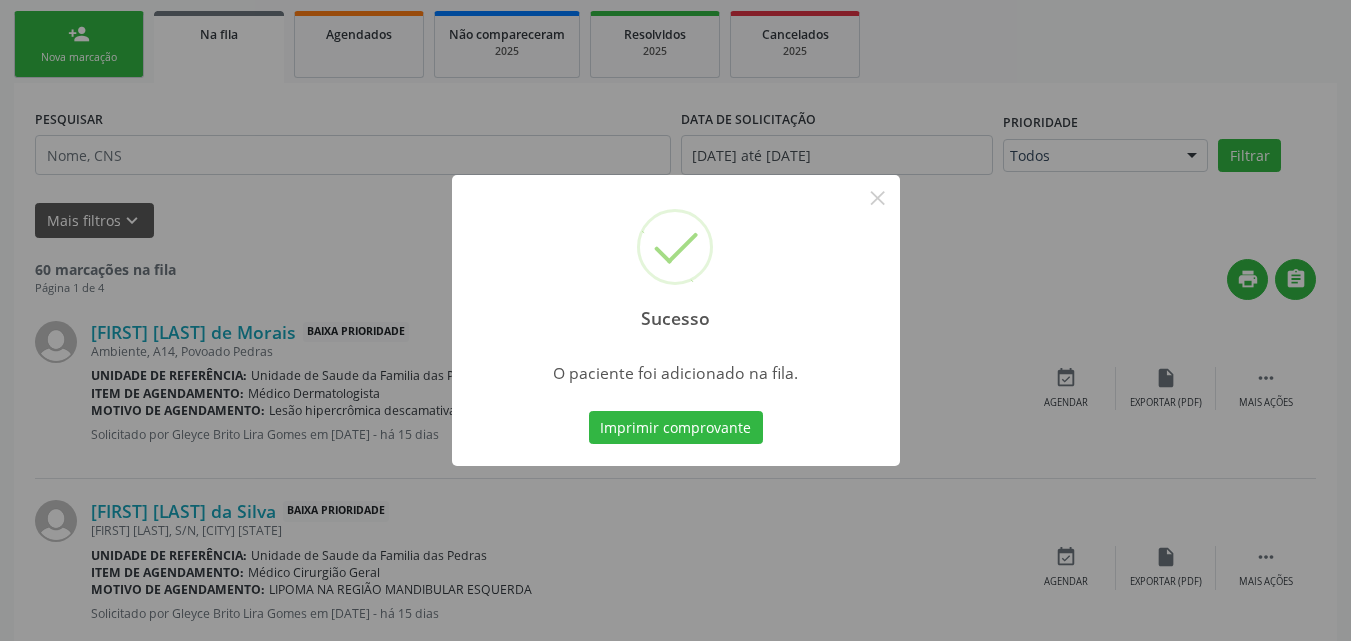 scroll, scrollTop: 54, scrollLeft: 0, axis: vertical 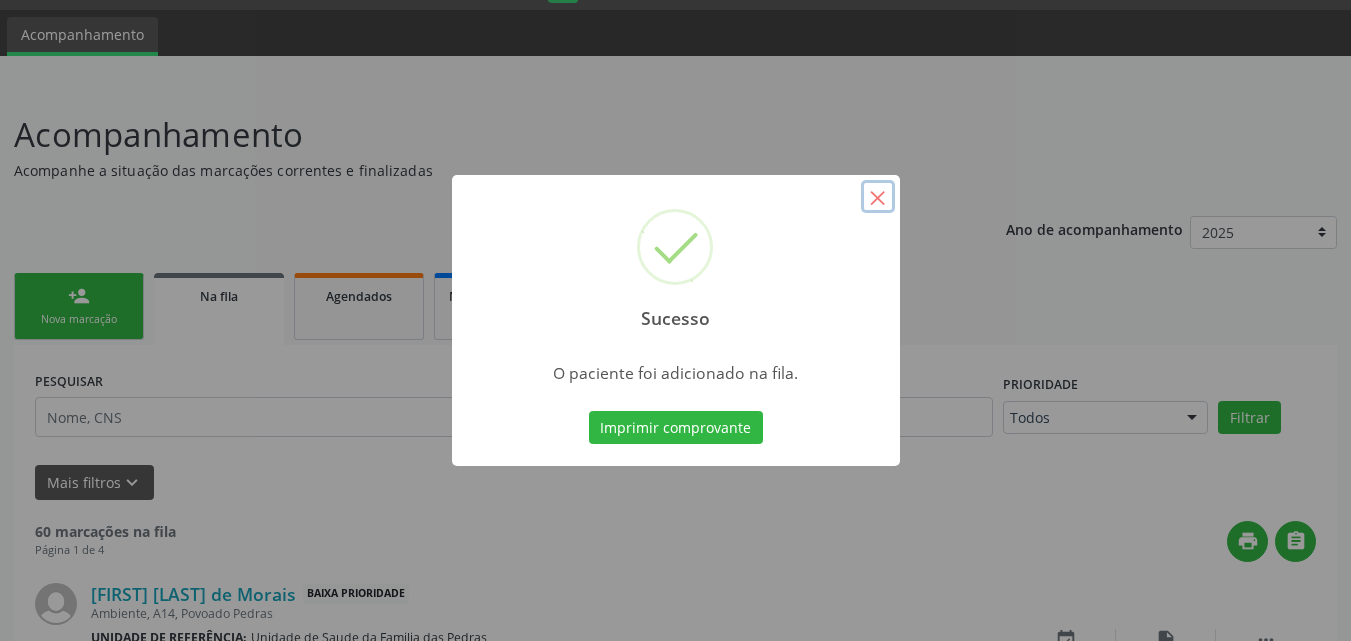 click on "×" at bounding box center (878, 197) 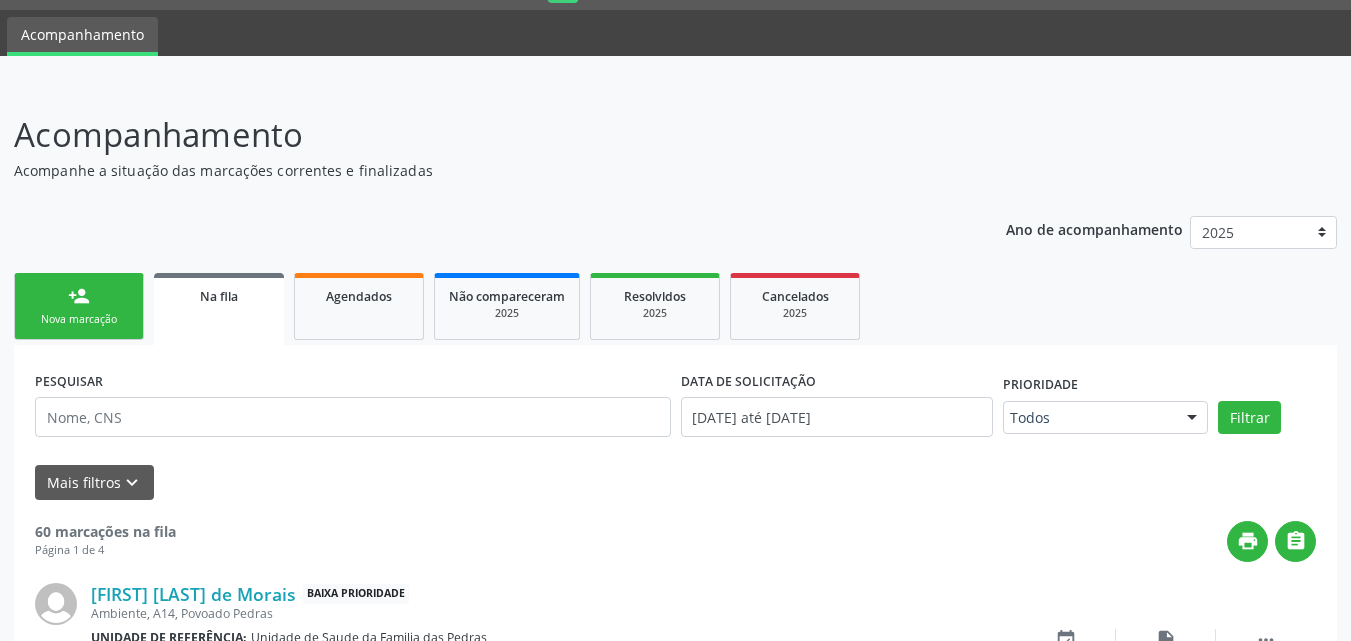 click on "person_add" at bounding box center [79, 296] 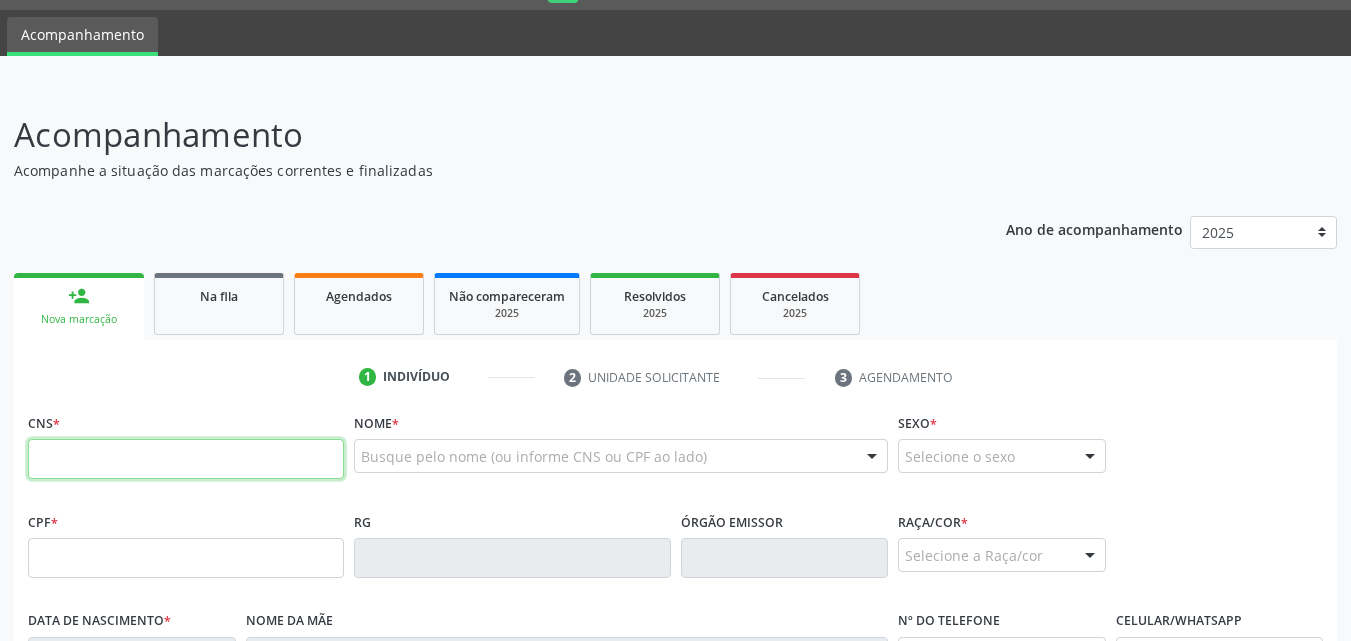 click at bounding box center [186, 459] 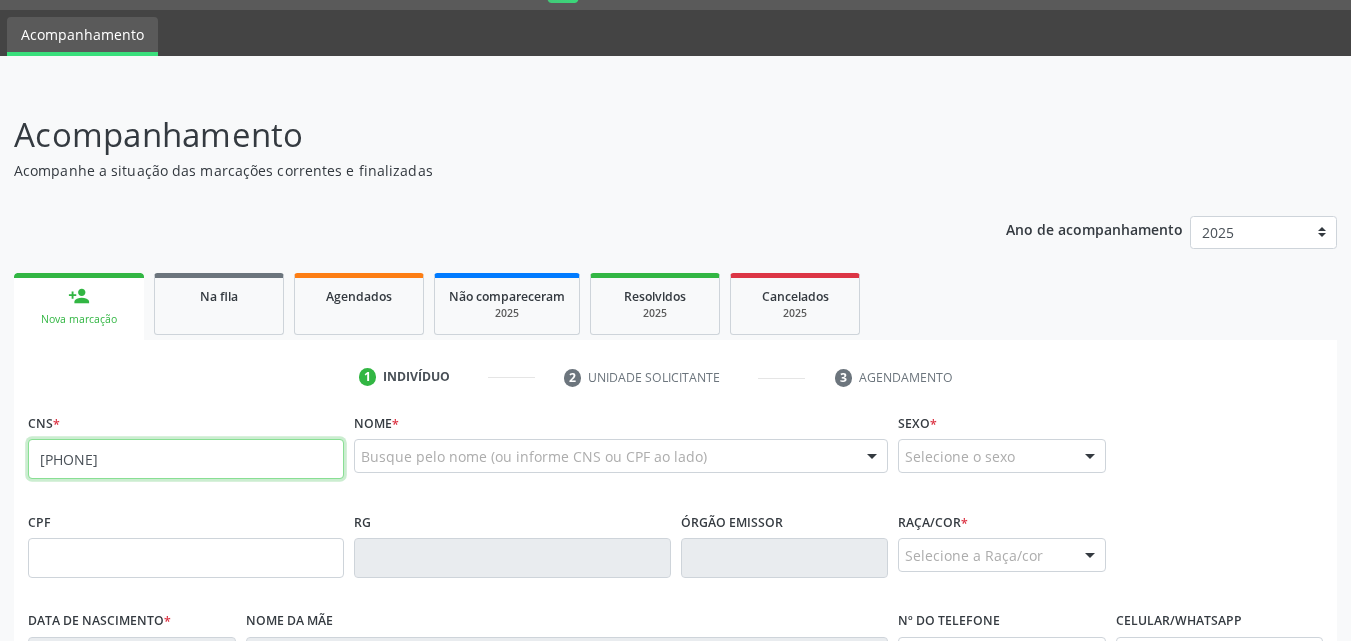 type on "[PHONE]" 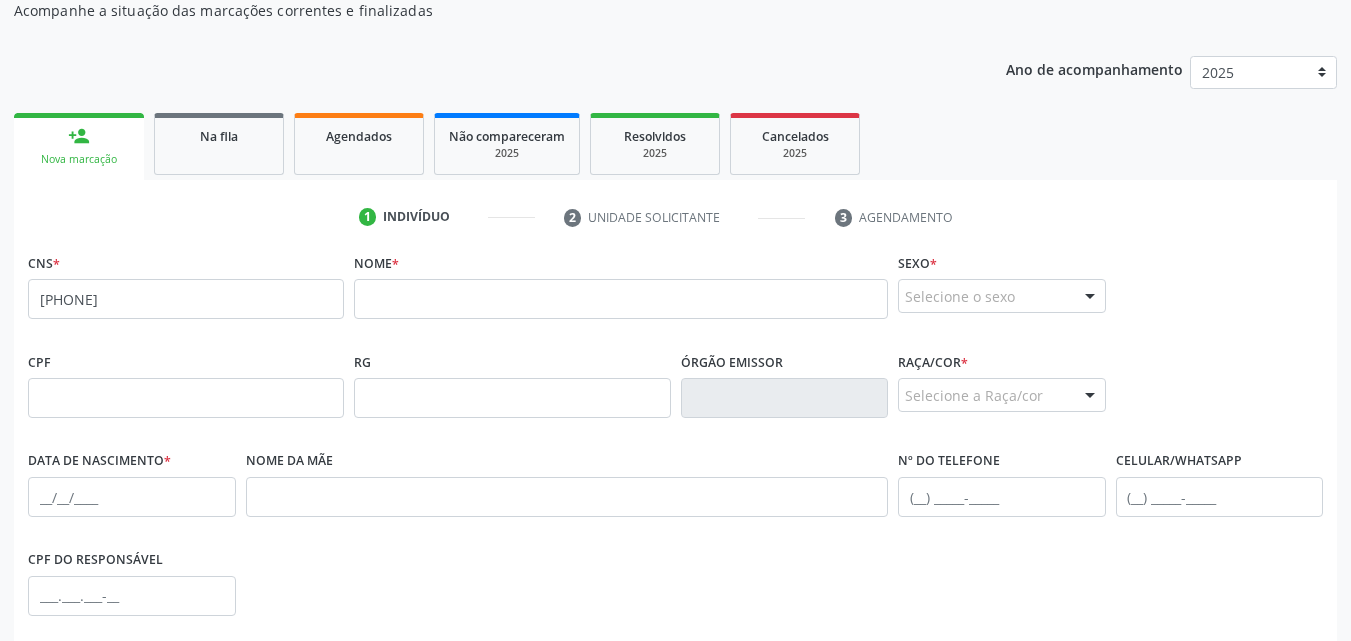 scroll, scrollTop: 0, scrollLeft: 0, axis: both 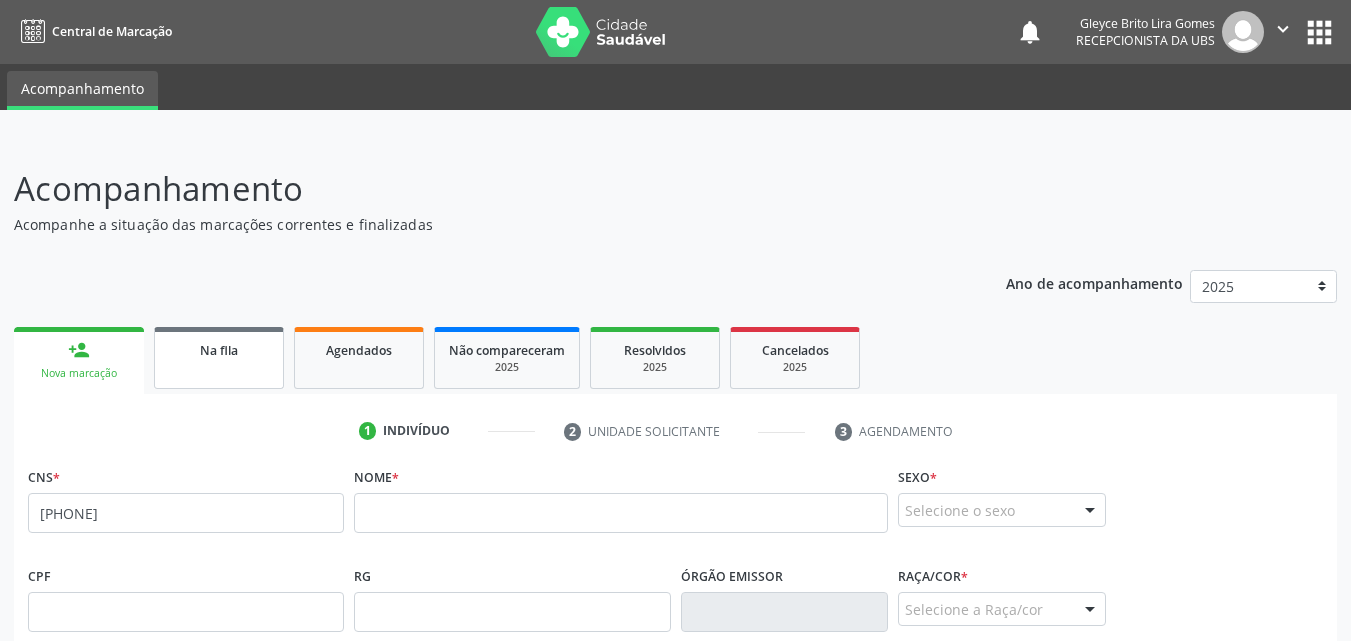 click on "Na fila" at bounding box center (219, 358) 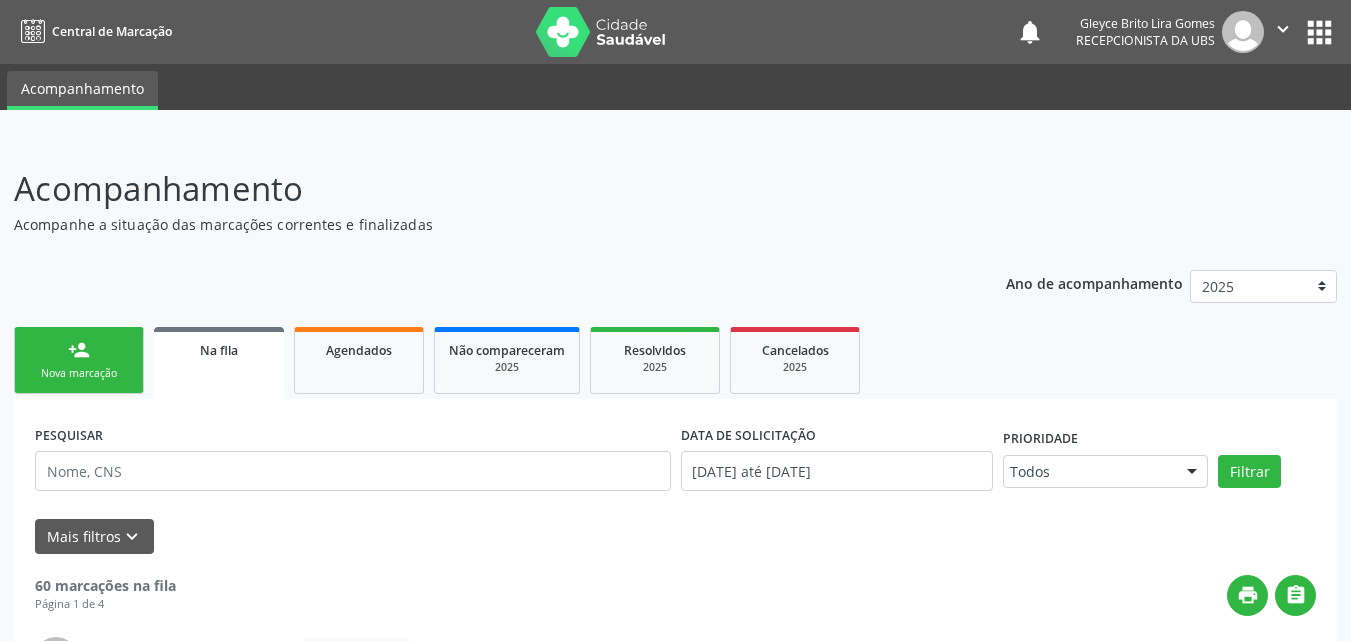 click on "person_add
Nova marcação" at bounding box center (79, 360) 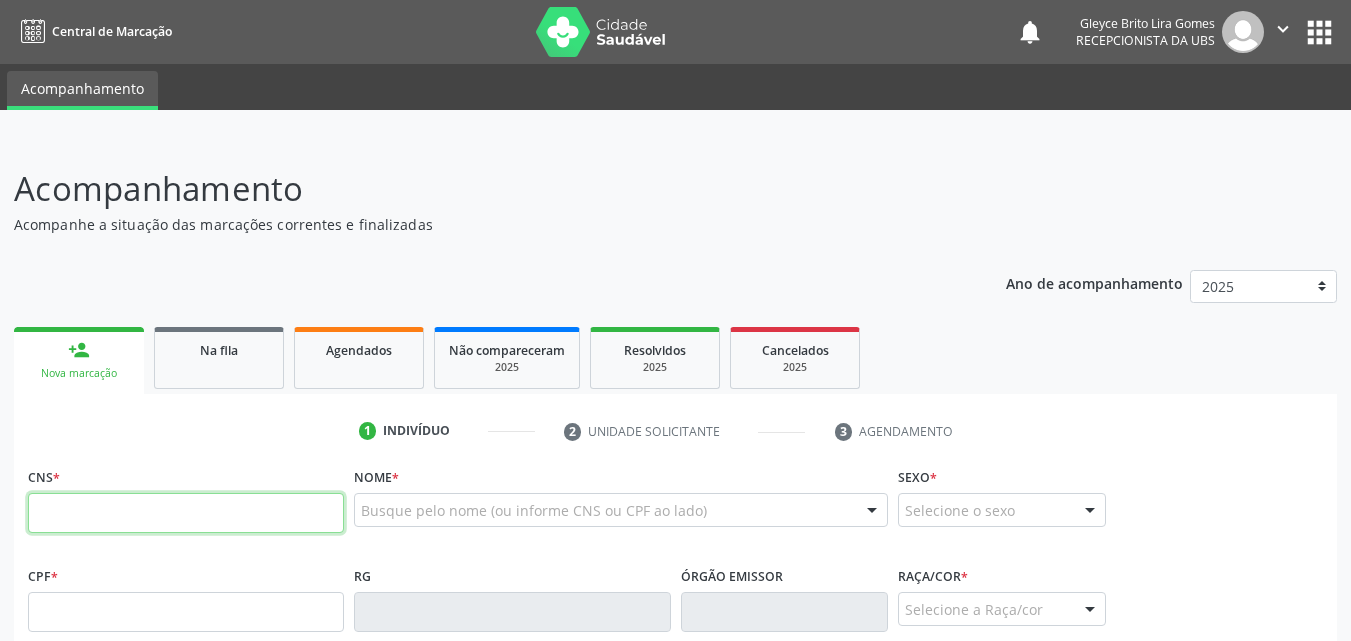 click at bounding box center [186, 513] 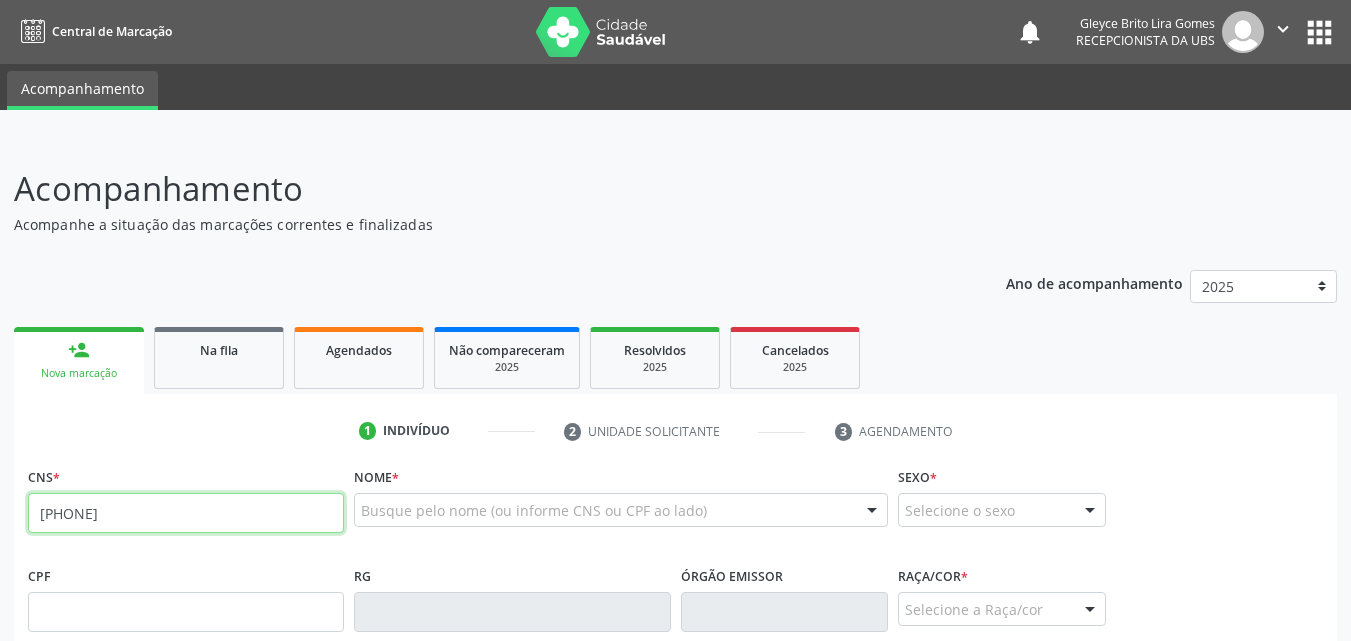 type on "[PHONE]" 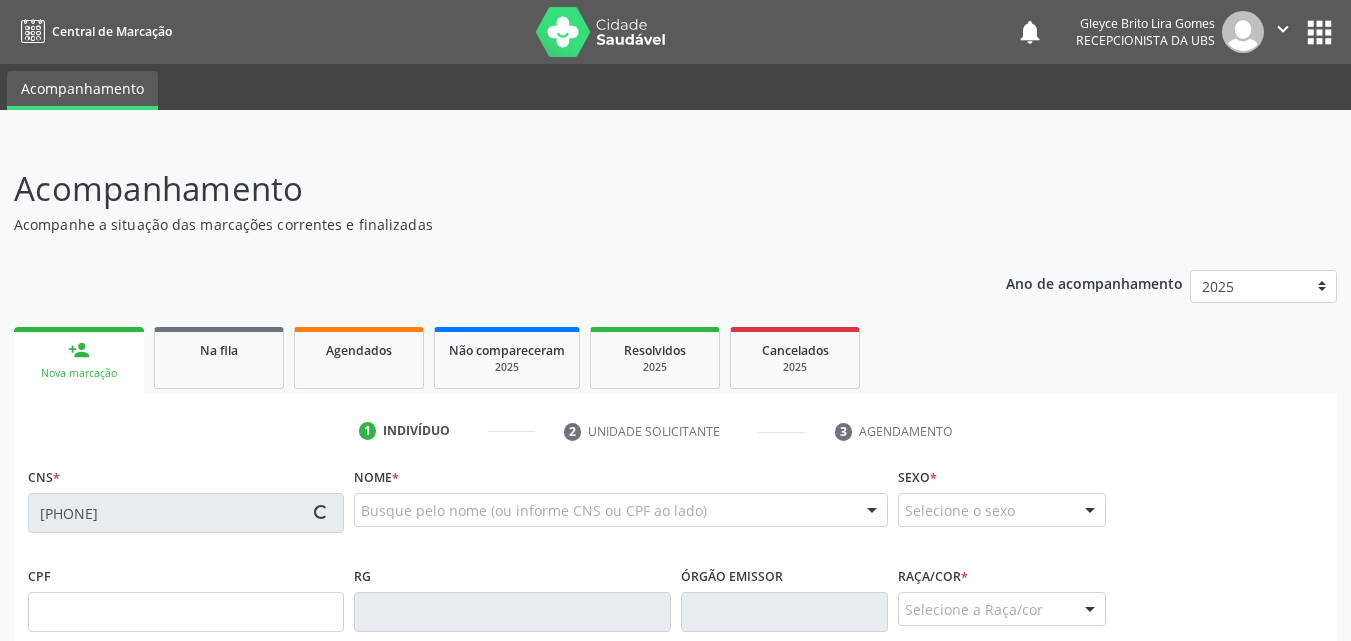 type on "[SSN]" 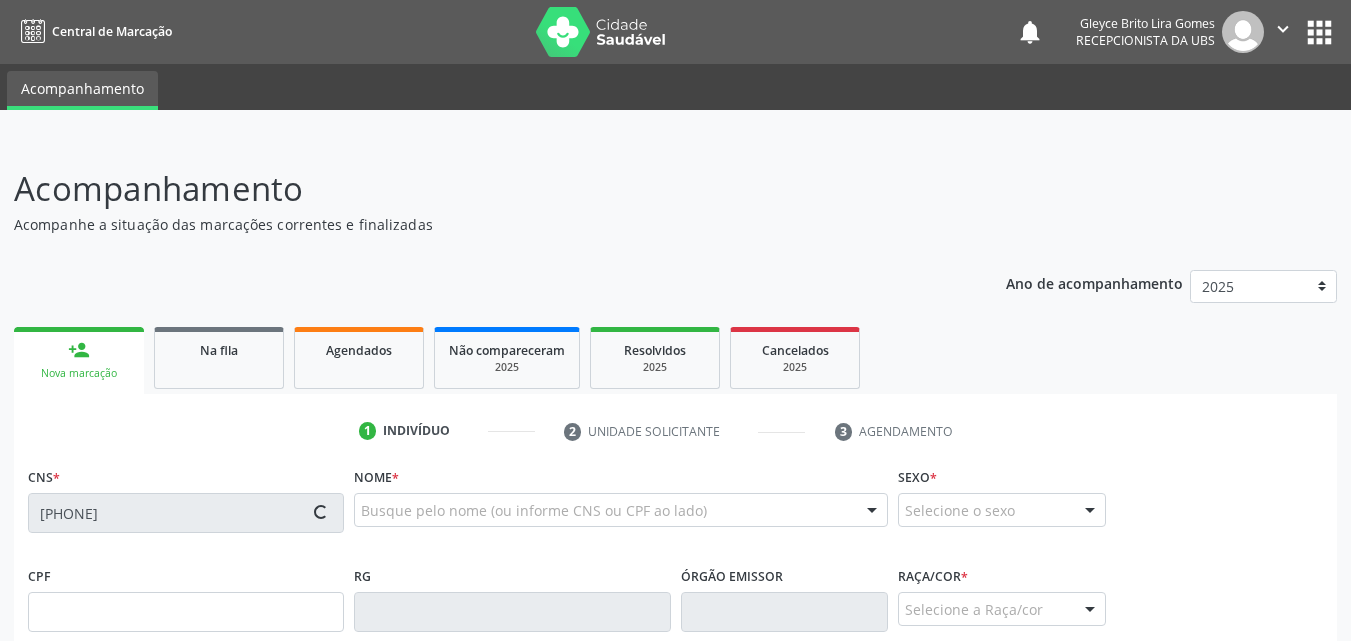 type on "[DATE]" 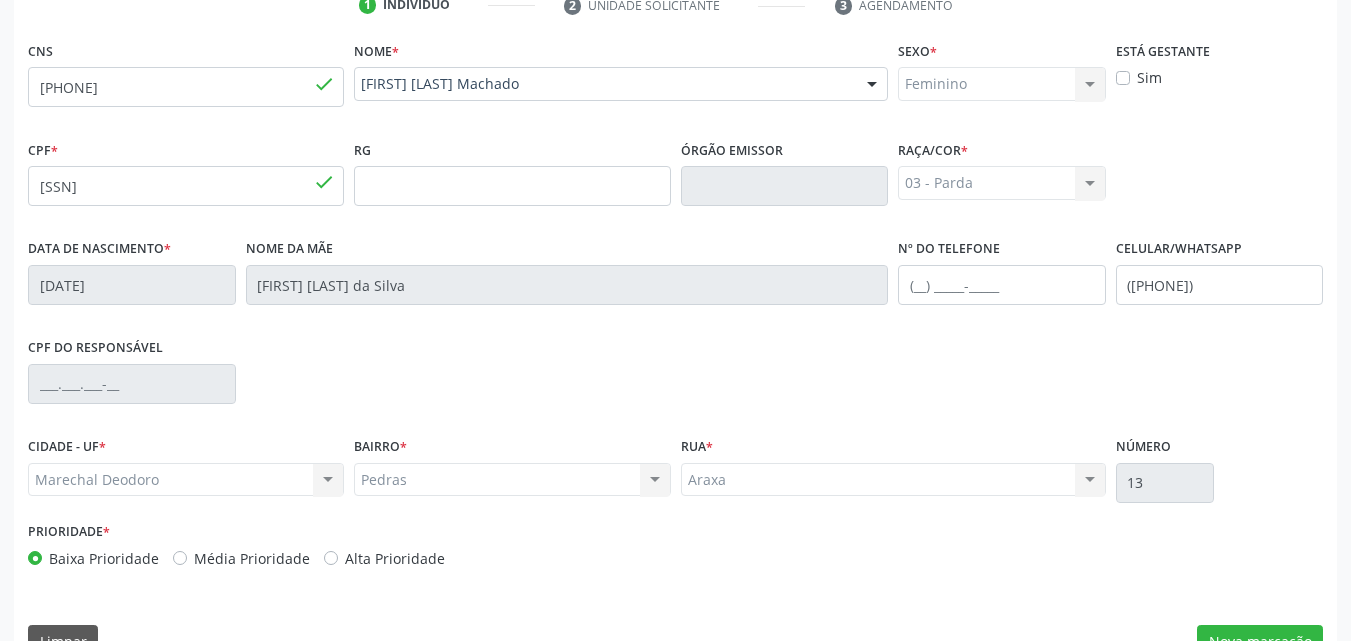 scroll, scrollTop: 471, scrollLeft: 0, axis: vertical 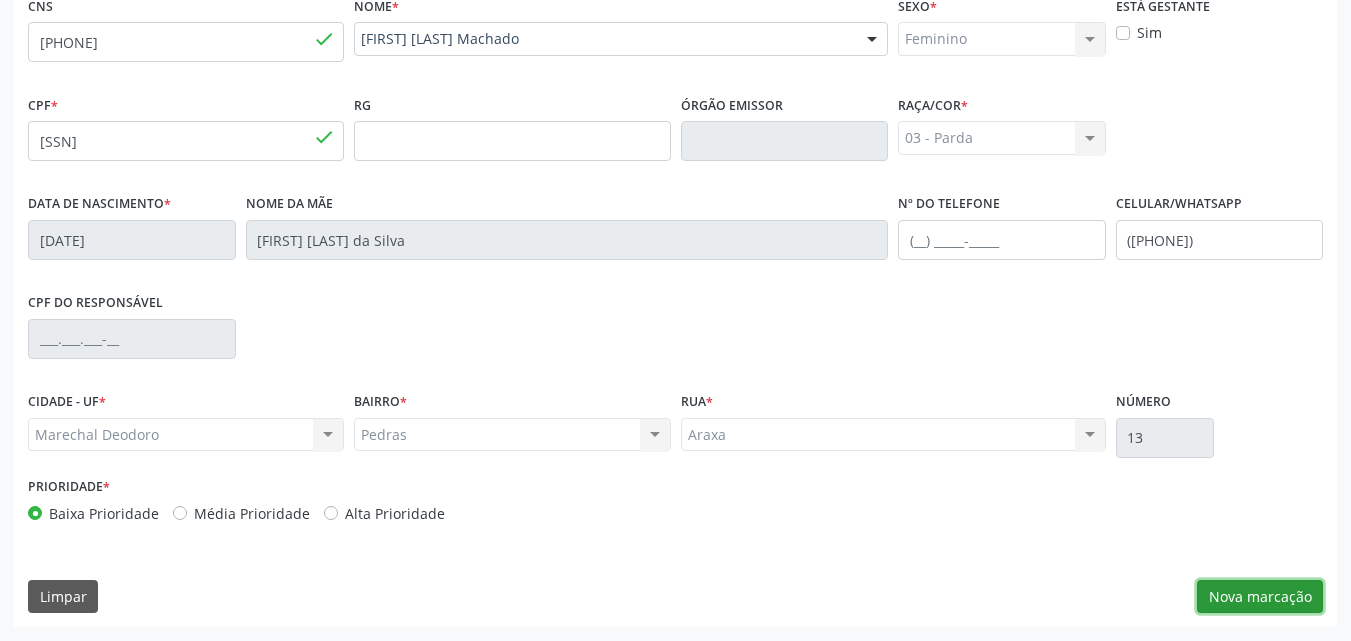 click on "Nova marcação" at bounding box center (1260, 597) 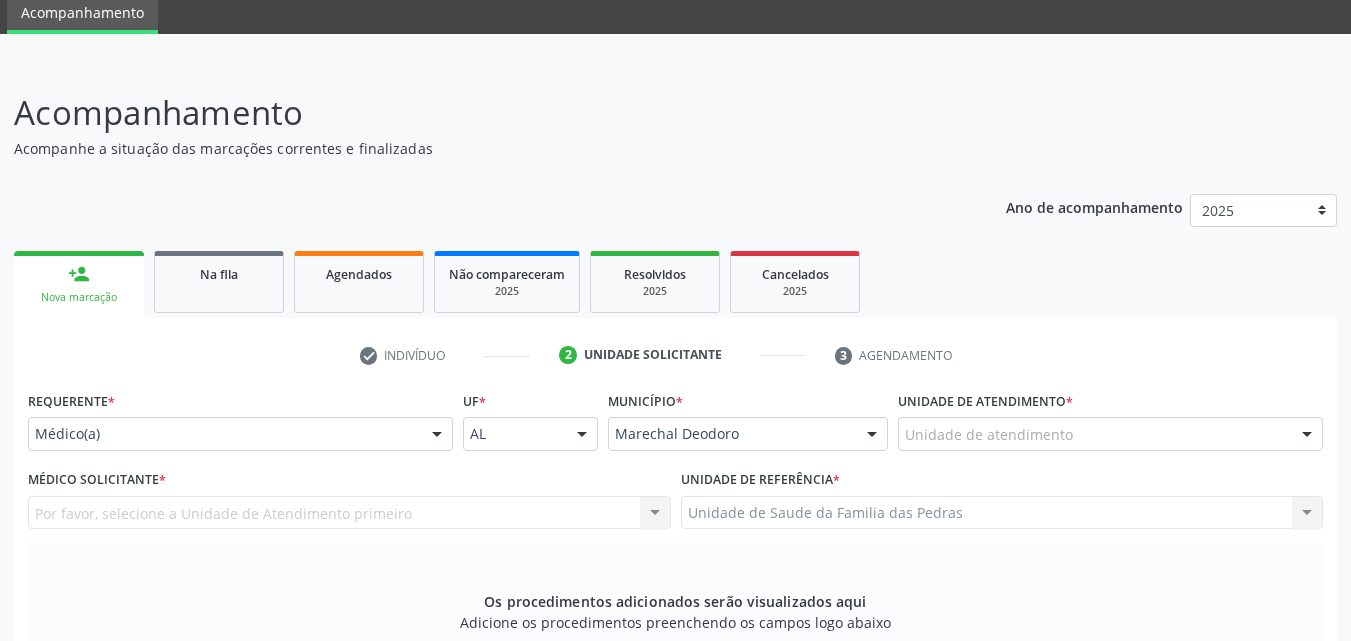 scroll, scrollTop: 71, scrollLeft: 0, axis: vertical 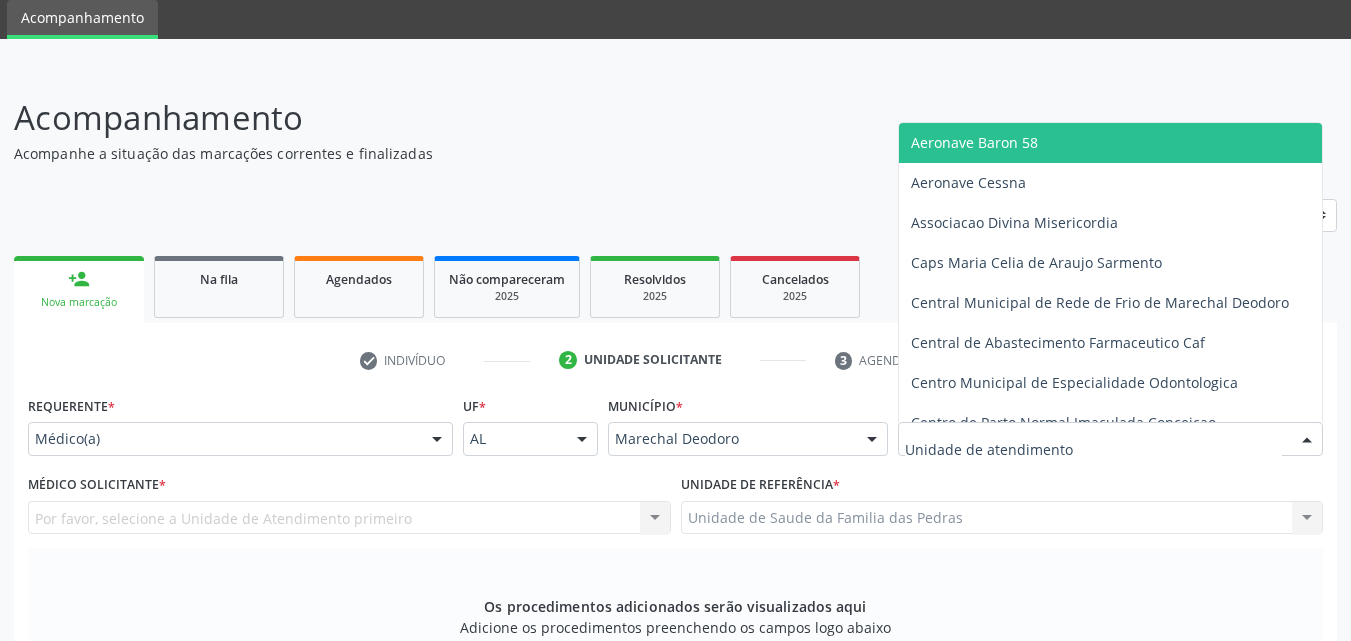 click at bounding box center [1110, 439] 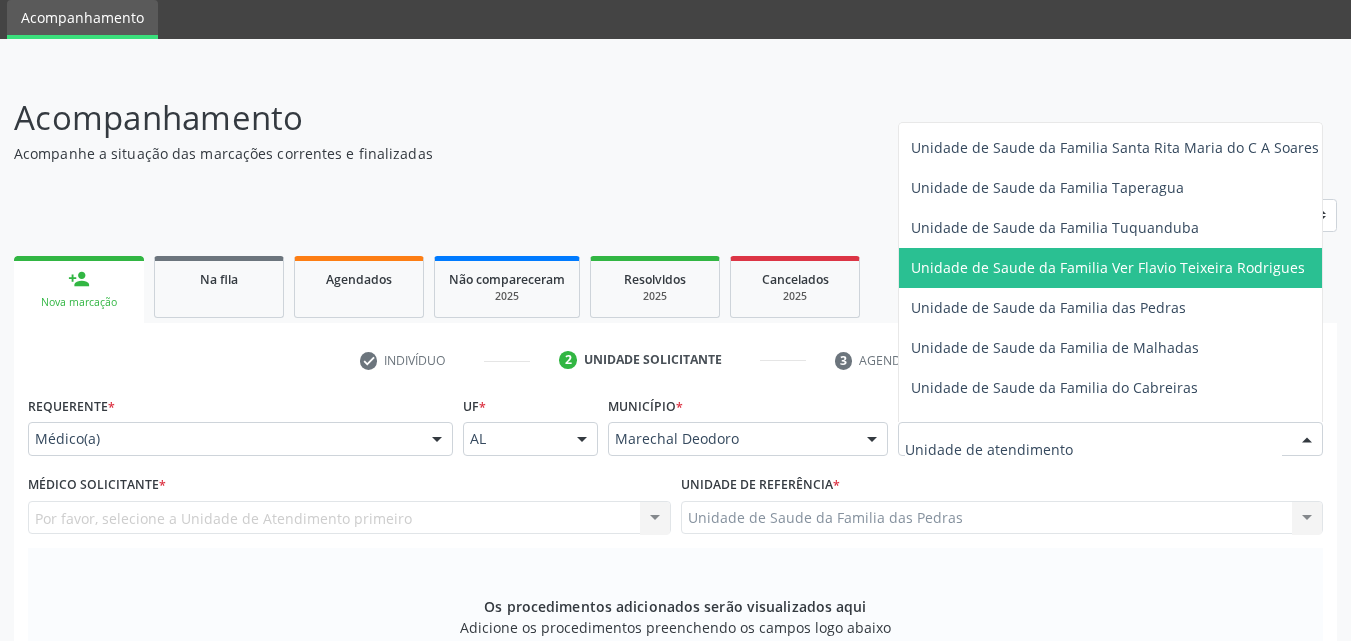 scroll, scrollTop: 1400, scrollLeft: 0, axis: vertical 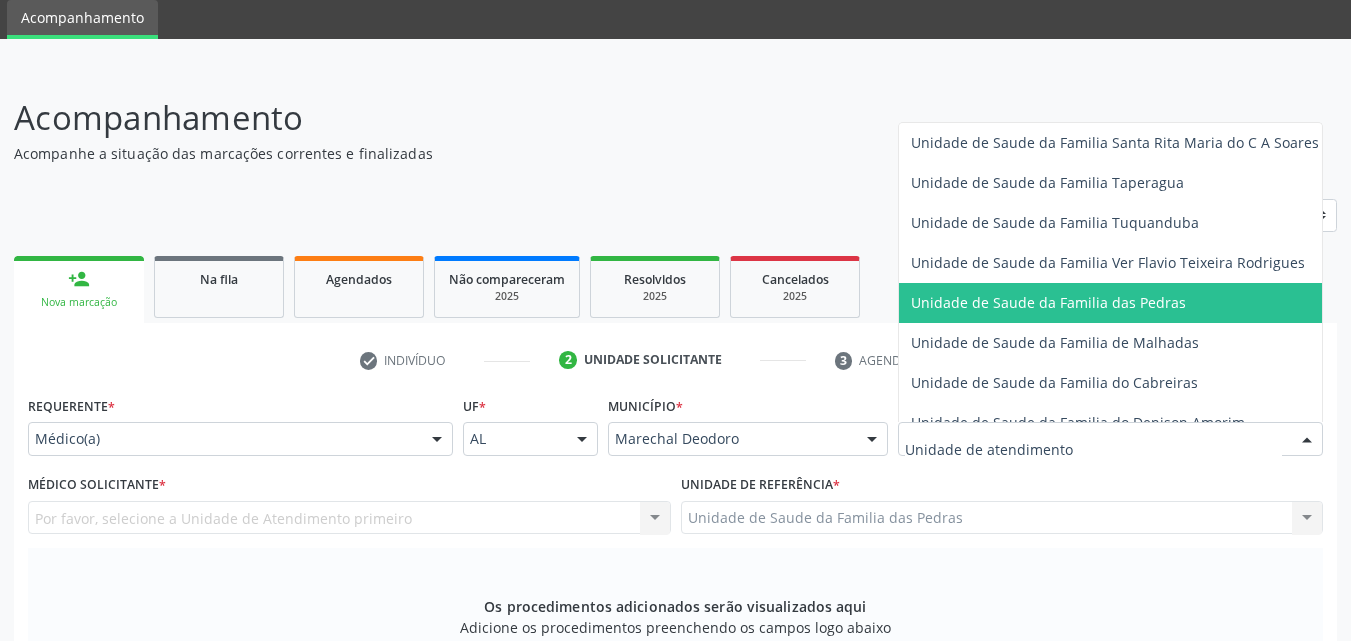 click on "Unidade de Saude da Familia das Pedras" at bounding box center [1048, 302] 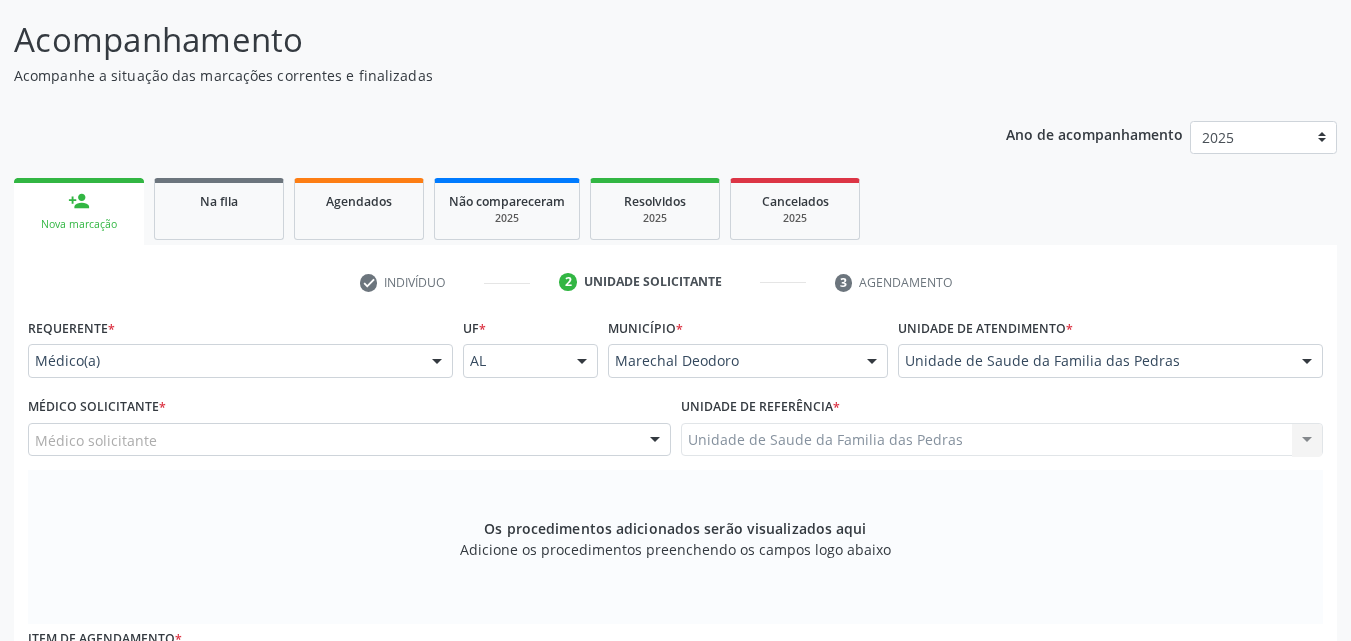 scroll, scrollTop: 171, scrollLeft: 0, axis: vertical 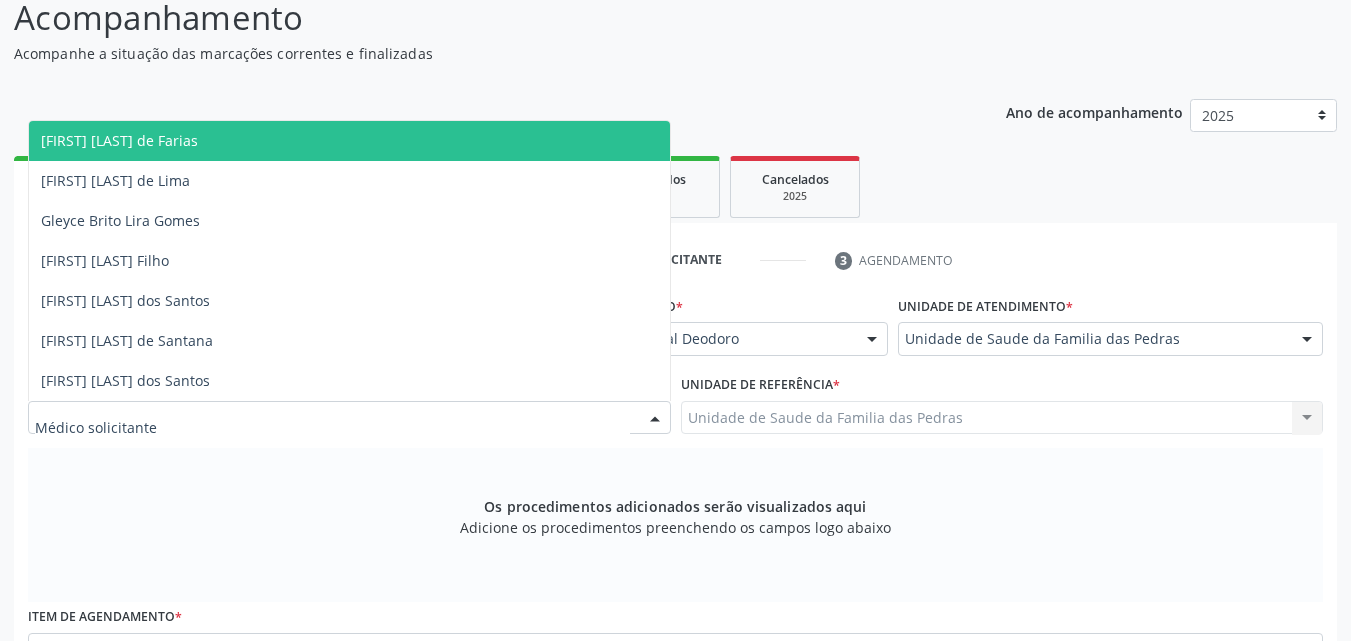 click at bounding box center [655, 419] 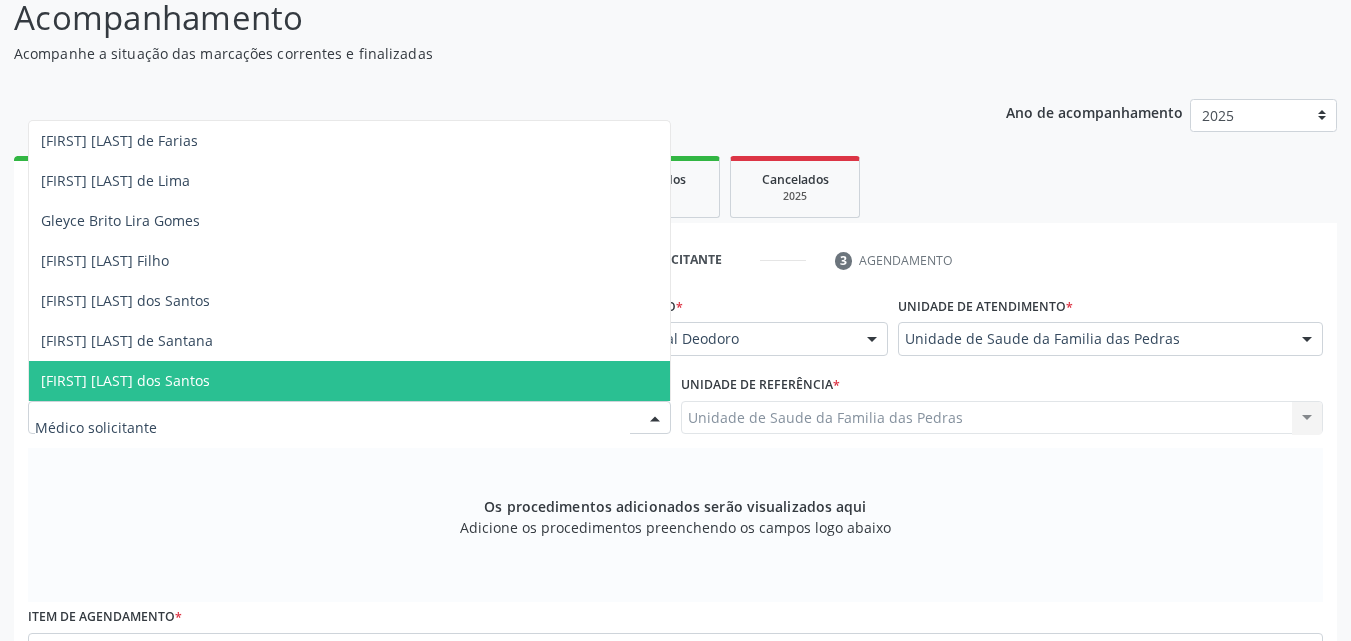 click on "[FIRST] [LAST] dos Santos" at bounding box center [349, 381] 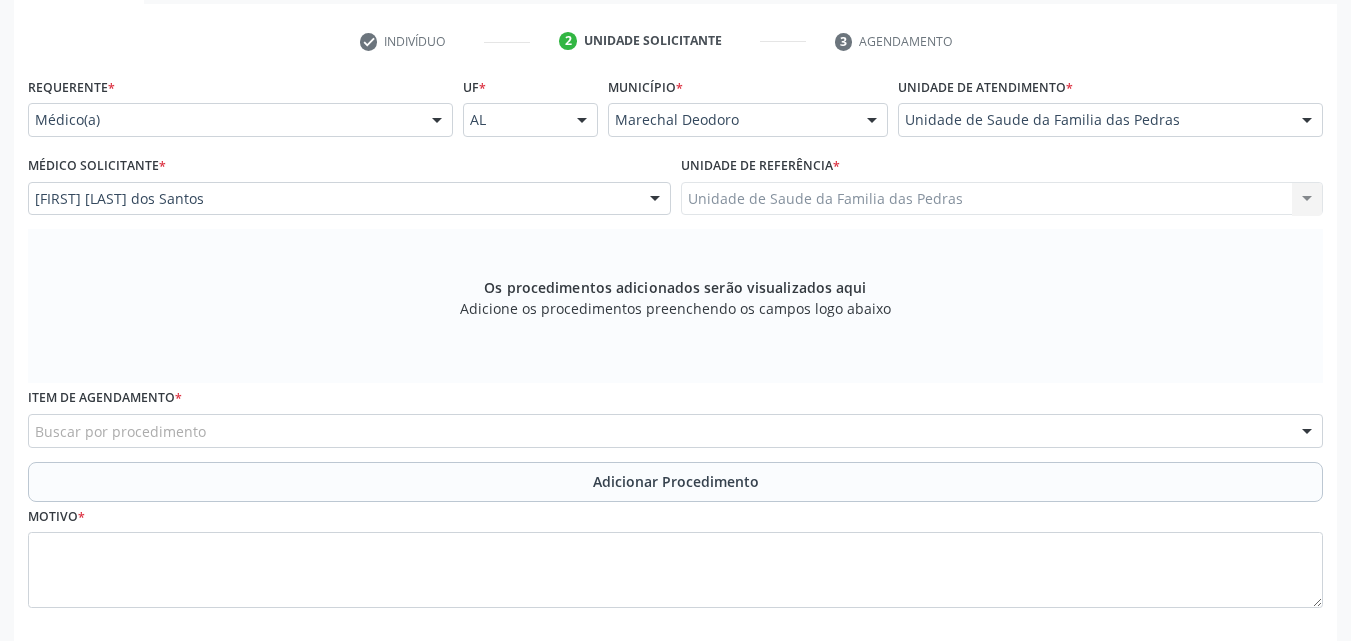 scroll, scrollTop: 471, scrollLeft: 0, axis: vertical 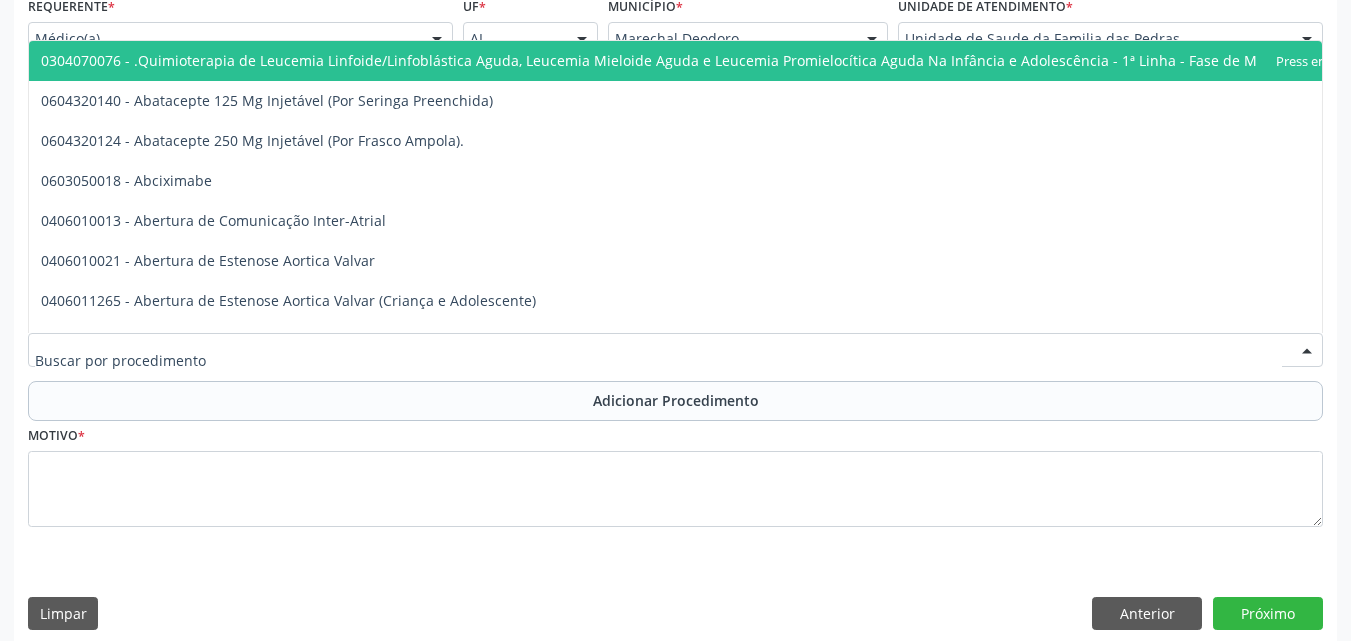 click at bounding box center [675, 350] 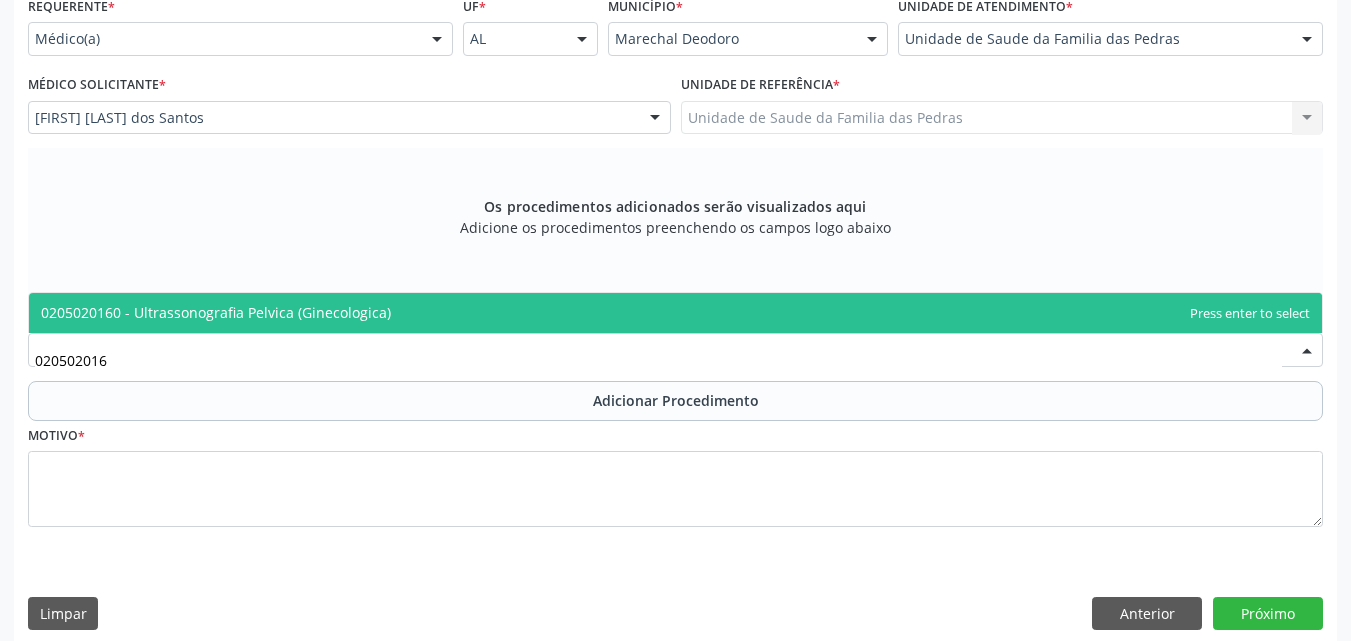 type on "0205020160" 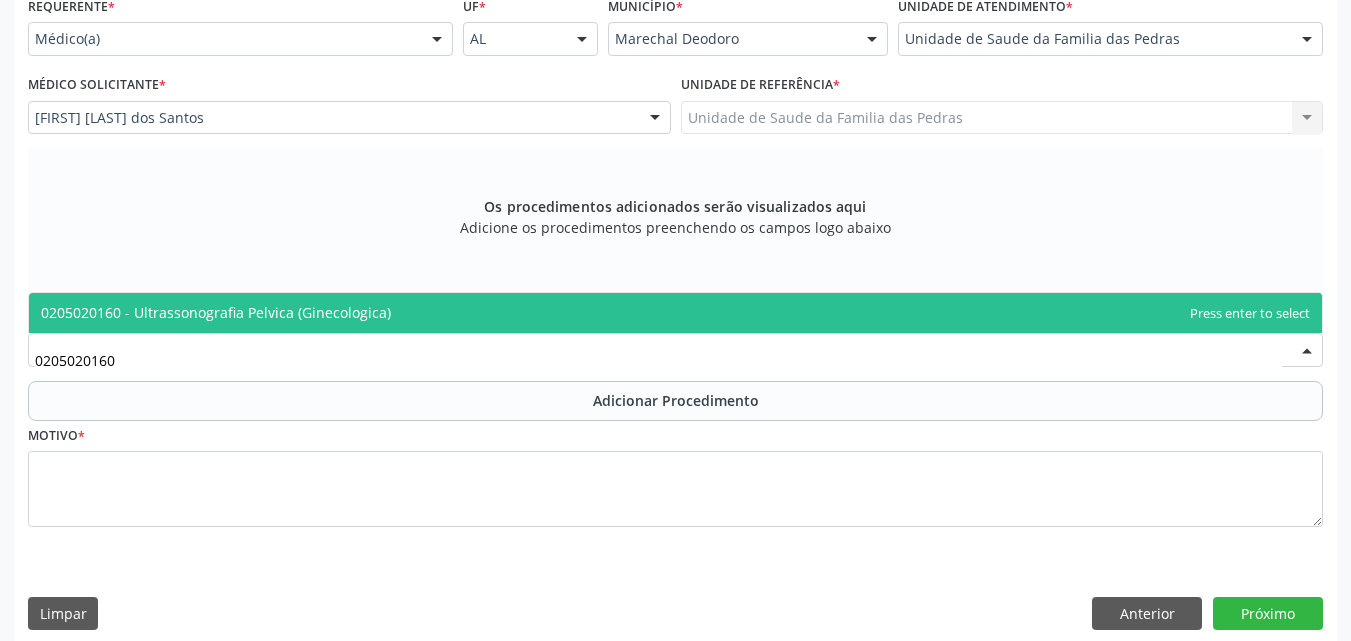 click on "0205020160 - Ultrassonografia Pelvica (Ginecologica)" at bounding box center [675, 313] 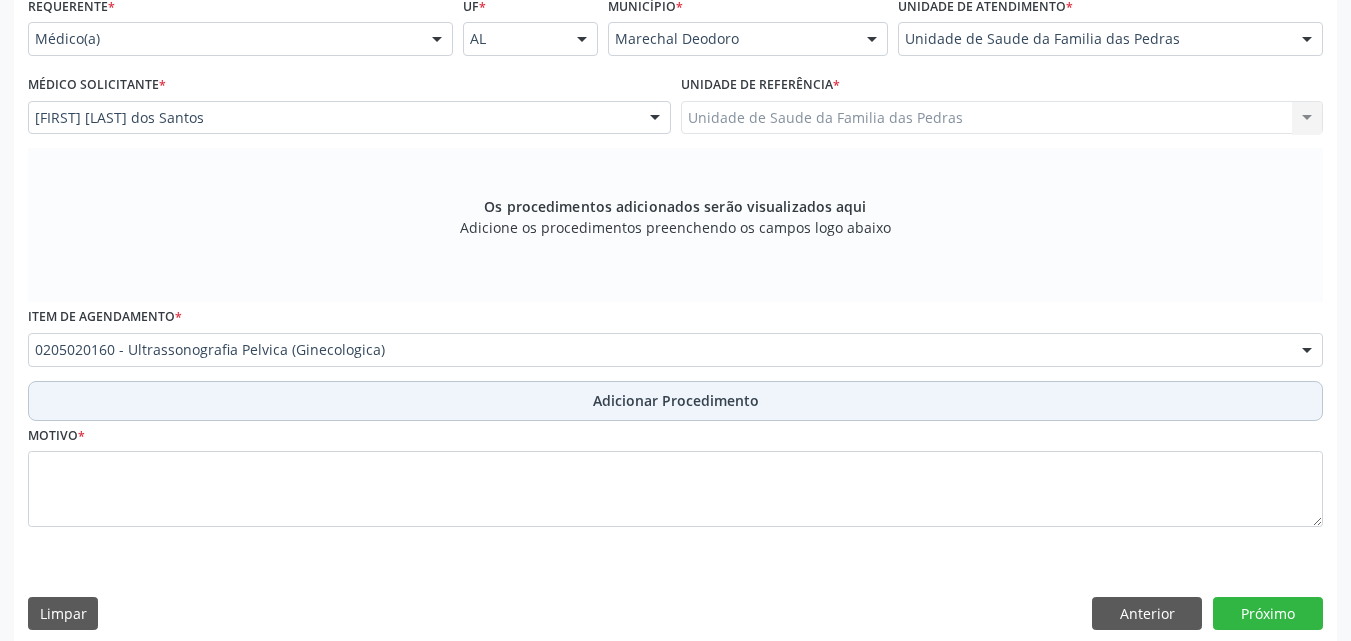 click on "Adicionar Procedimento" at bounding box center [676, 400] 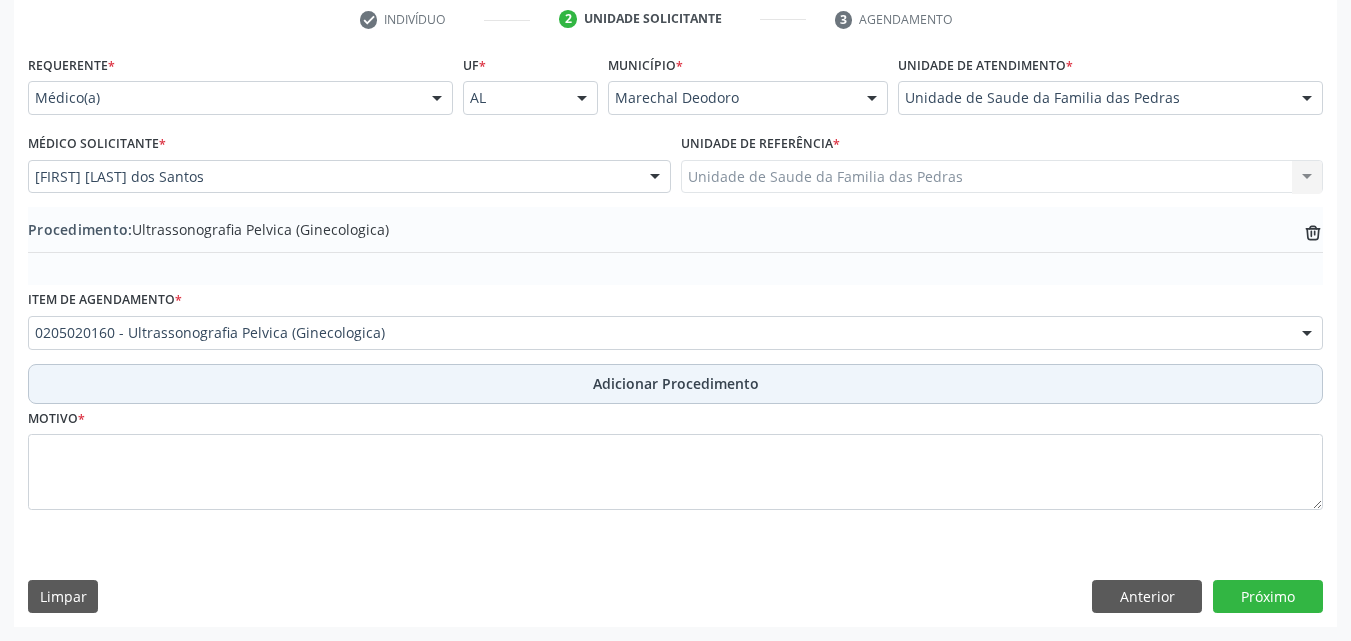 scroll, scrollTop: 412, scrollLeft: 0, axis: vertical 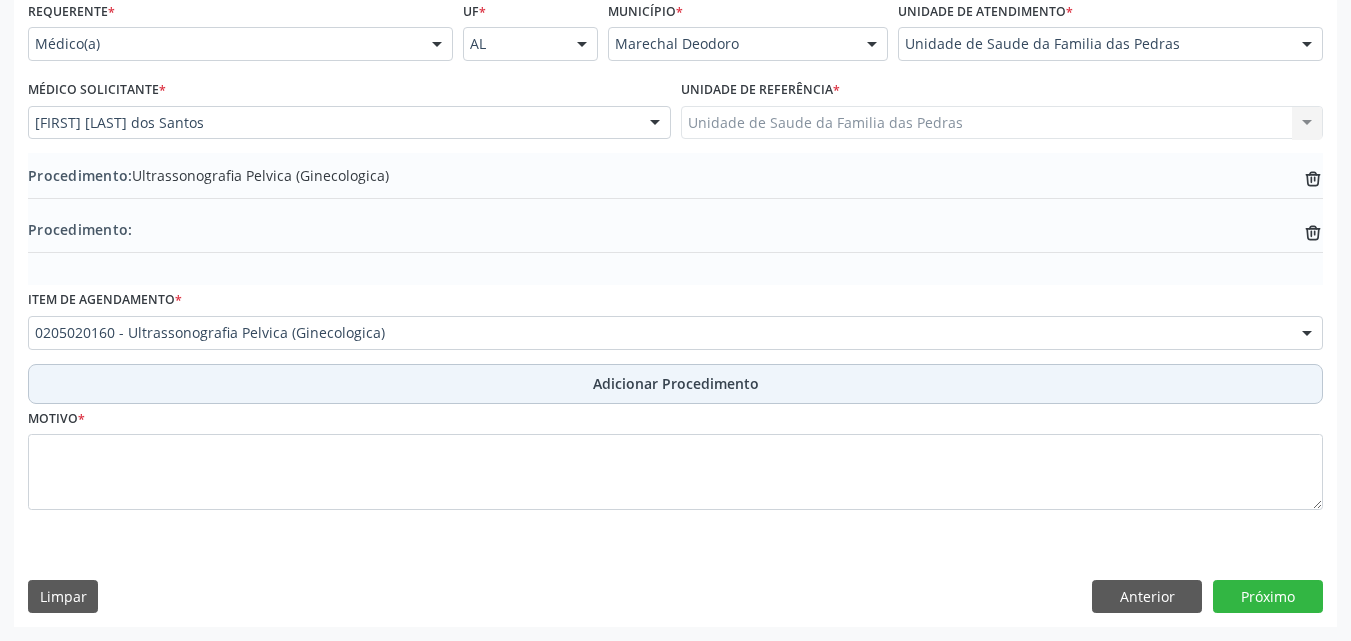 type 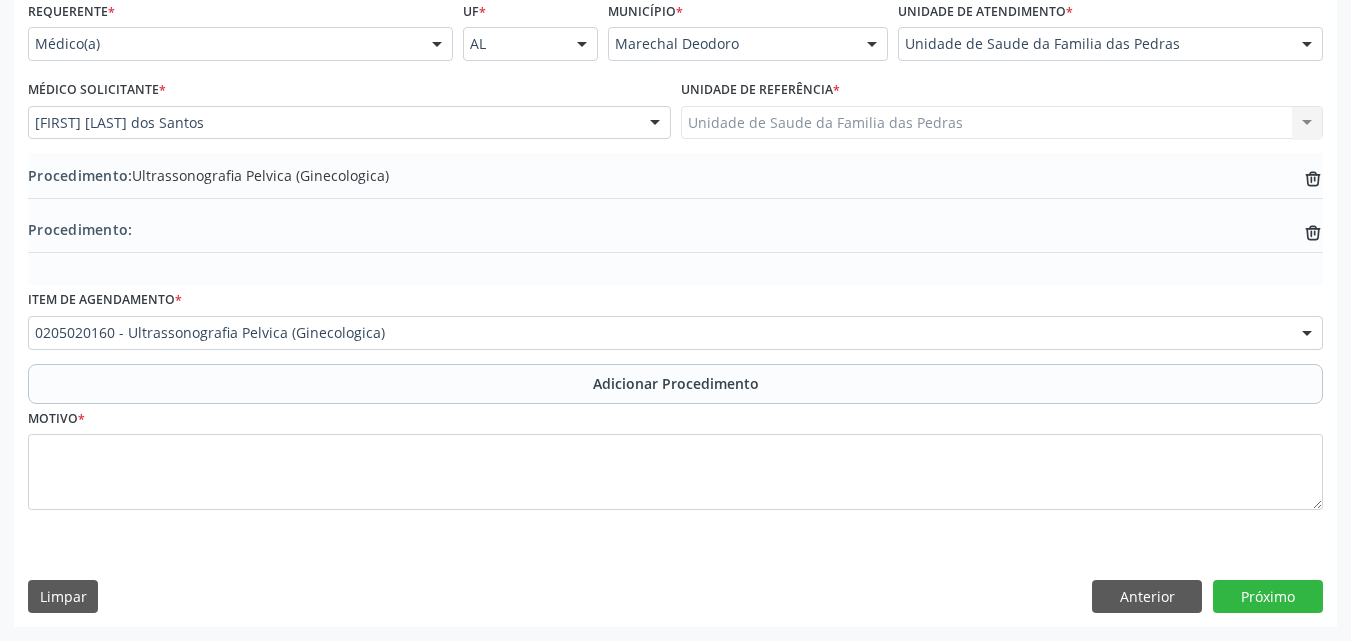 click on "Requerente
*
Médico(a)         Médico(a)   Enfermeiro(a)   Paciente
Nenhum resultado encontrado para: "   "
Não há nenhuma opção para ser exibida.
UF
*
AL         AL
Nenhum resultado encontrado para: "   "
Não há nenhuma opção para ser exibida.
Município
*
Marechal Deodoro         Marechal Deodoro
Nenhum resultado encontrado para: "   "
Não há nenhuma opção para ser exibida.
Unidade de atendimento
*
Unidade de Saude da Familia das Pedras         Aeronave Baron 58   Aeronave Cessna   Associacao Divina Misericordia   Caps Maria Celia de Araujo Sarmento   Central Municipal de Rede de Frio de Marechal Deodoro   Central de Abastecimento Farmaceutico Caf   Centro Municipal de Especialidade Odontologica   Centro de Parto Normal Imaculada Conceicao   Centro de Saude Professor Estacio de Lima" at bounding box center (675, 311) 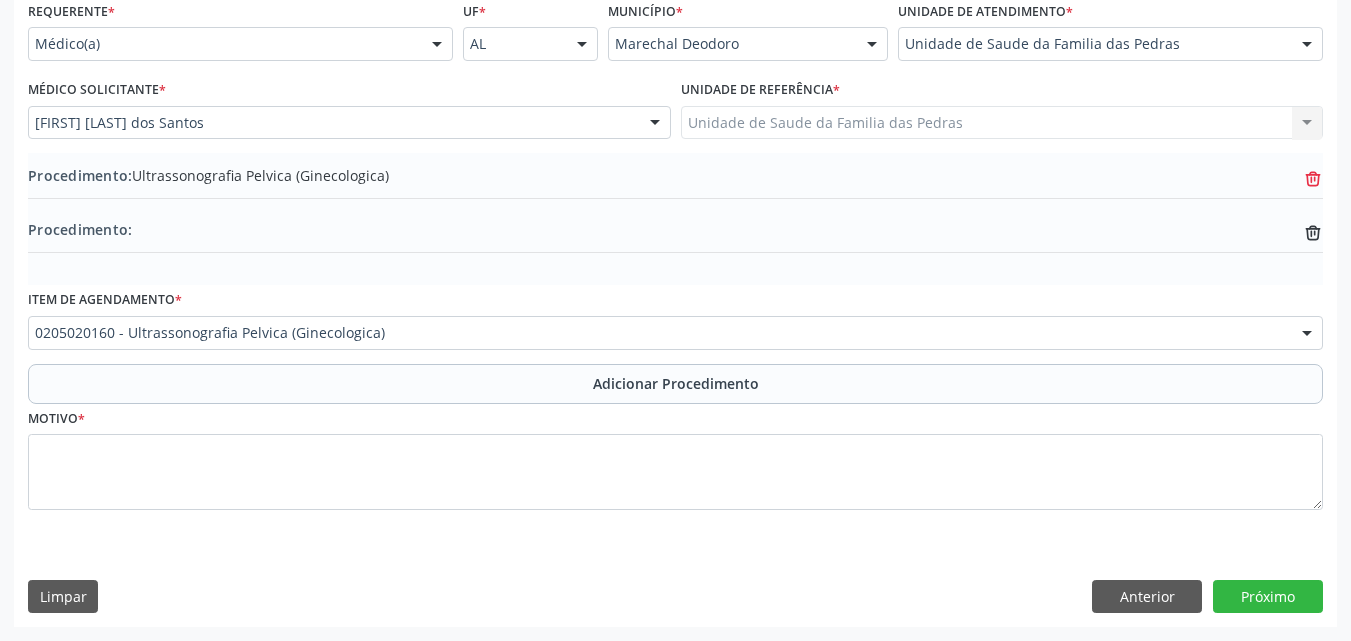 click 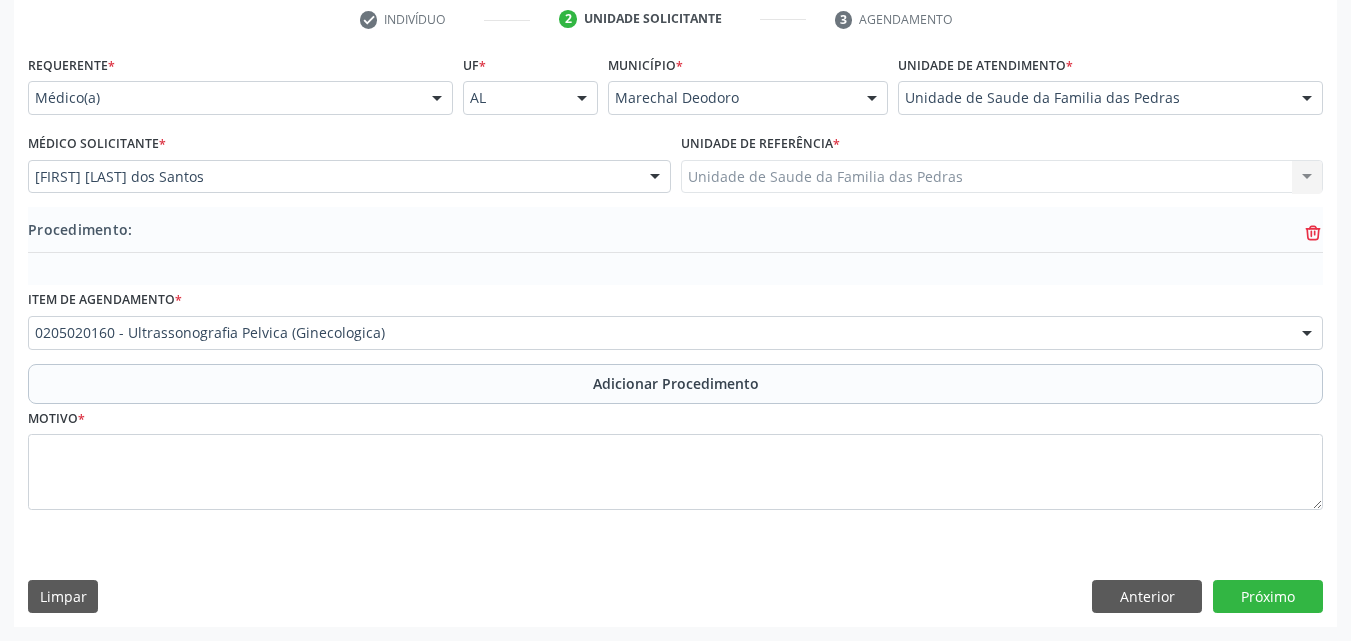 scroll, scrollTop: 412, scrollLeft: 0, axis: vertical 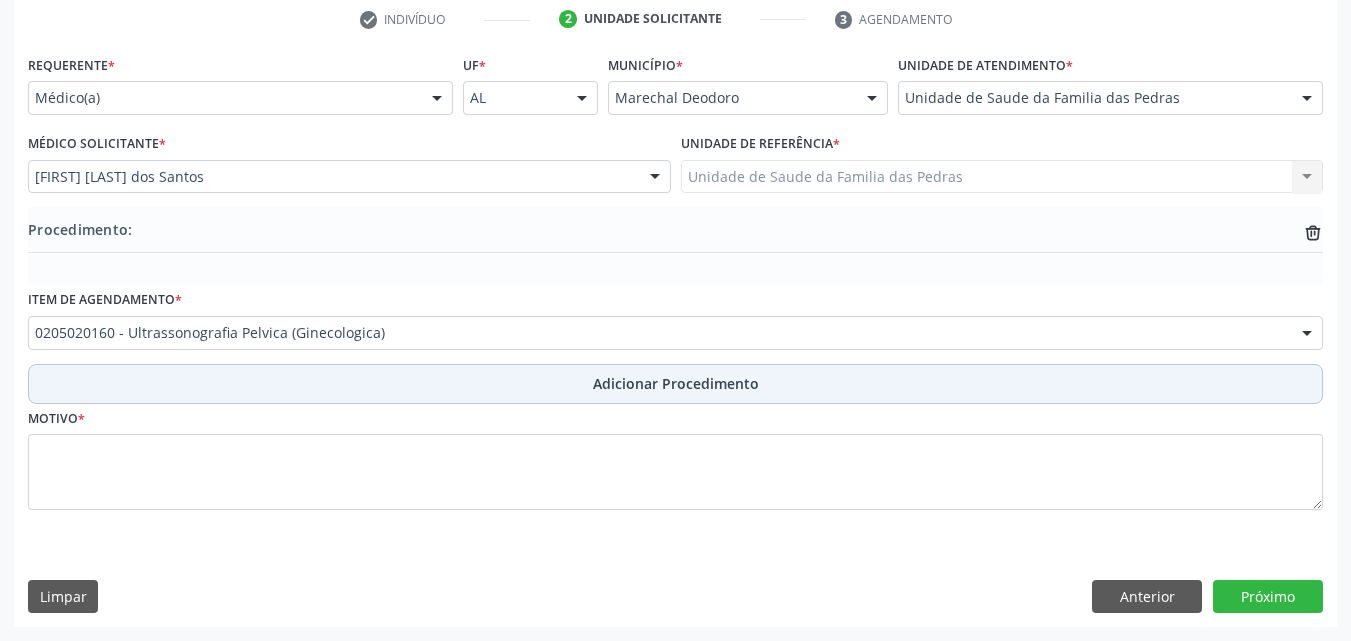 click on "Adicionar Procedimento" at bounding box center [675, 384] 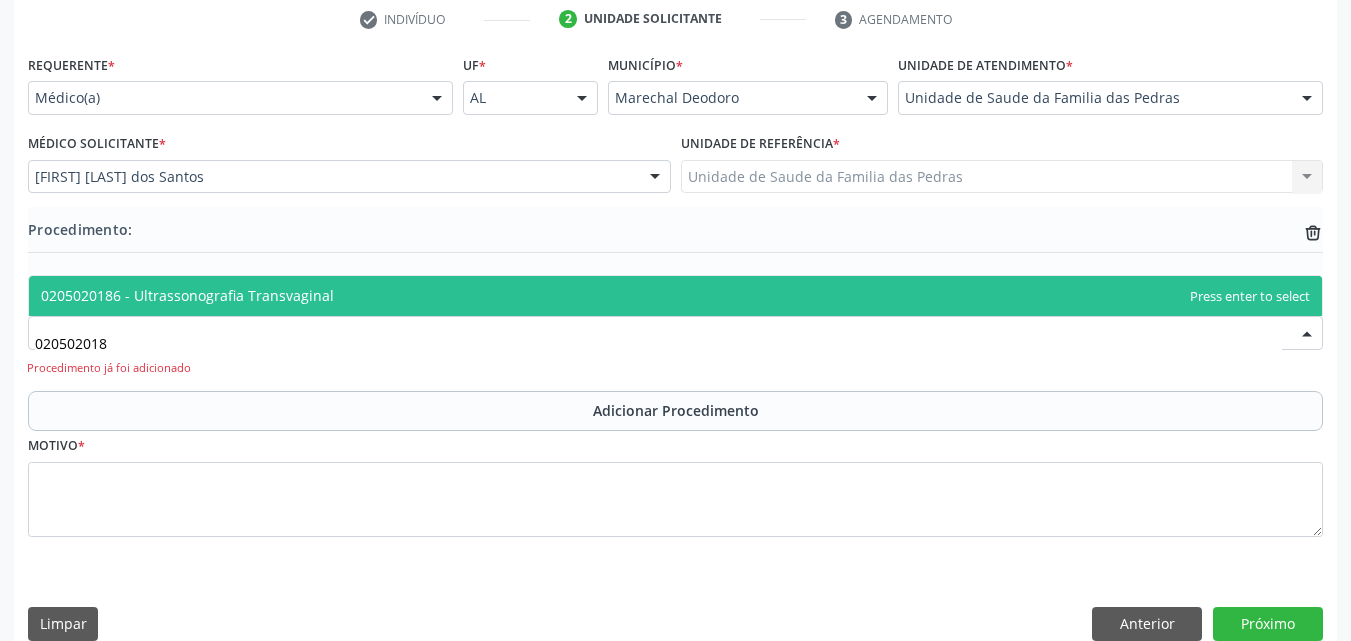 type on "0205020186" 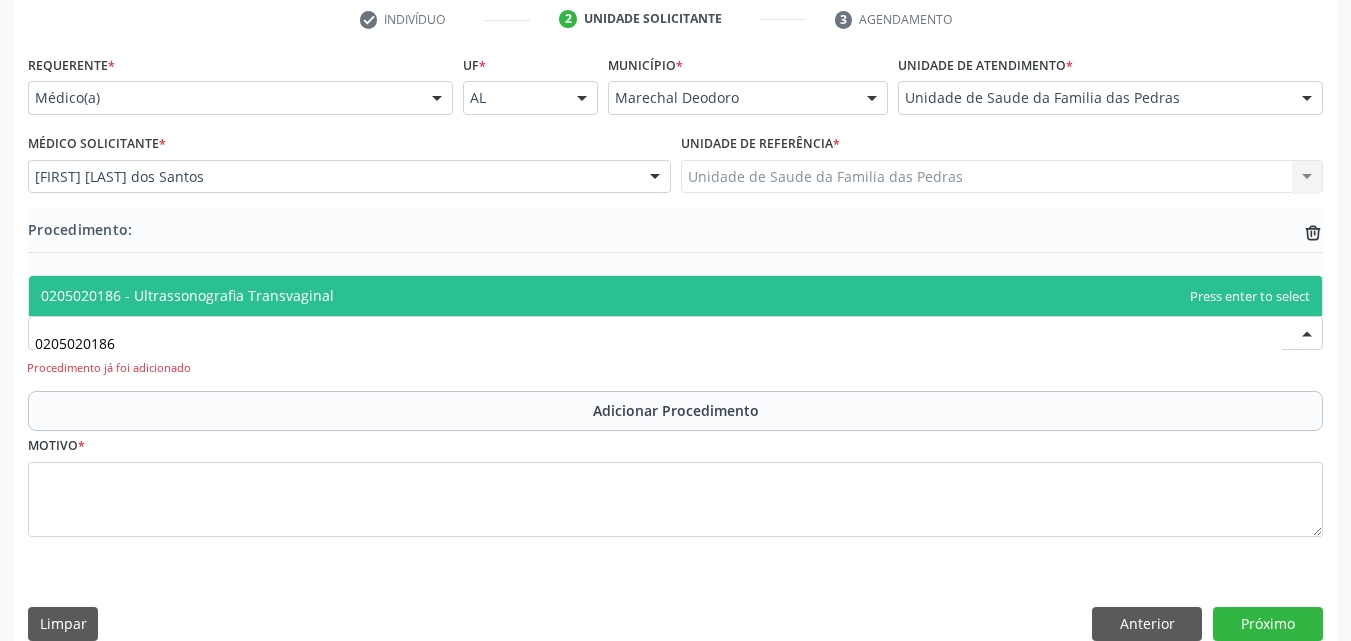 click on "0205020186 - Ultrassonografia Transvaginal" at bounding box center (675, 296) 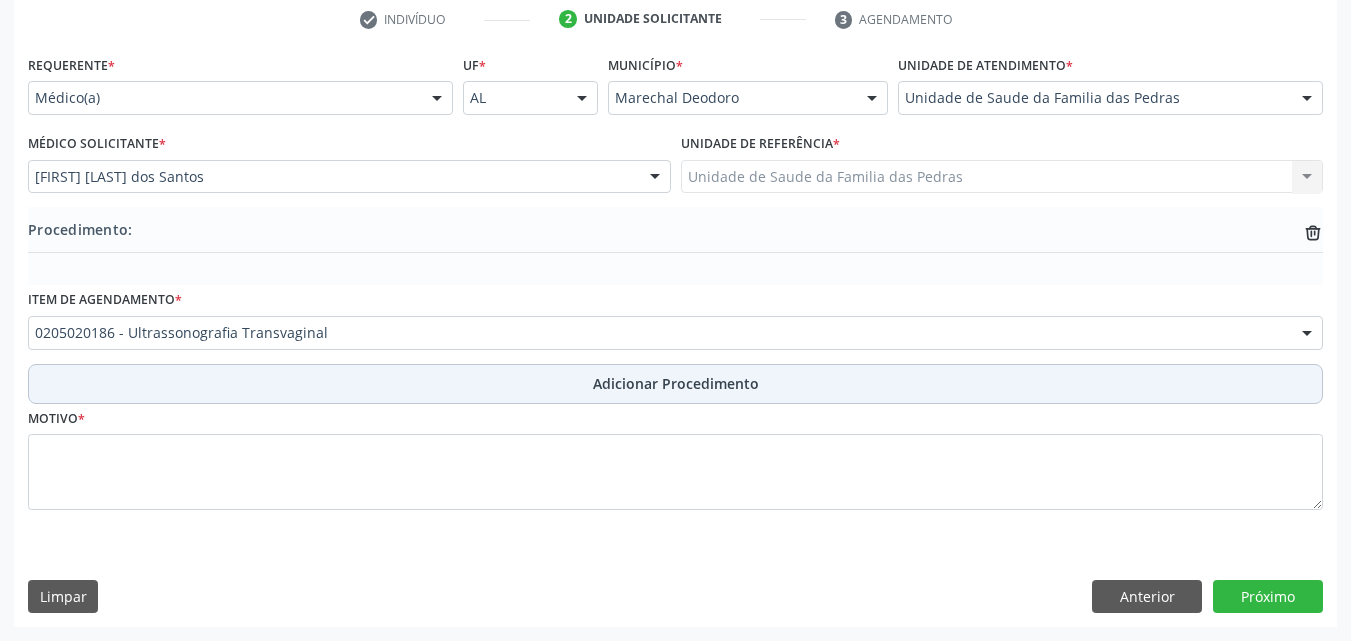 click on "Adicionar Procedimento" at bounding box center [675, 384] 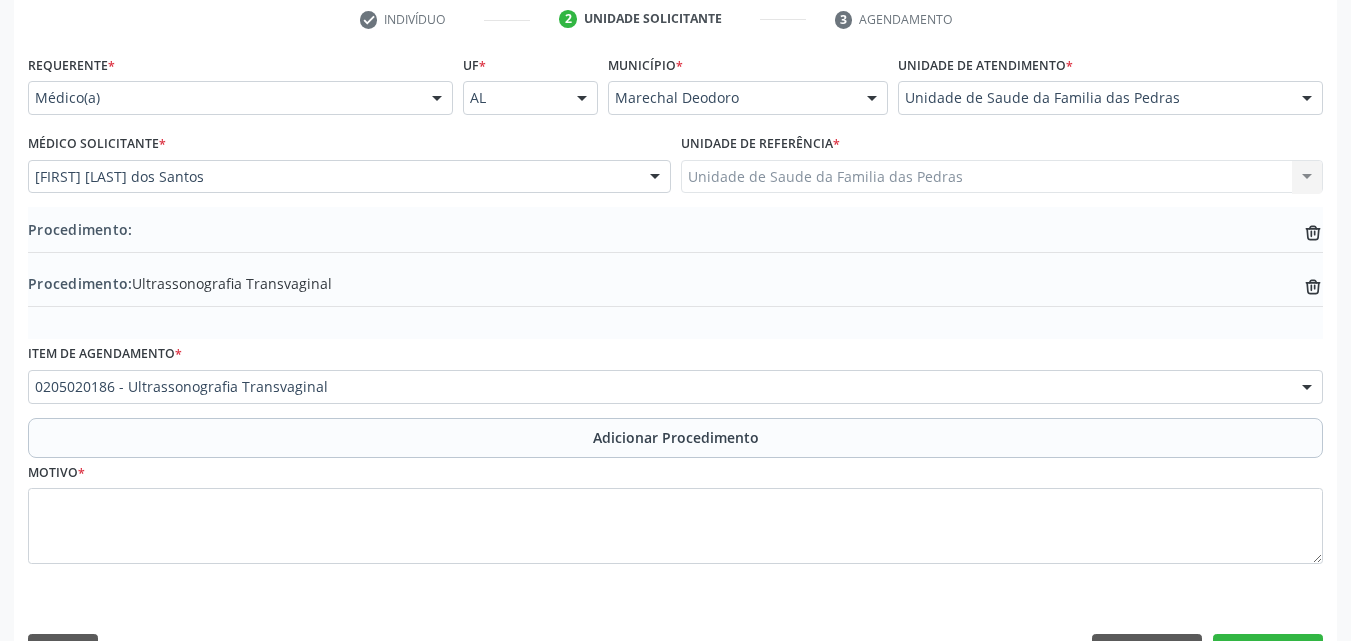 click on "Procedimento:
trash-outline icon" at bounding box center [675, 231] 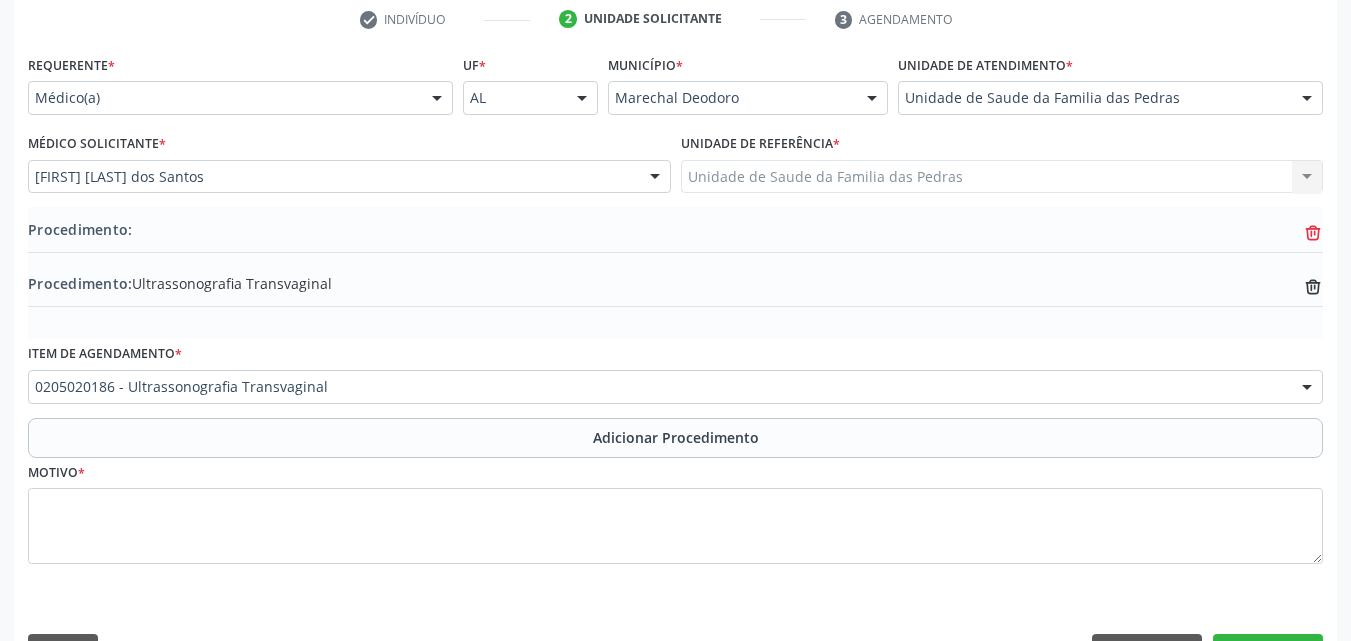 click on "trash-outline icon" 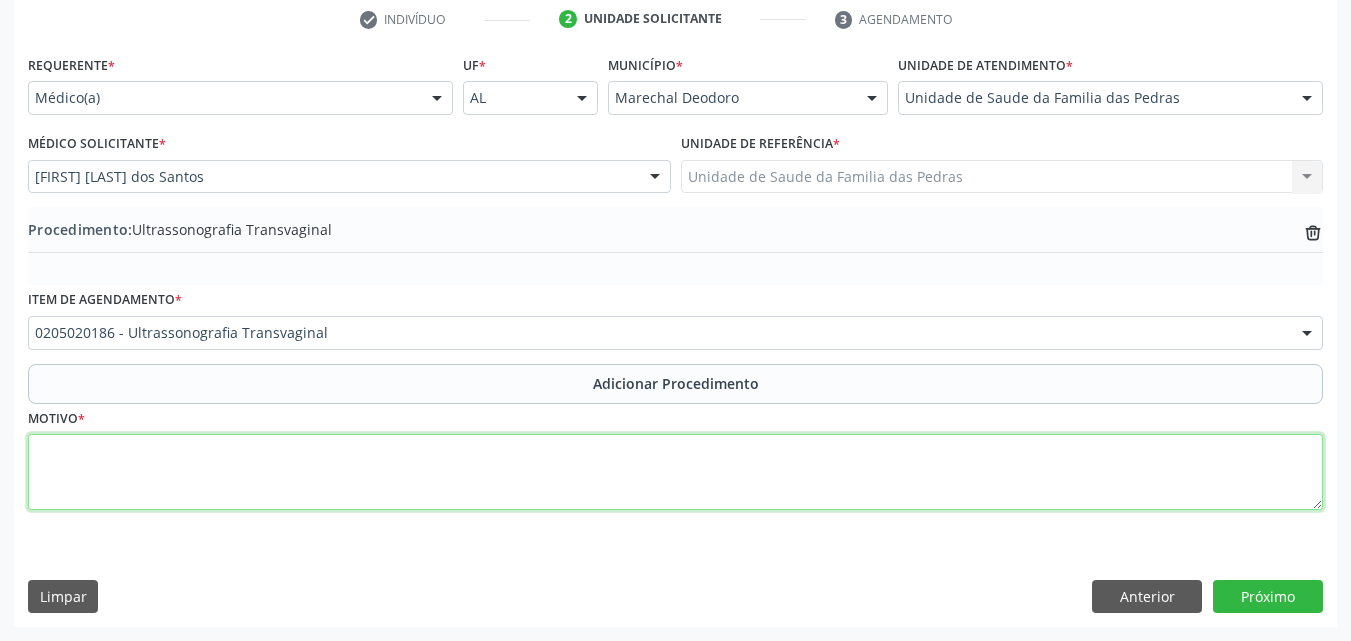 click at bounding box center (675, 472) 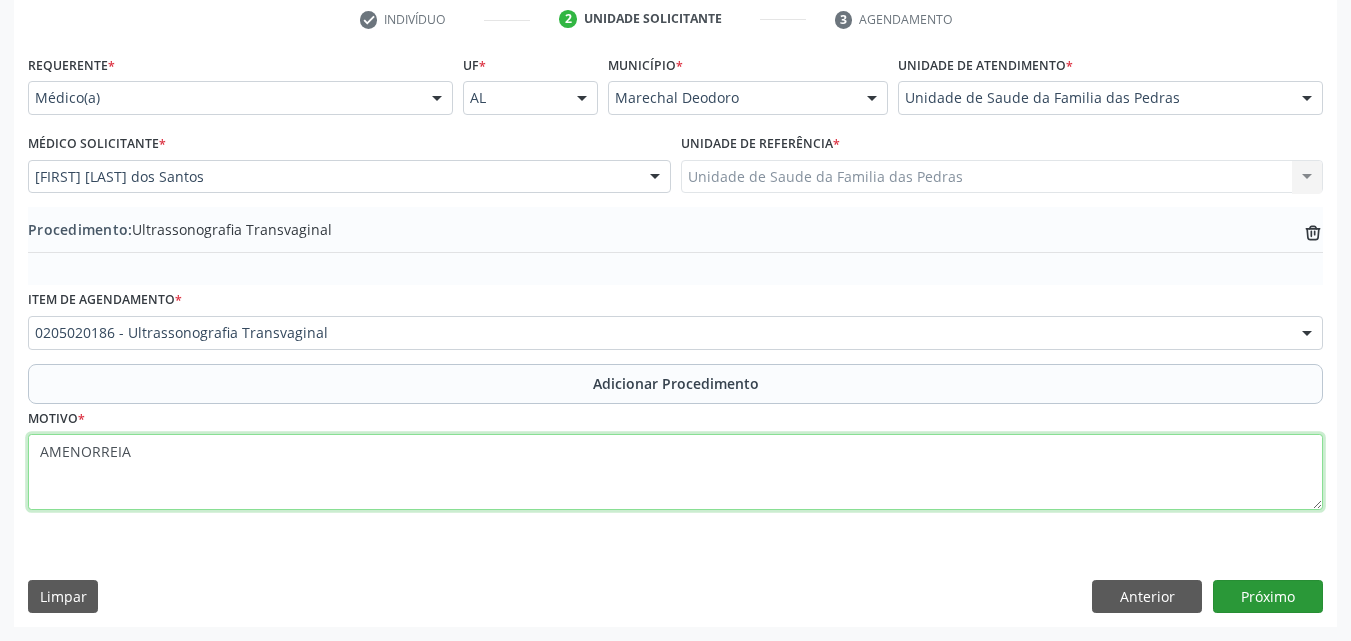 type on "AMENORREIA" 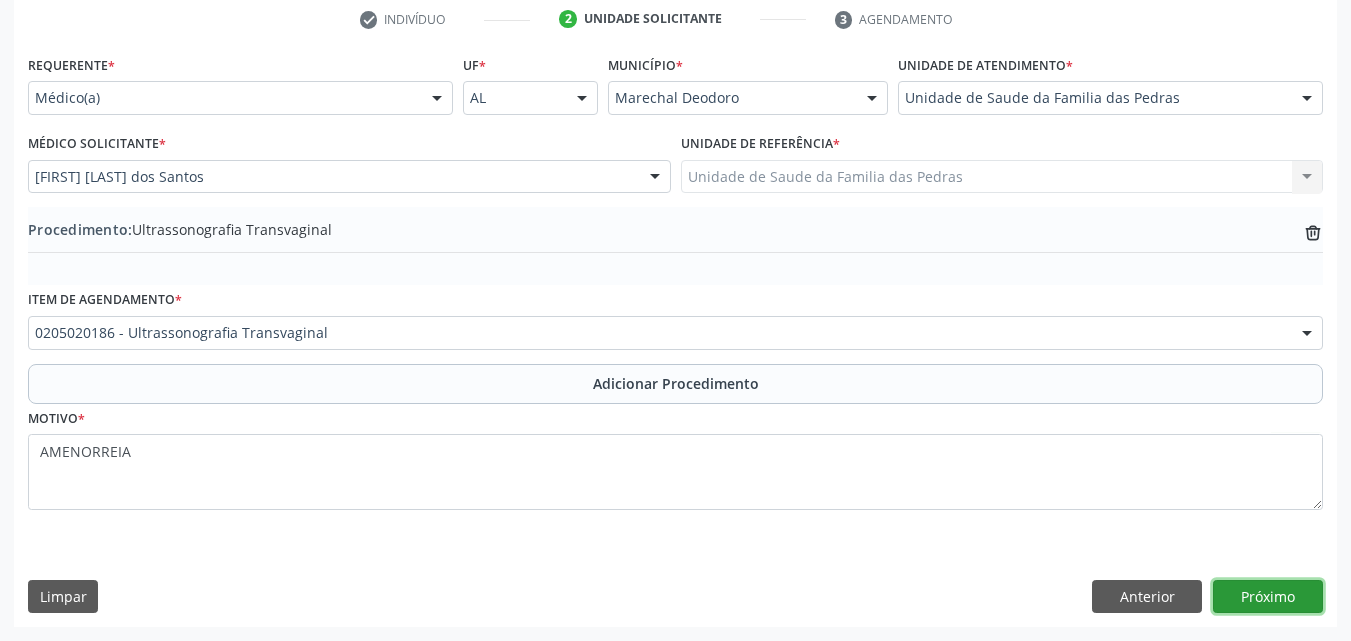 click on "Próximo" at bounding box center [1268, 597] 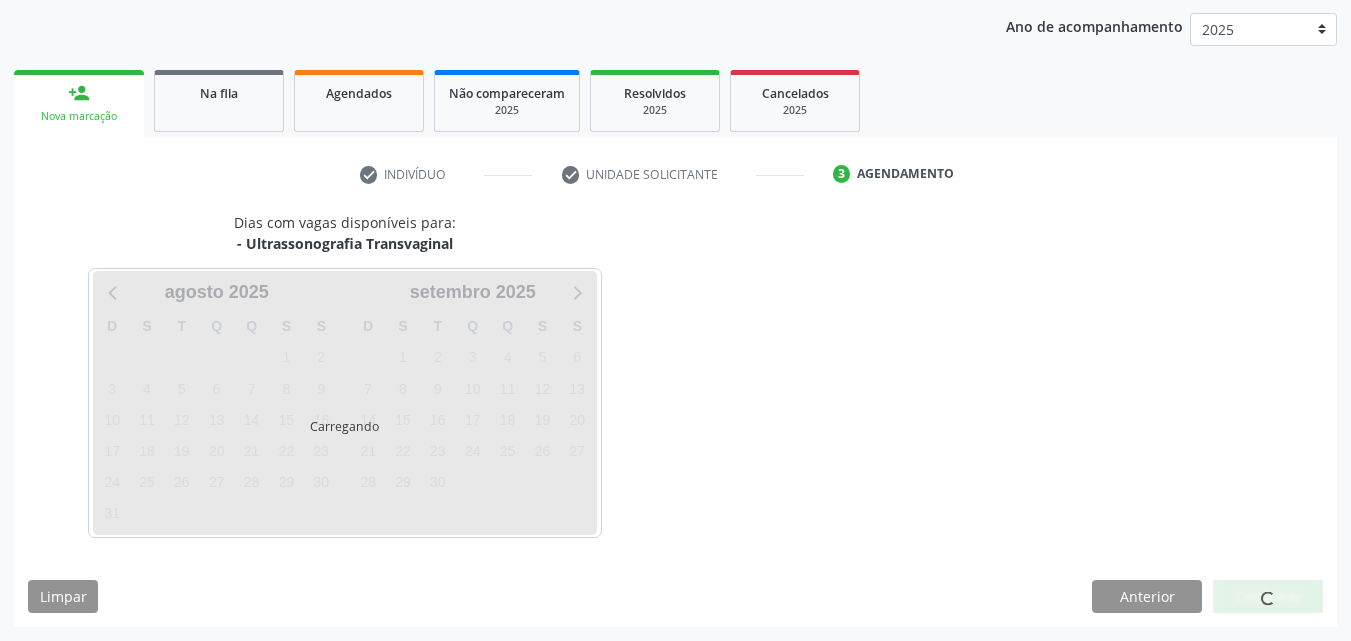scroll, scrollTop: 316, scrollLeft: 0, axis: vertical 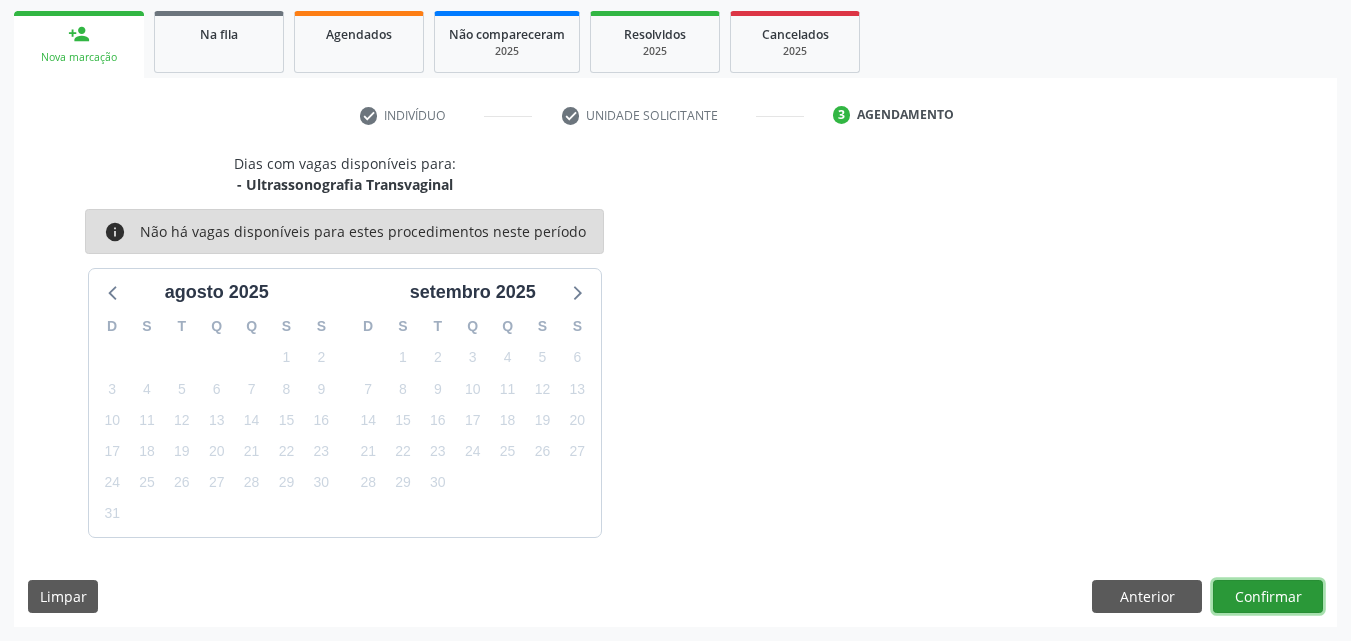 click on "Confirmar" at bounding box center [1268, 597] 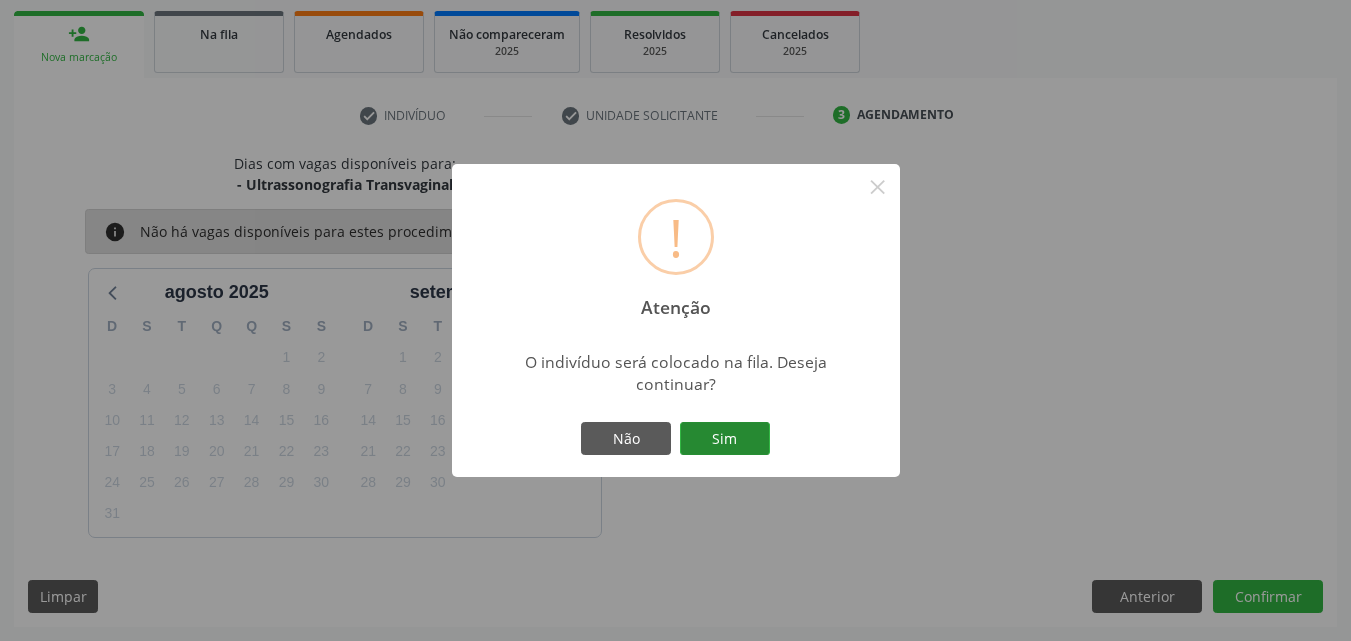 click on "Sim" at bounding box center (725, 439) 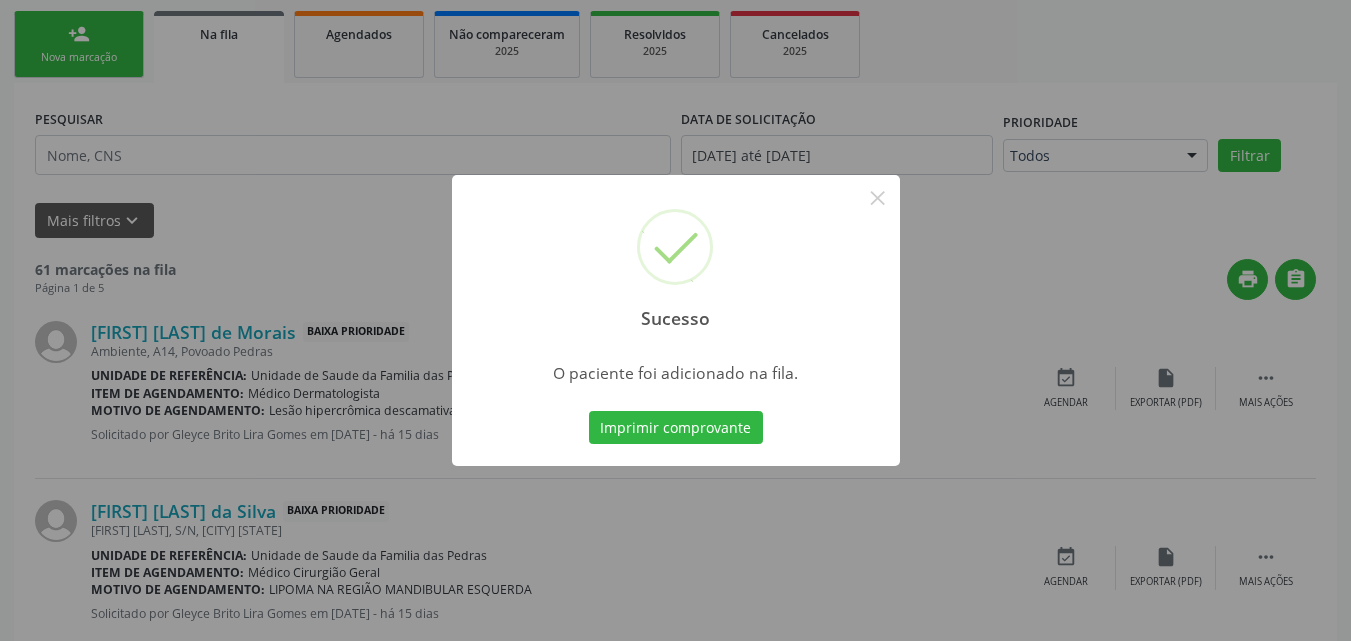 scroll, scrollTop: 54, scrollLeft: 0, axis: vertical 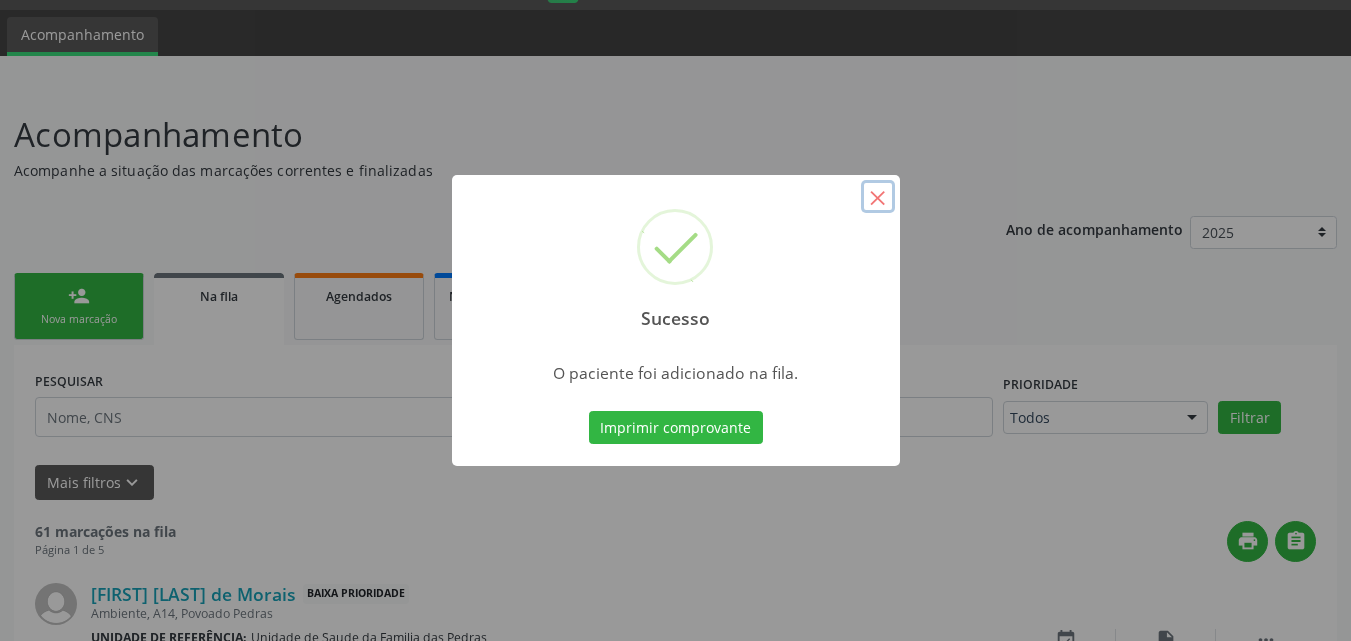 click on "×" at bounding box center [878, 197] 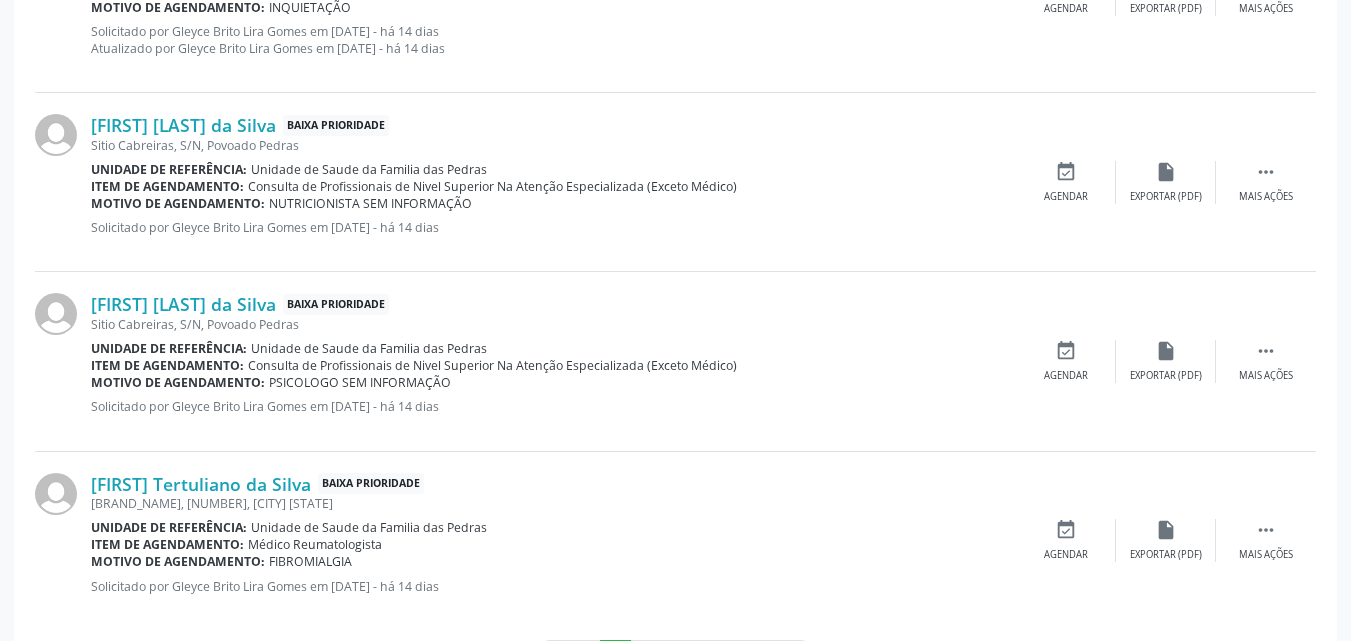 scroll, scrollTop: 2771, scrollLeft: 0, axis: vertical 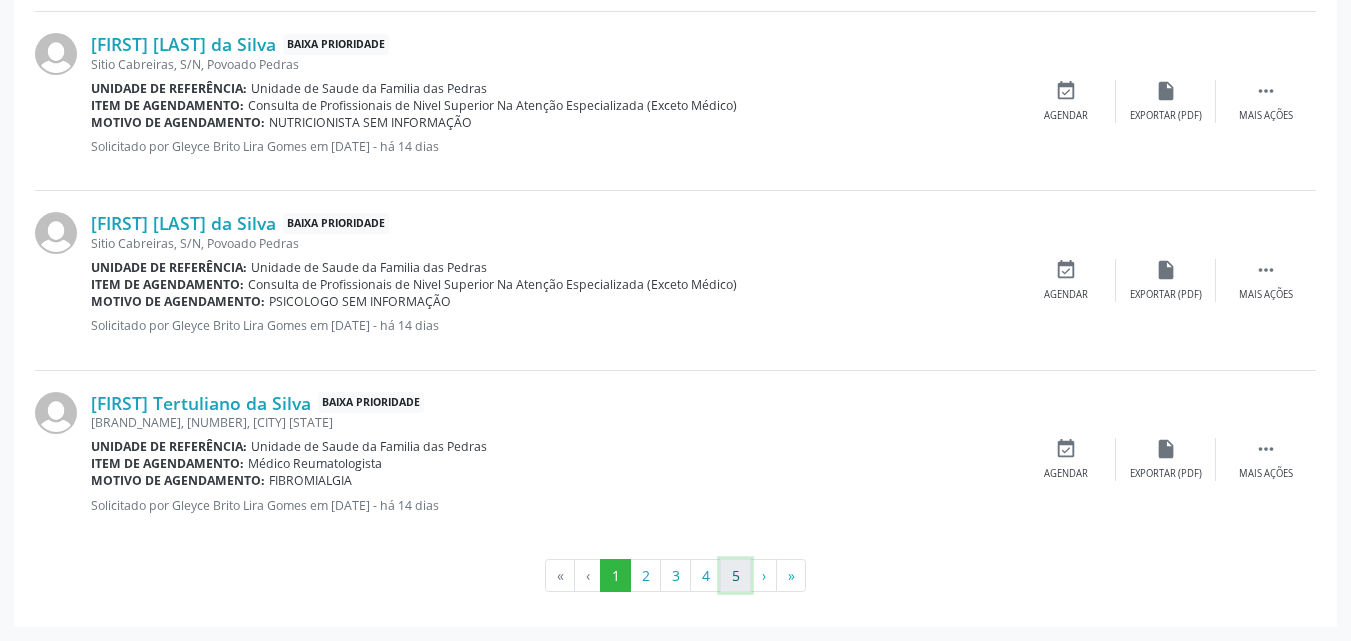 click on "5" at bounding box center [735, 576] 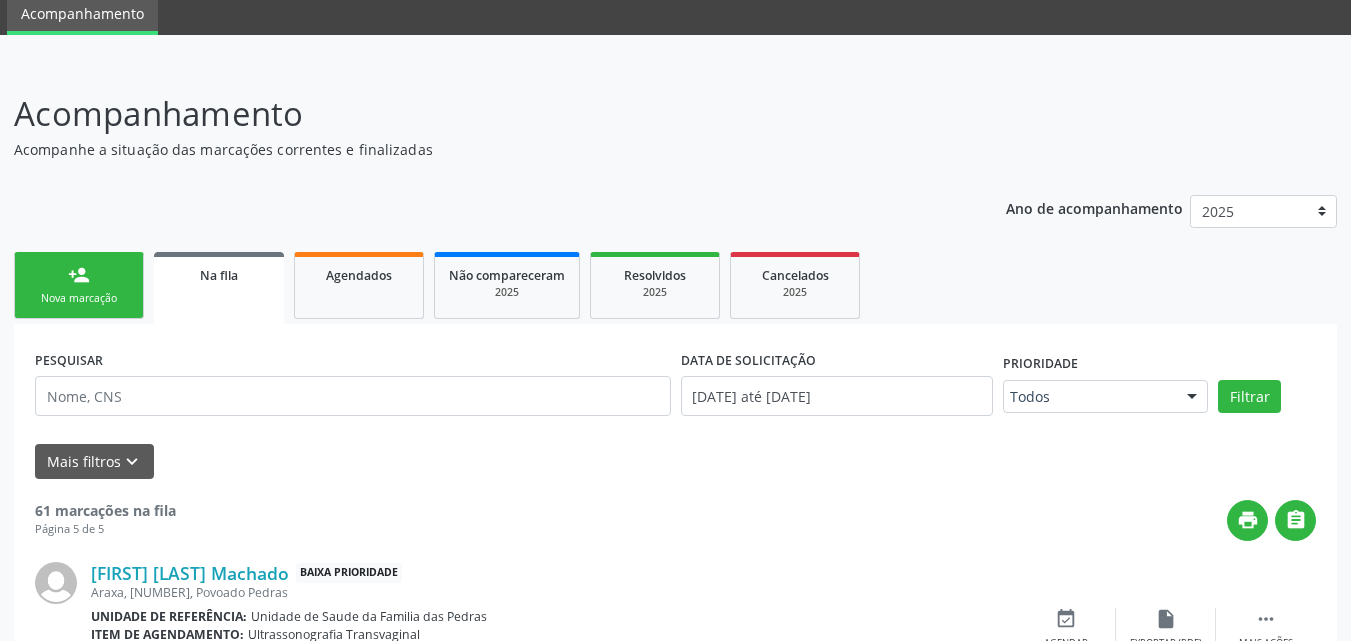 scroll, scrollTop: 245, scrollLeft: 0, axis: vertical 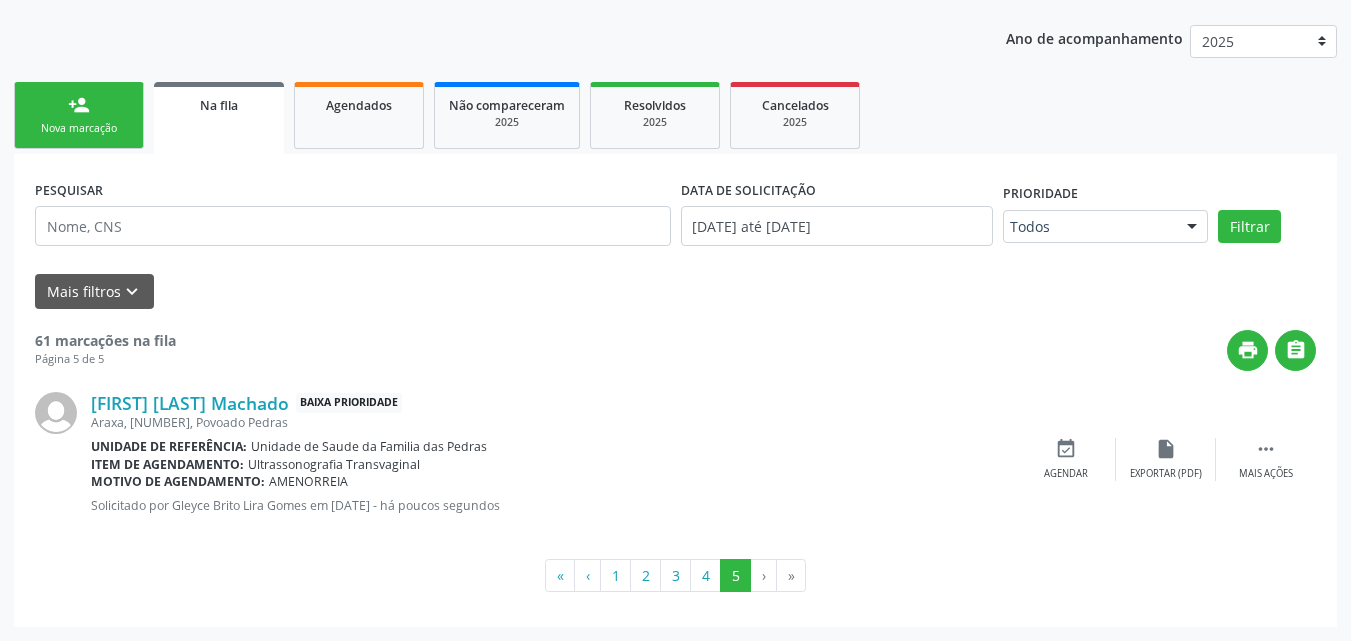 click on "person_add
Nova marcação" at bounding box center [79, 115] 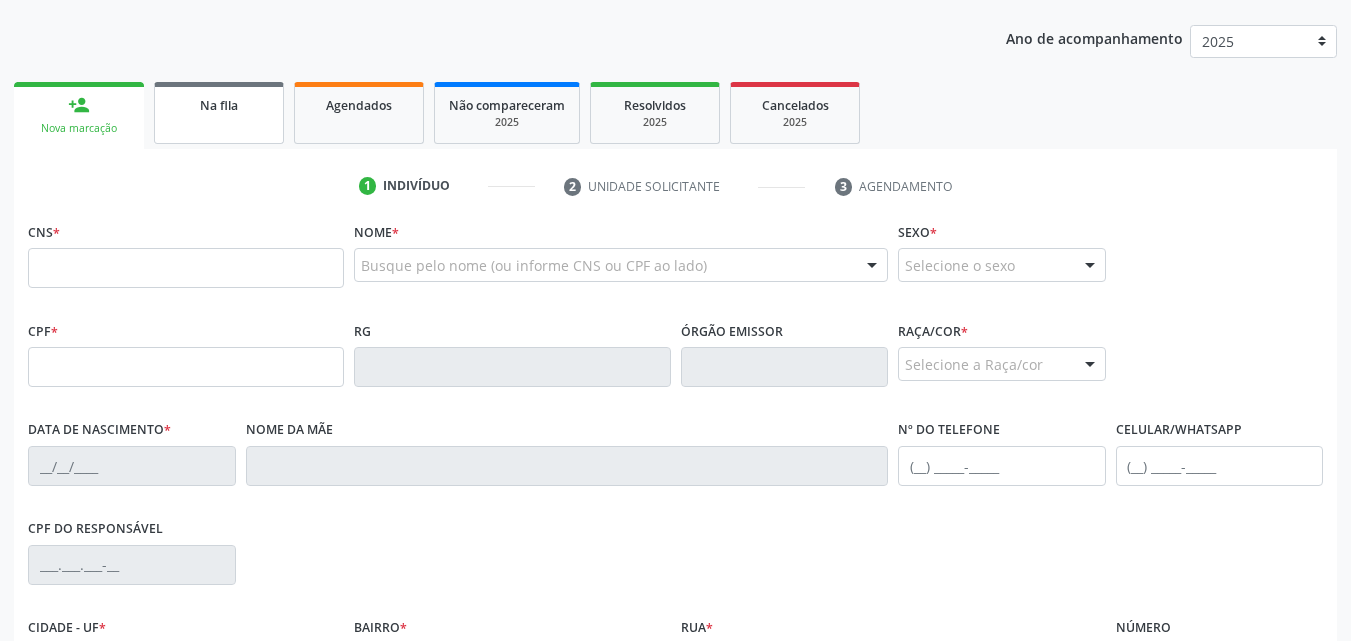 click on "Na fila" at bounding box center [219, 104] 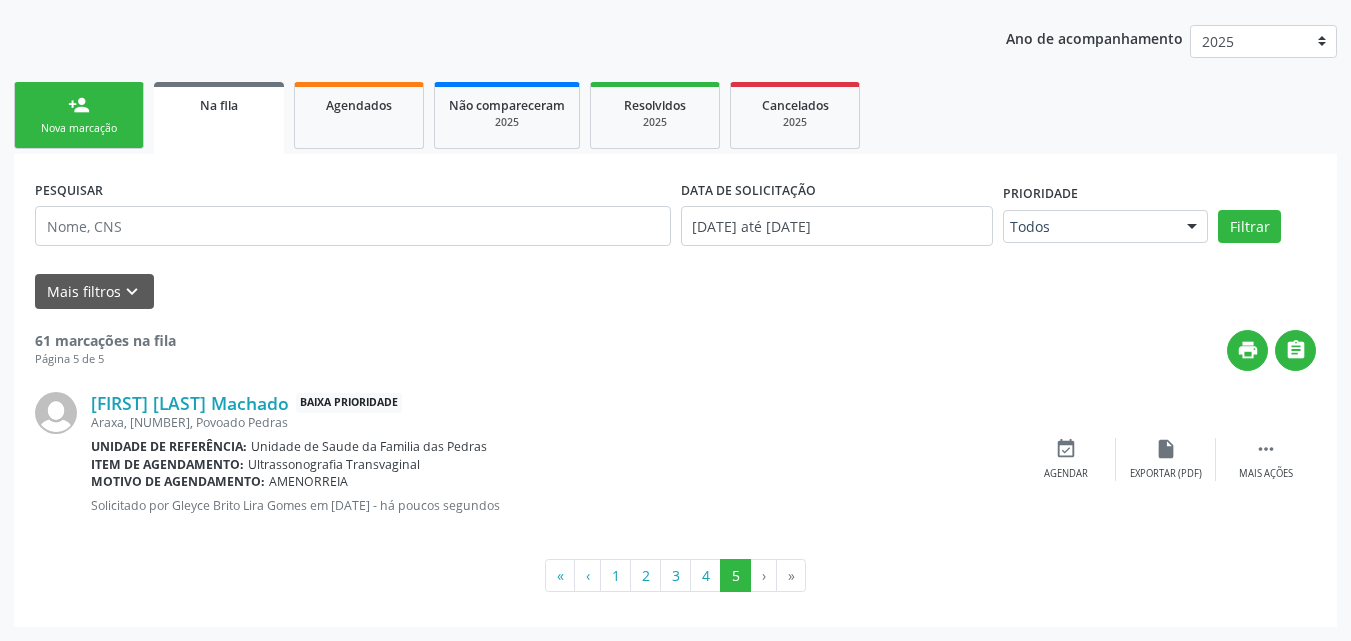 click on "person_add
Nova marcação" at bounding box center (79, 115) 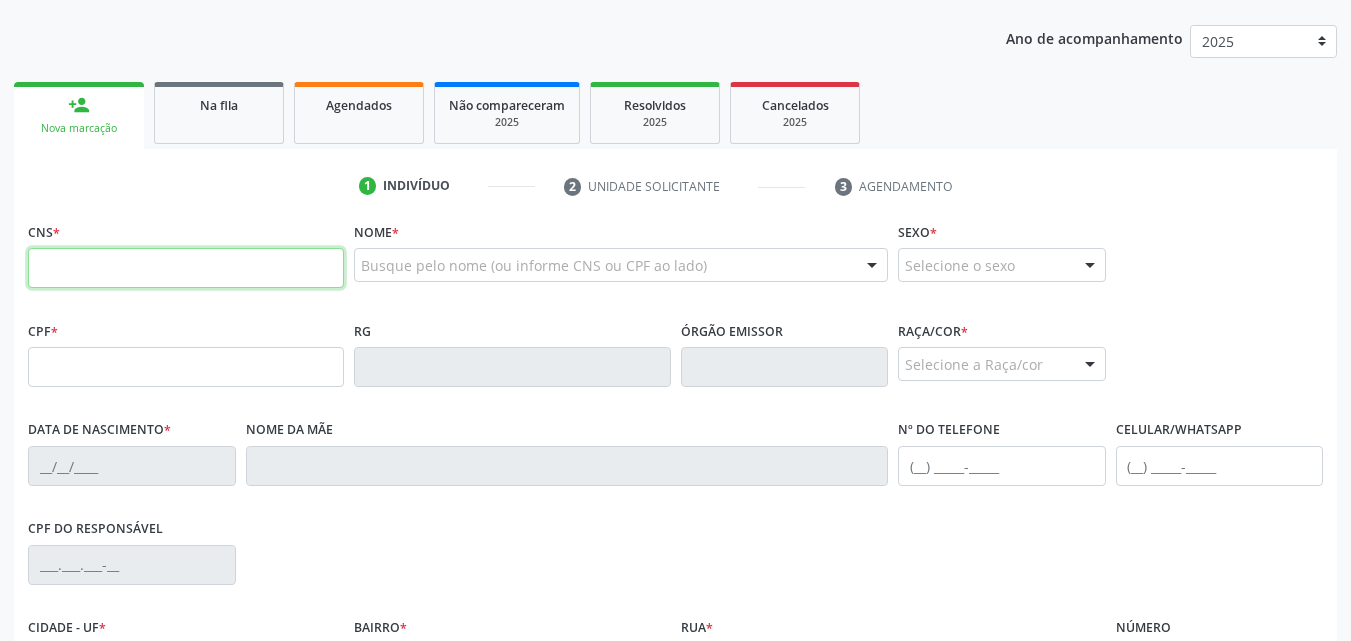 click at bounding box center (186, 268) 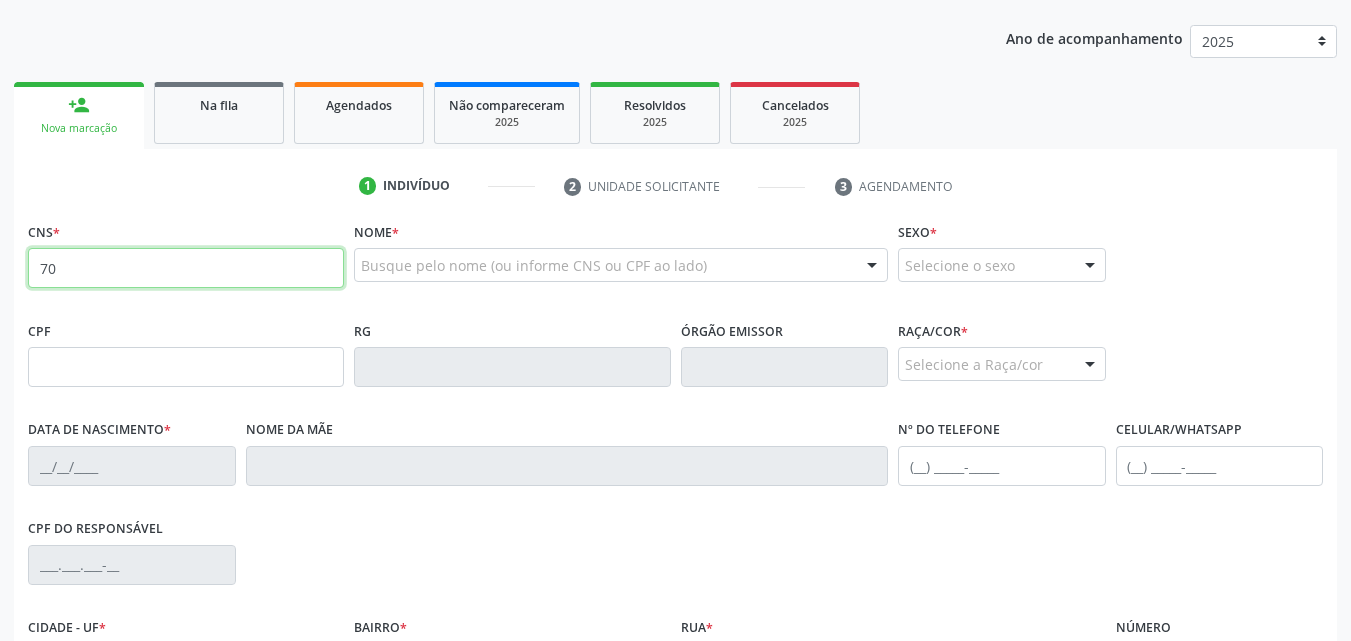 type on "[PHONE]" 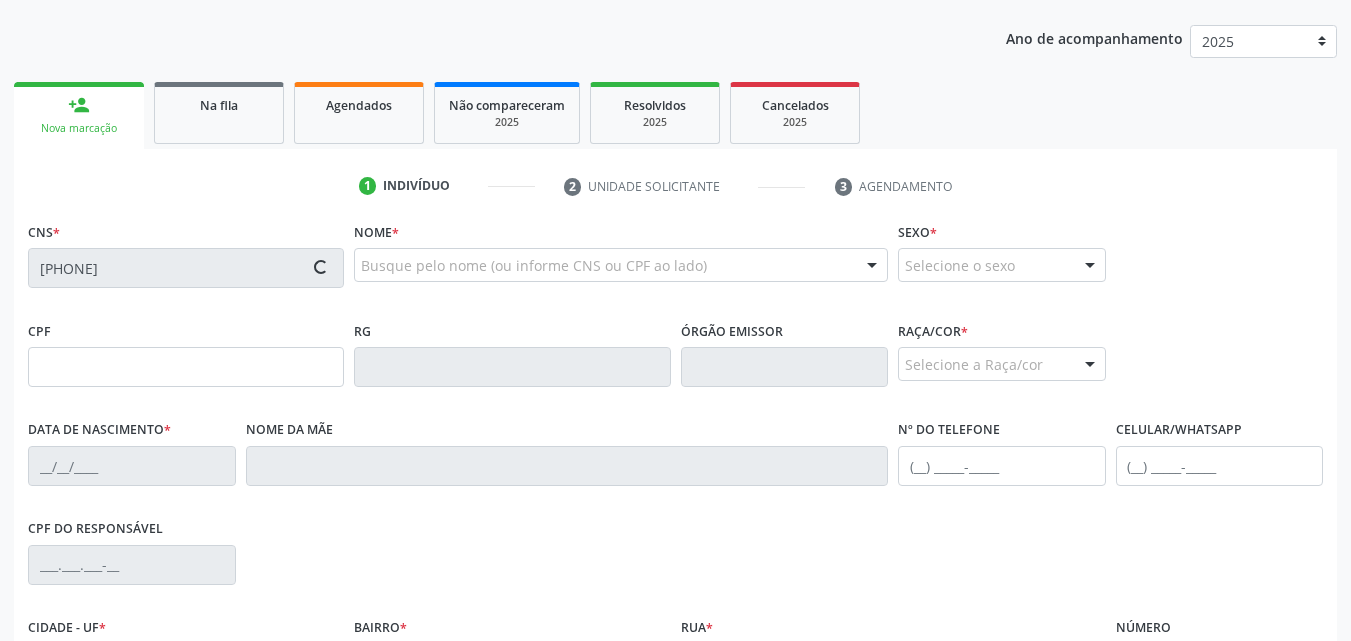 type on "[SSN]" 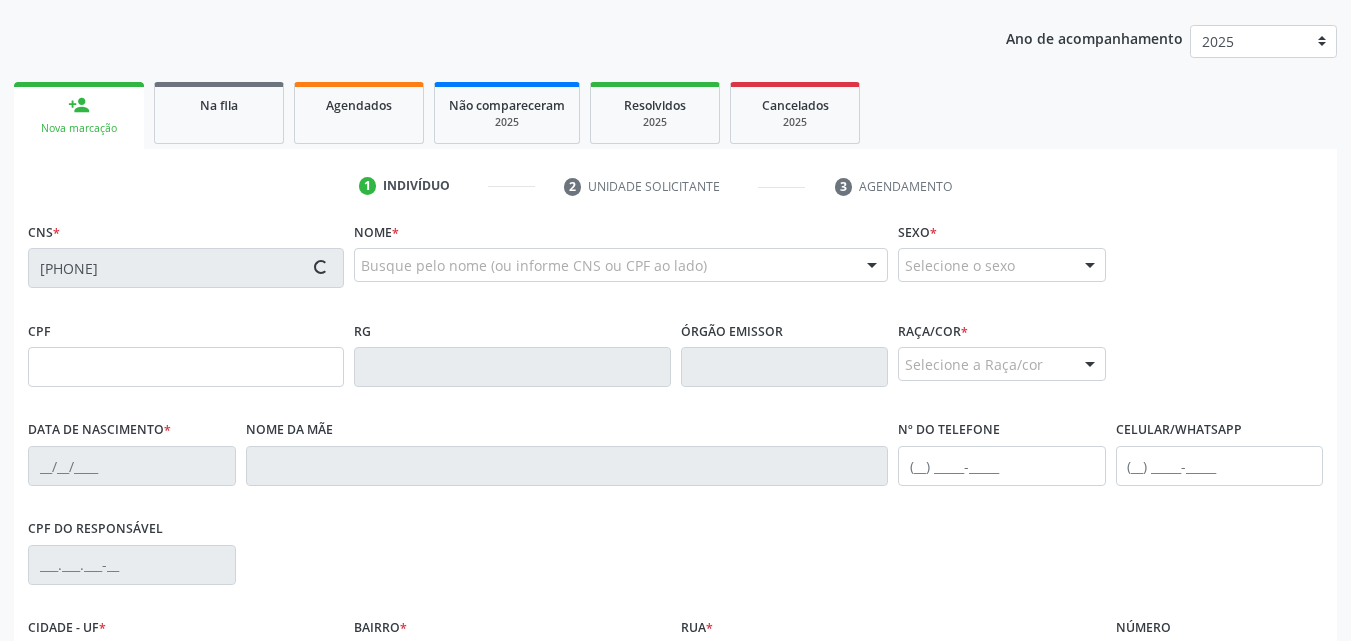 type on "[DATE]" 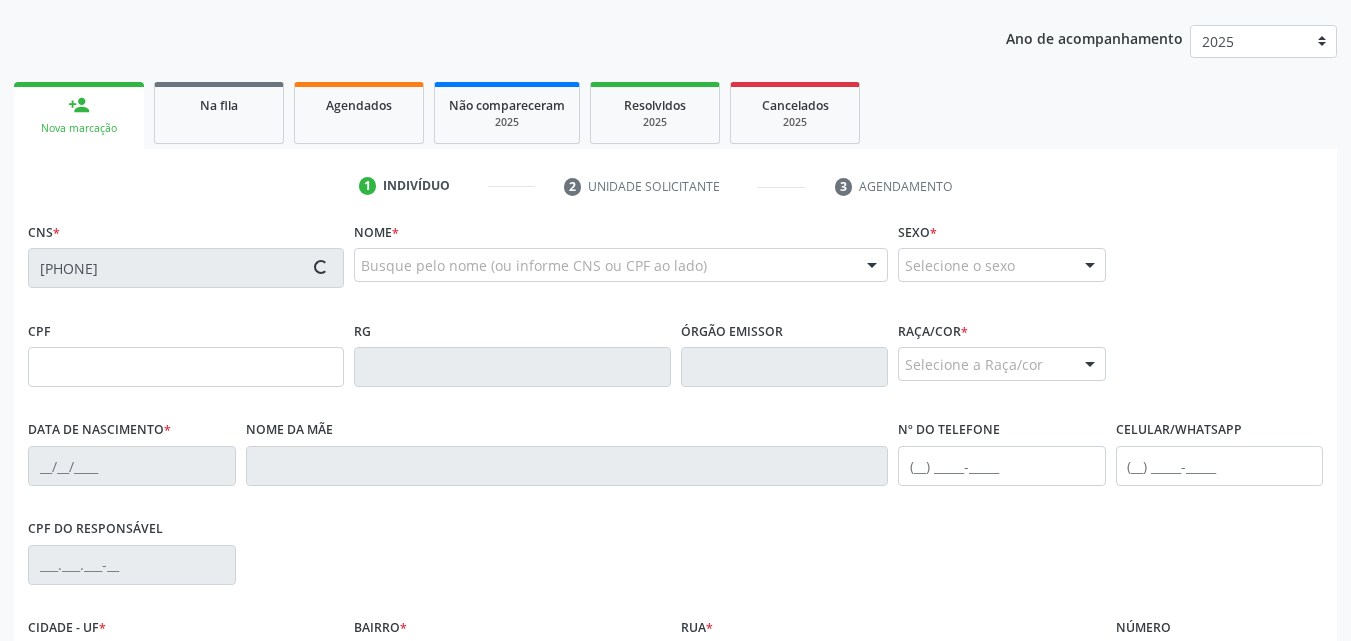 type on "([PHONE])" 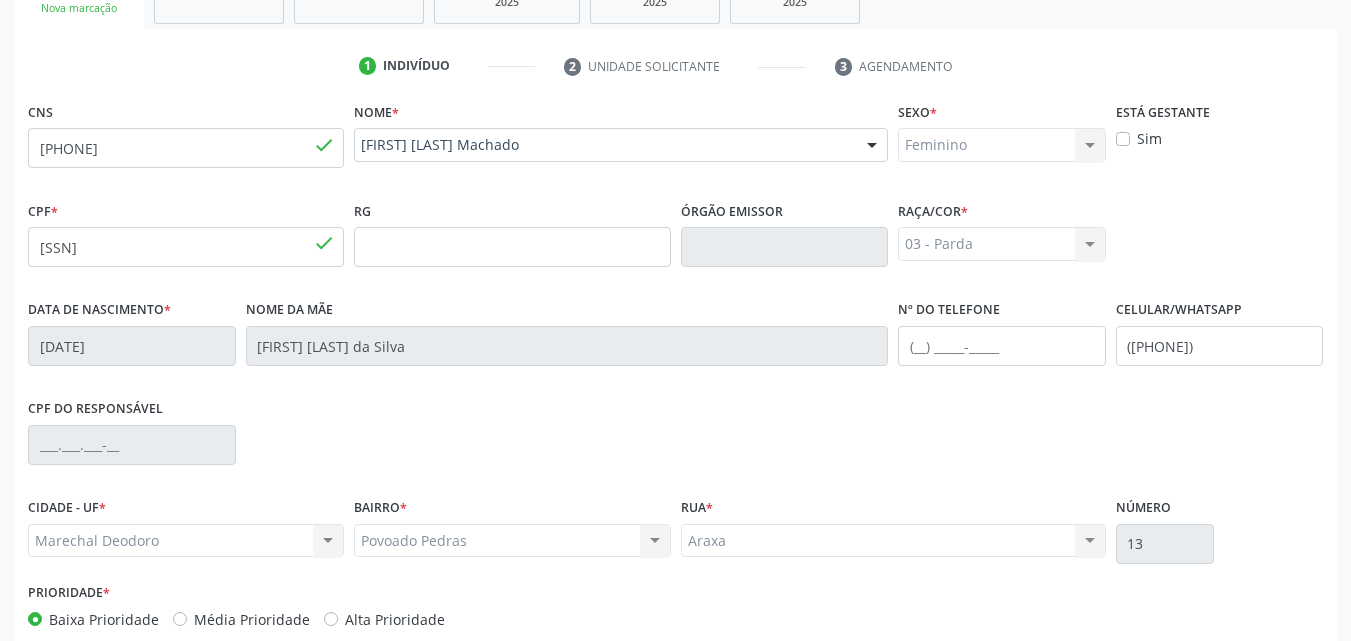 scroll, scrollTop: 445, scrollLeft: 0, axis: vertical 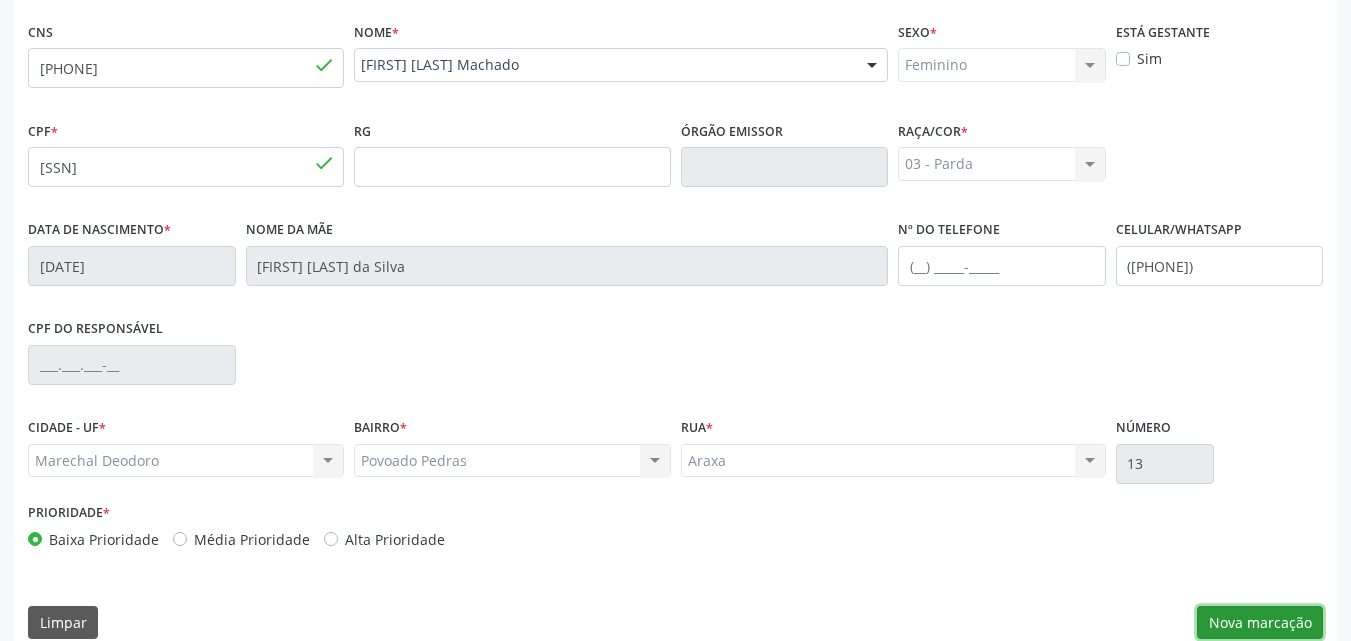 click on "Nova marcação" at bounding box center [1260, 623] 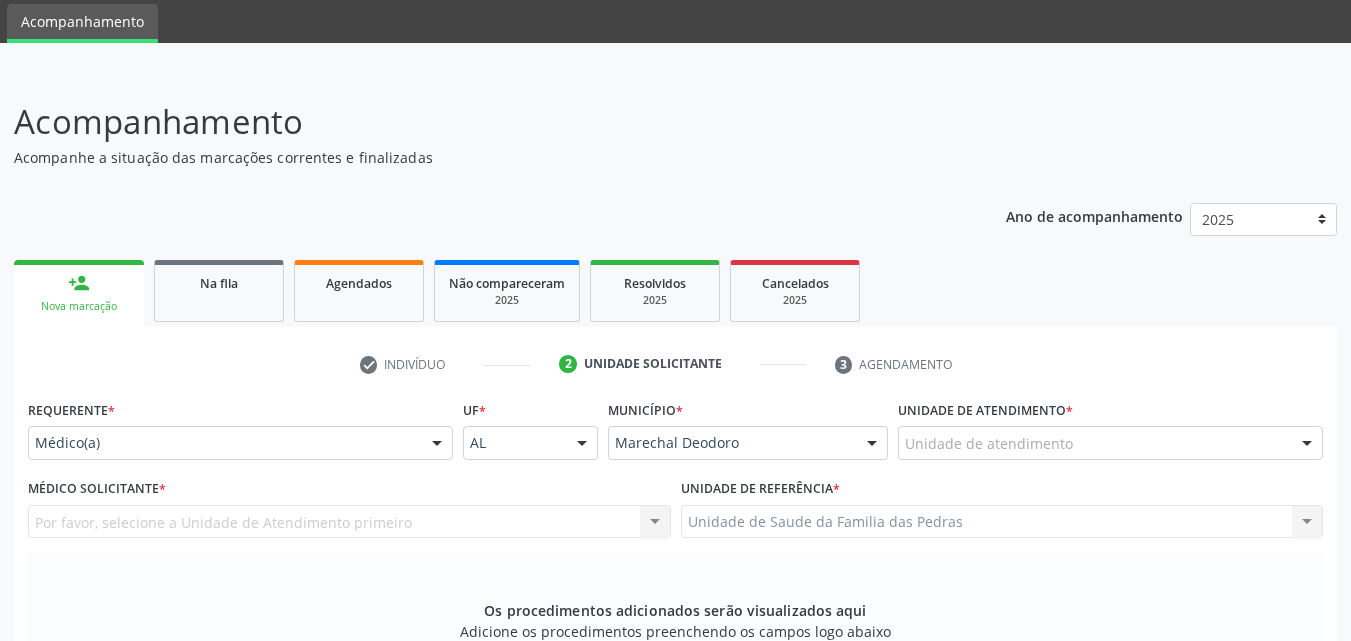 scroll, scrollTop: 0, scrollLeft: 0, axis: both 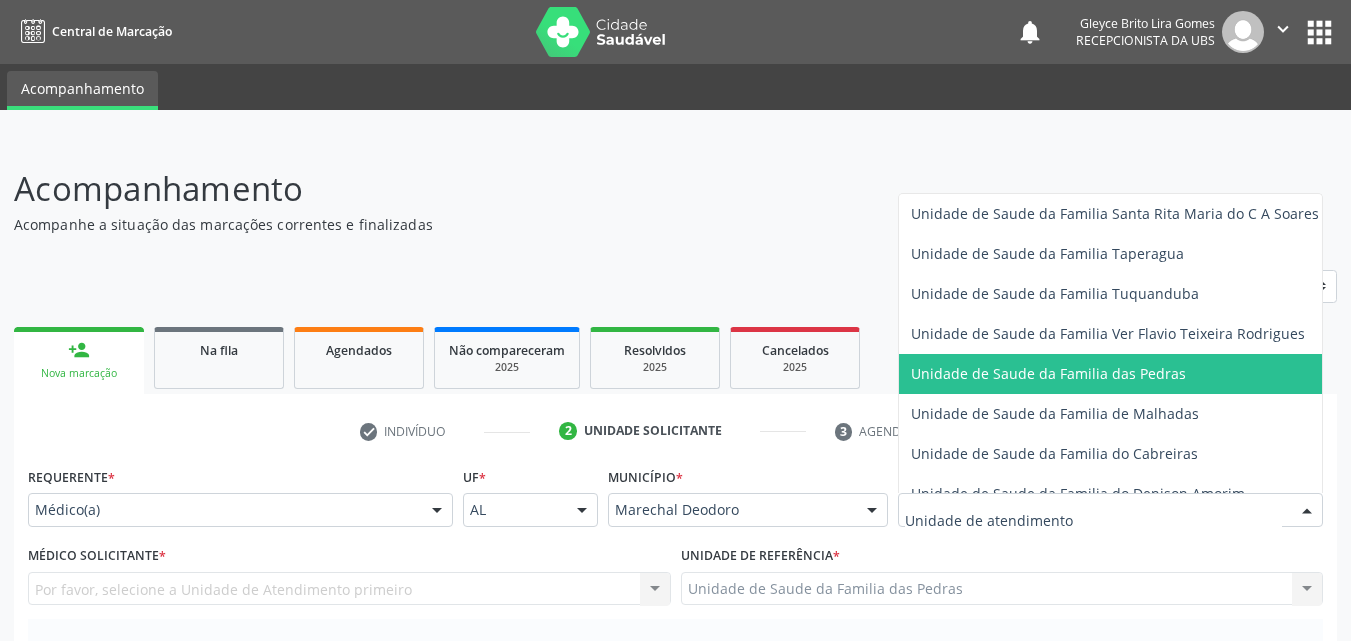 click on "Unidade de Saude da Familia das Pedras" at bounding box center (1048, 373) 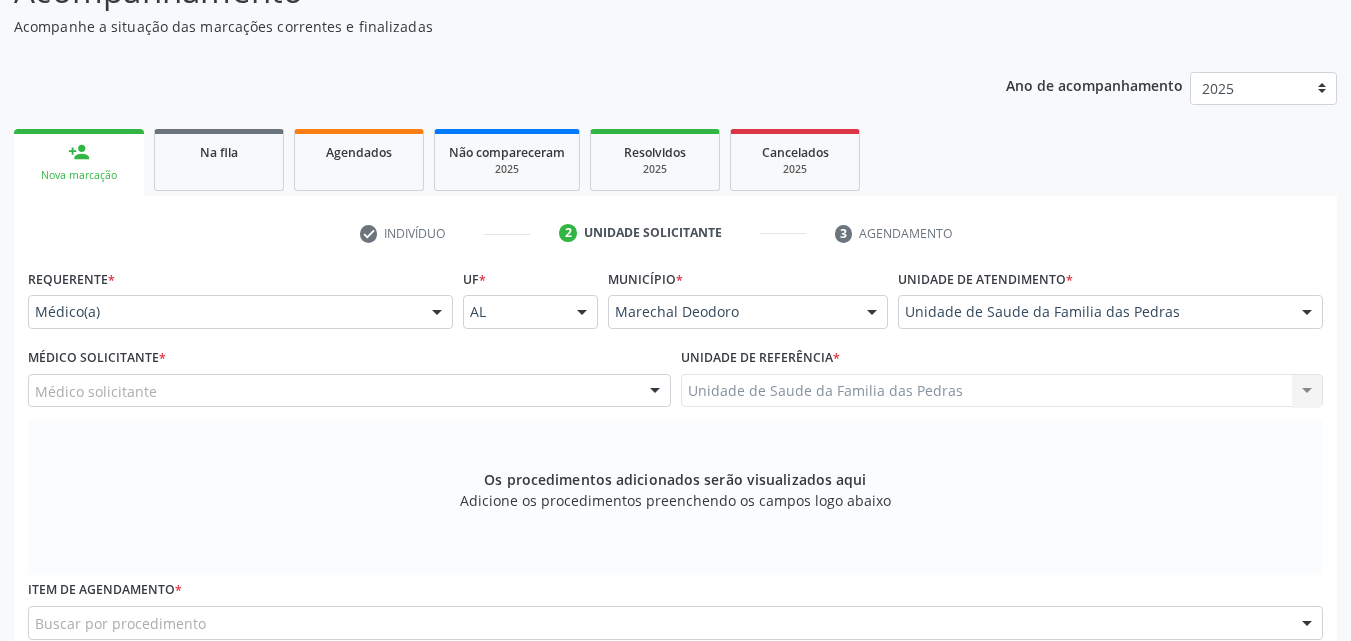 scroll, scrollTop: 200, scrollLeft: 0, axis: vertical 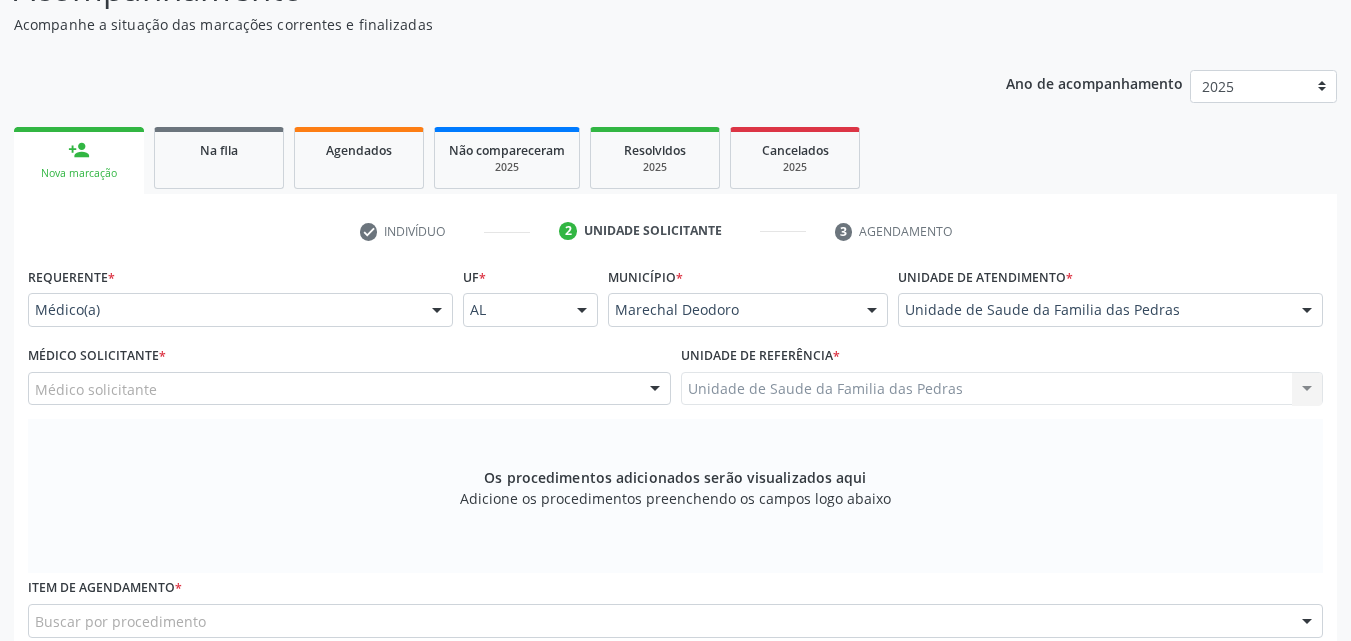 click on "Médico solicitante" at bounding box center (349, 389) 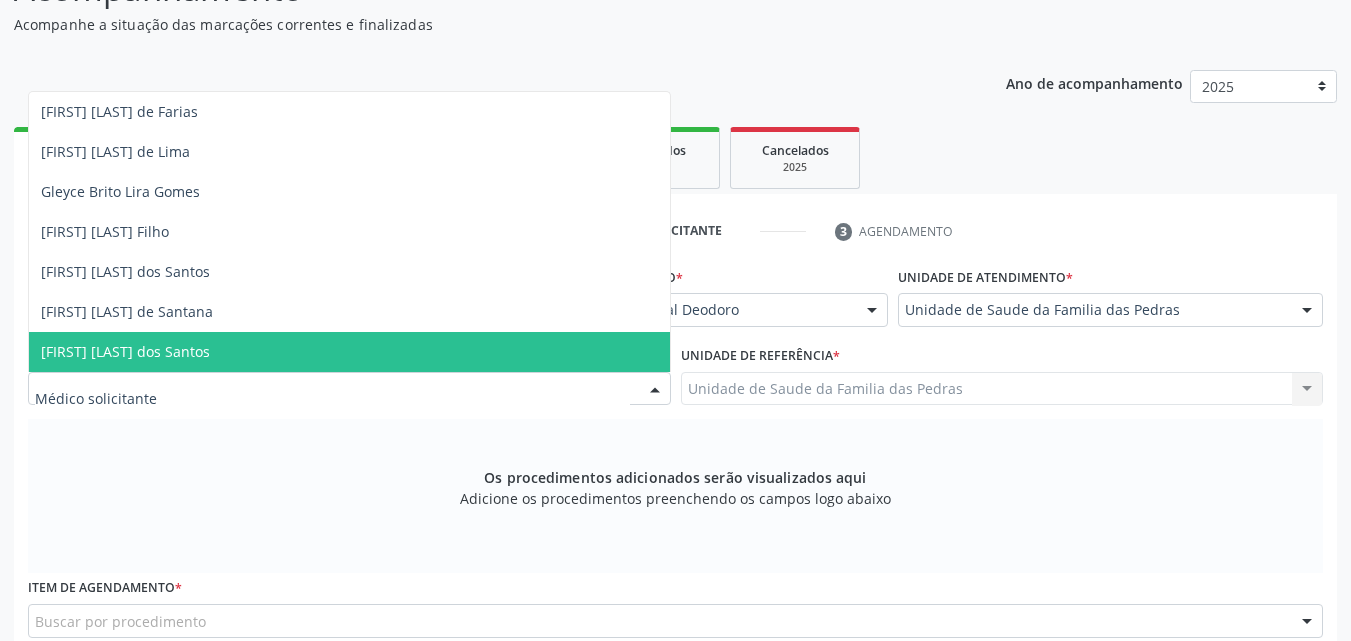 click on "[FIRST] [LAST] dos Santos" at bounding box center [349, 352] 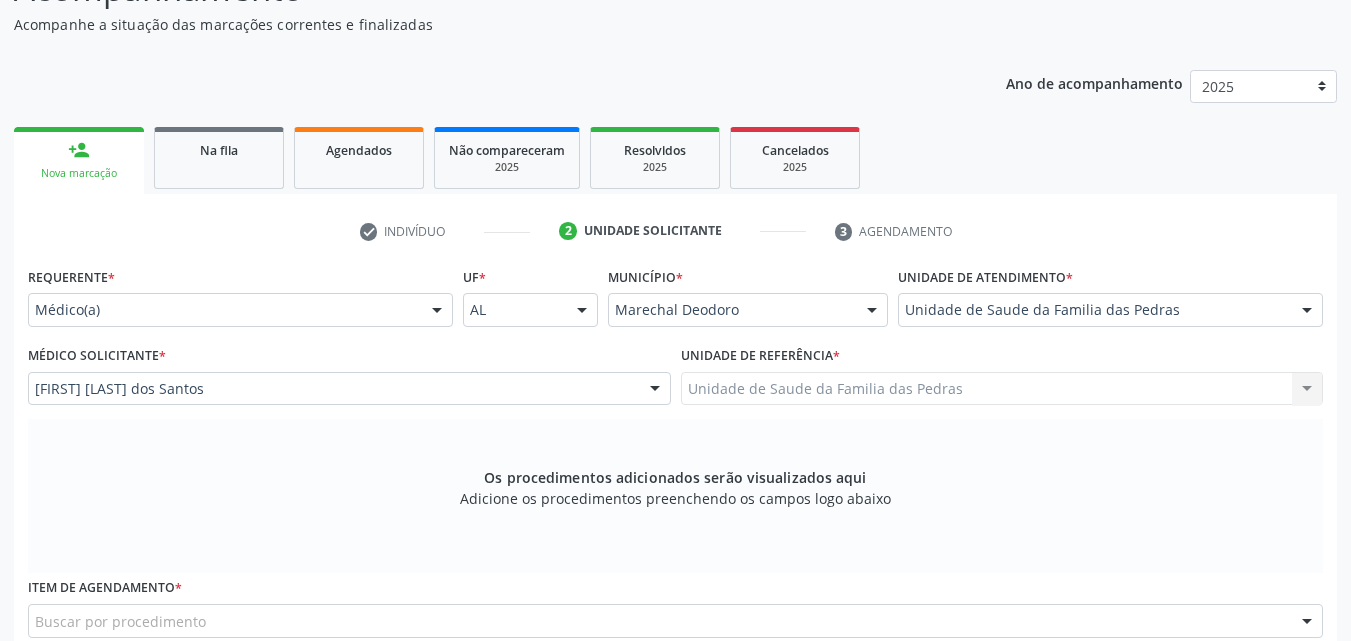 click on "Unidade de Saude da Familia das Pedras         Unidade de Saude da Familia das Pedras
Nenhum resultado encontrado para: "   "
Não há nenhuma opção para ser exibida." at bounding box center (1002, 389) 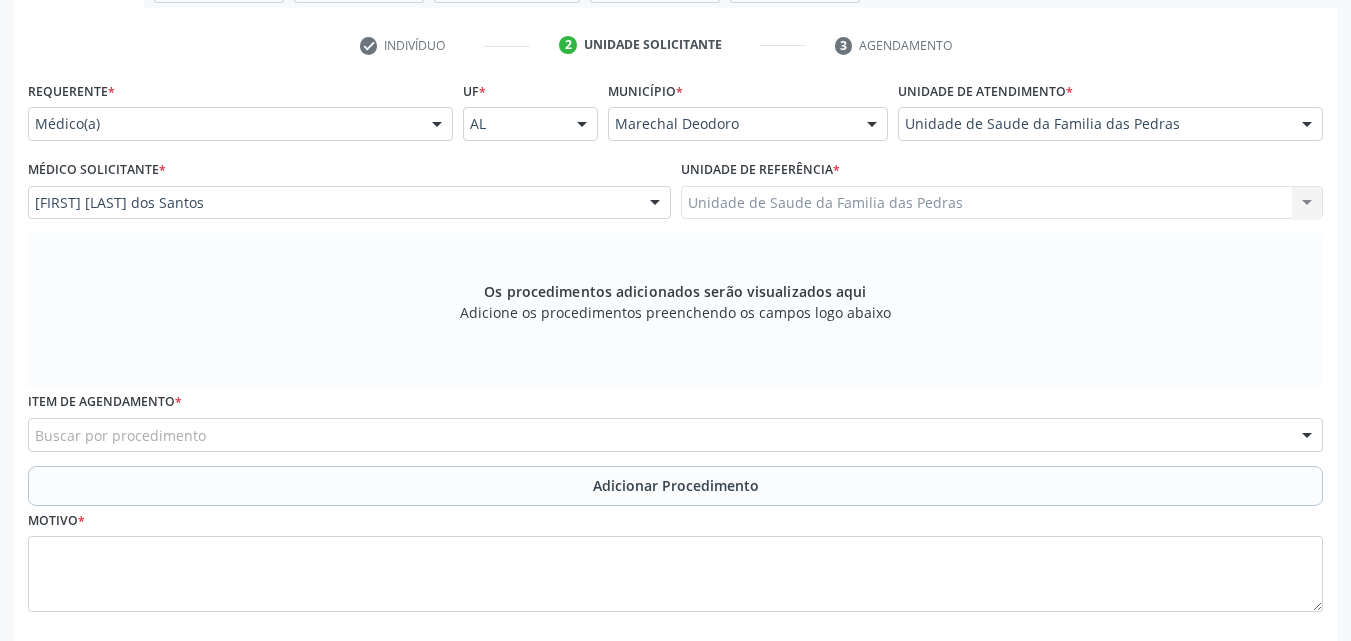 scroll, scrollTop: 488, scrollLeft: 0, axis: vertical 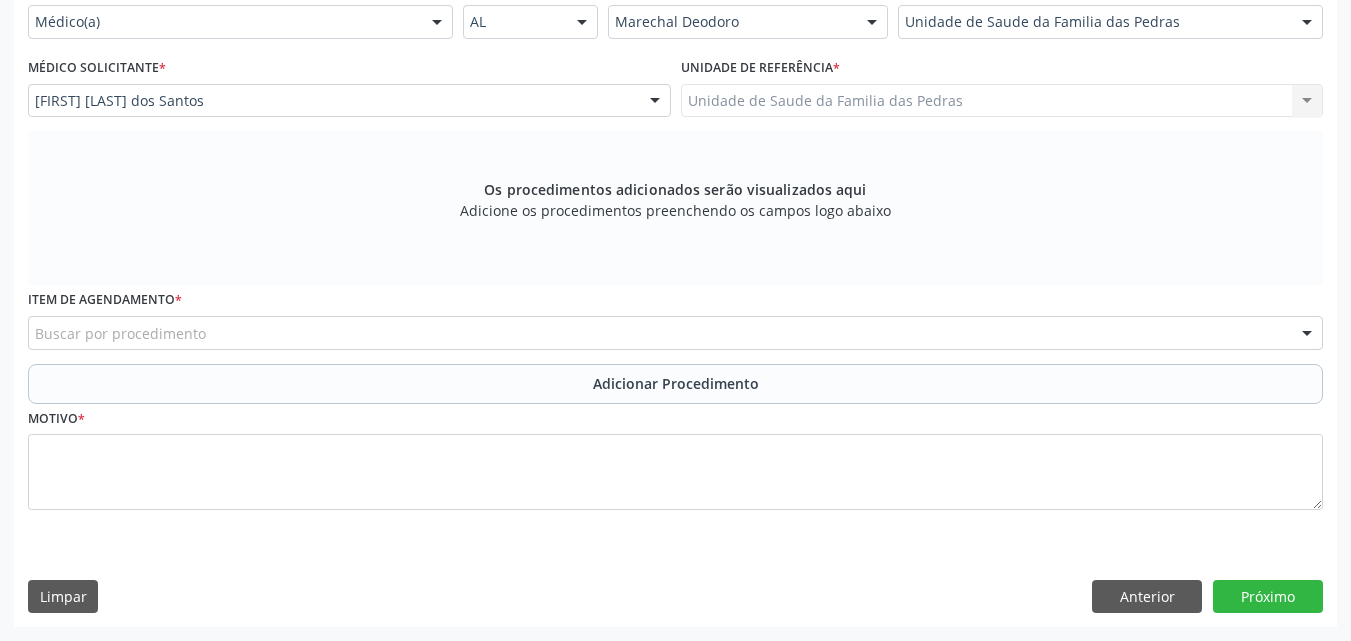 click on "Buscar por procedimento" at bounding box center [675, 333] 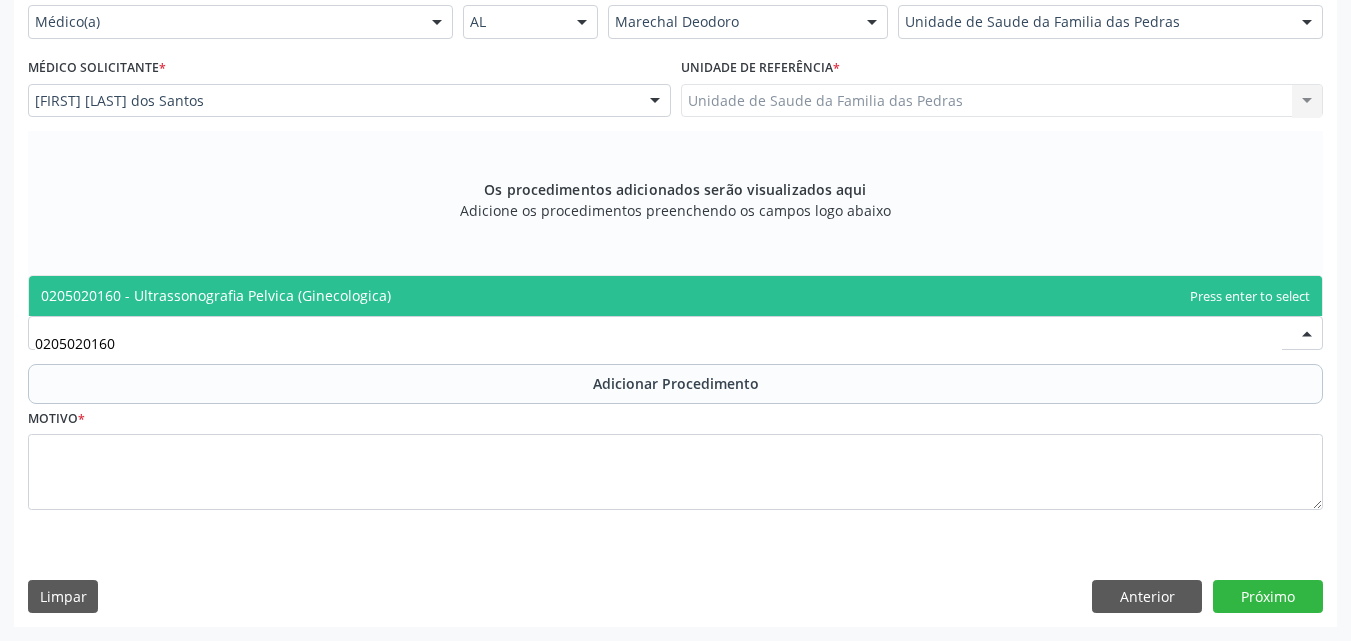 type on "0205020160" 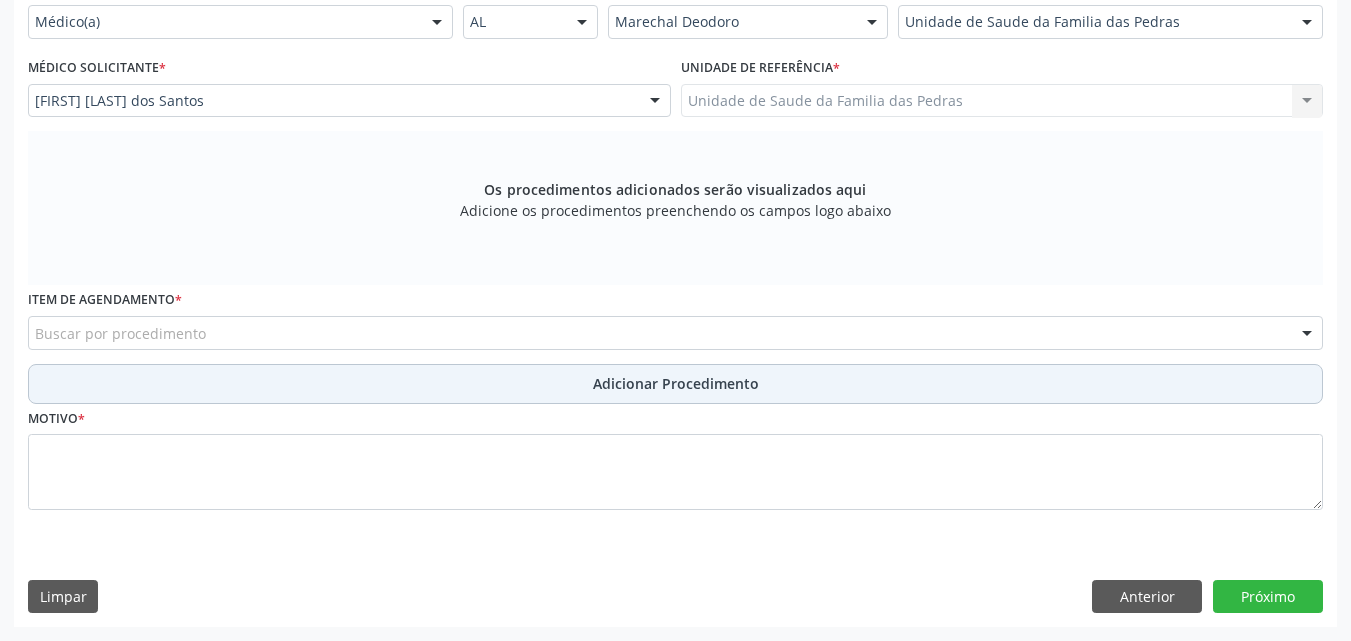 click on "Adicionar Procedimento" at bounding box center [675, 384] 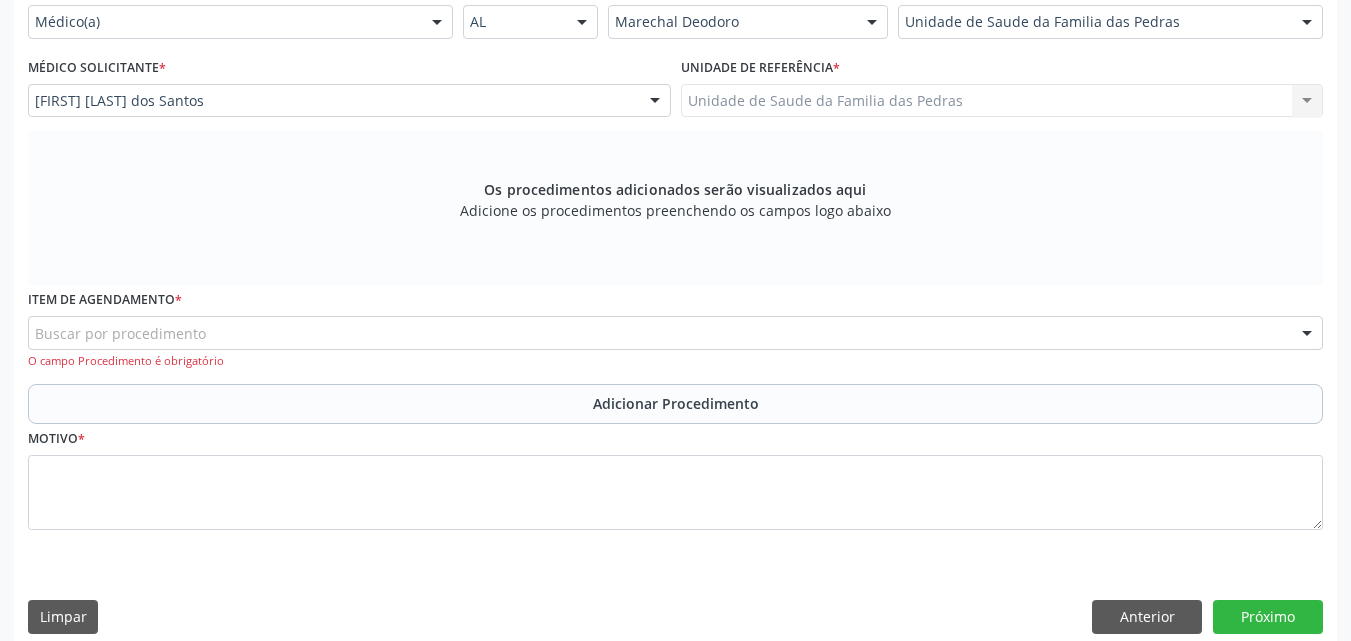 click on "Buscar por procedimento" at bounding box center [675, 333] 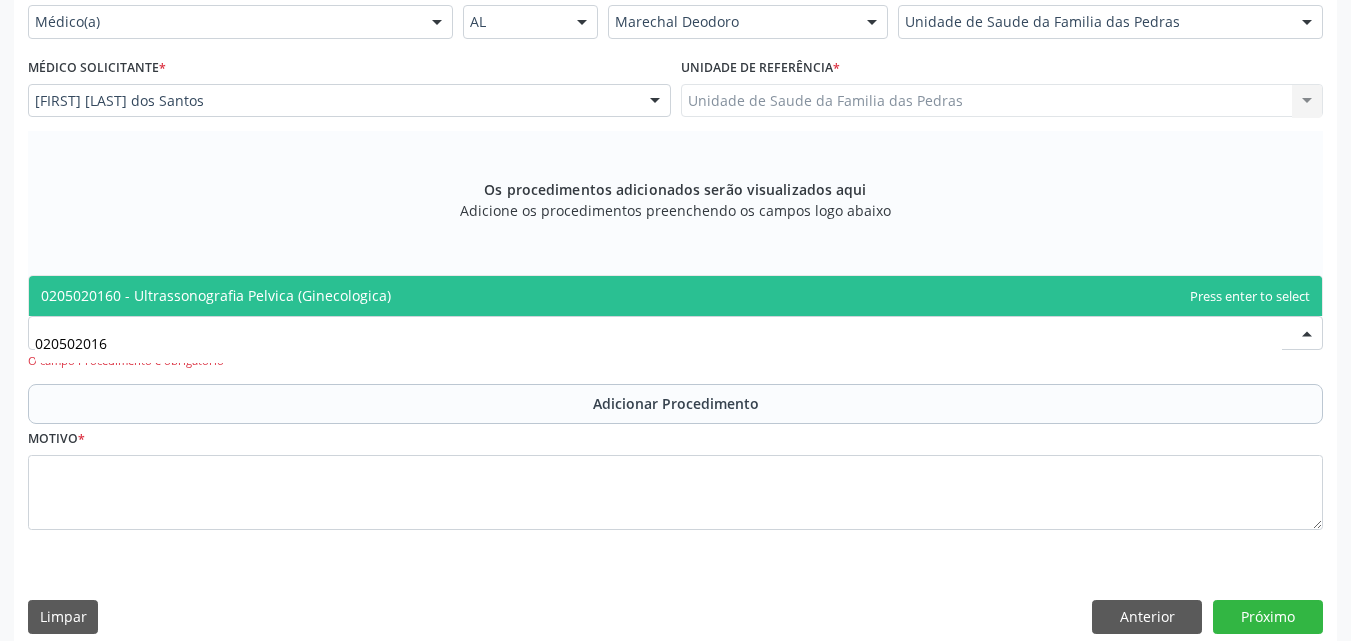 type on "0205020160" 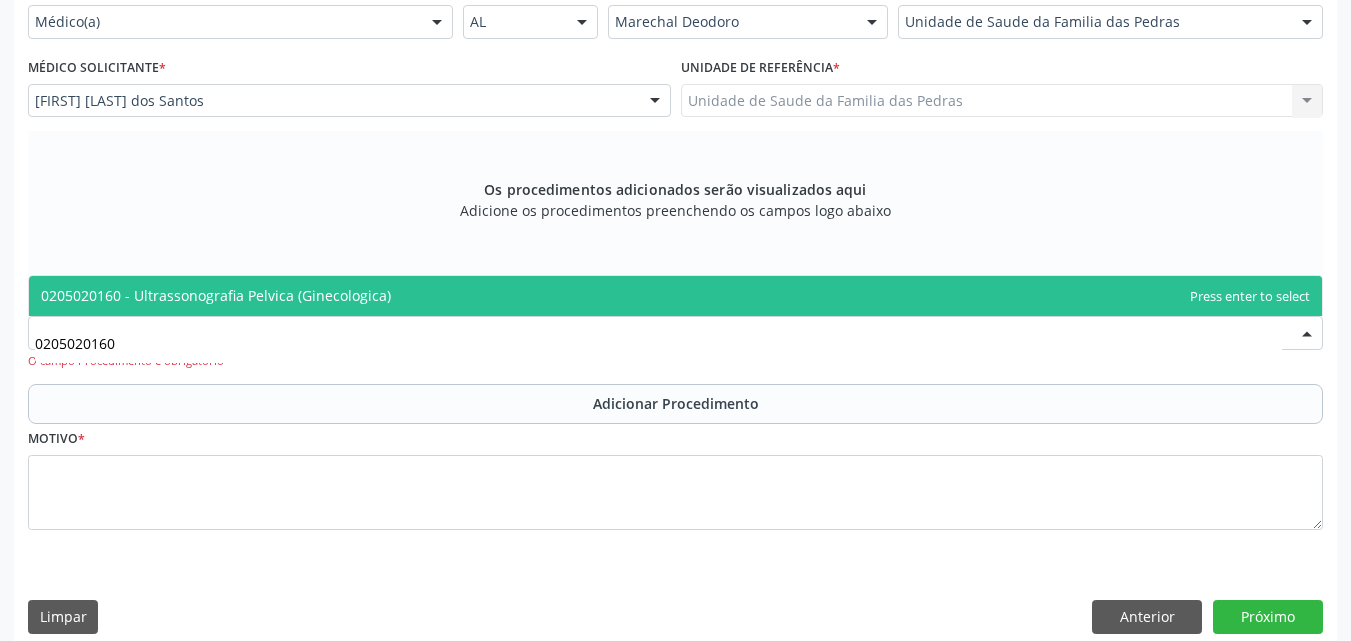 click on "0205020160 - Ultrassonografia Pelvica (Ginecologica)" at bounding box center [675, 296] 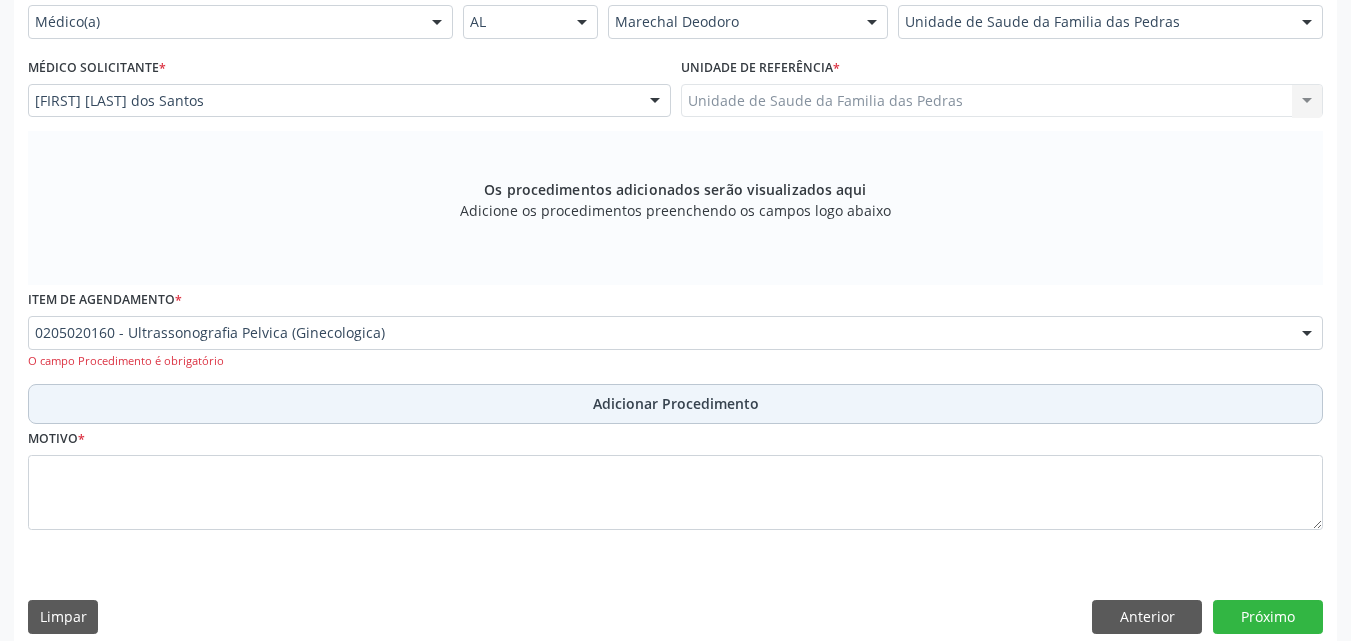 click on "Adicionar Procedimento" at bounding box center [675, 404] 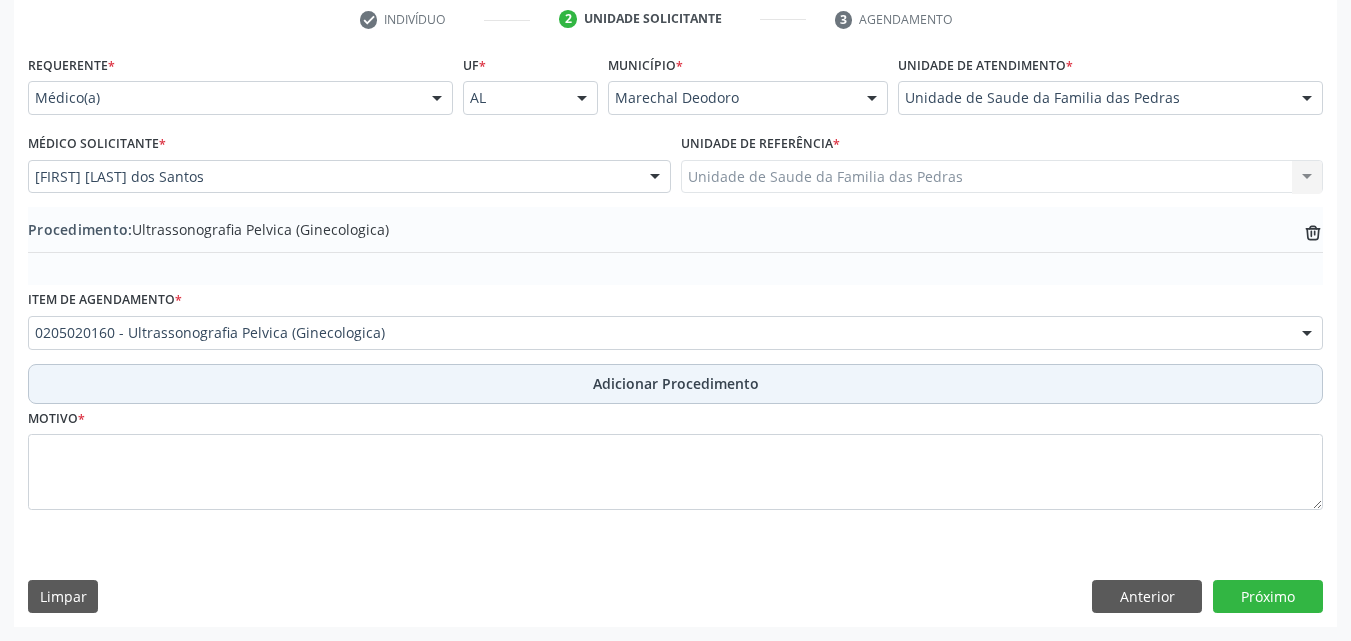 scroll, scrollTop: 412, scrollLeft: 0, axis: vertical 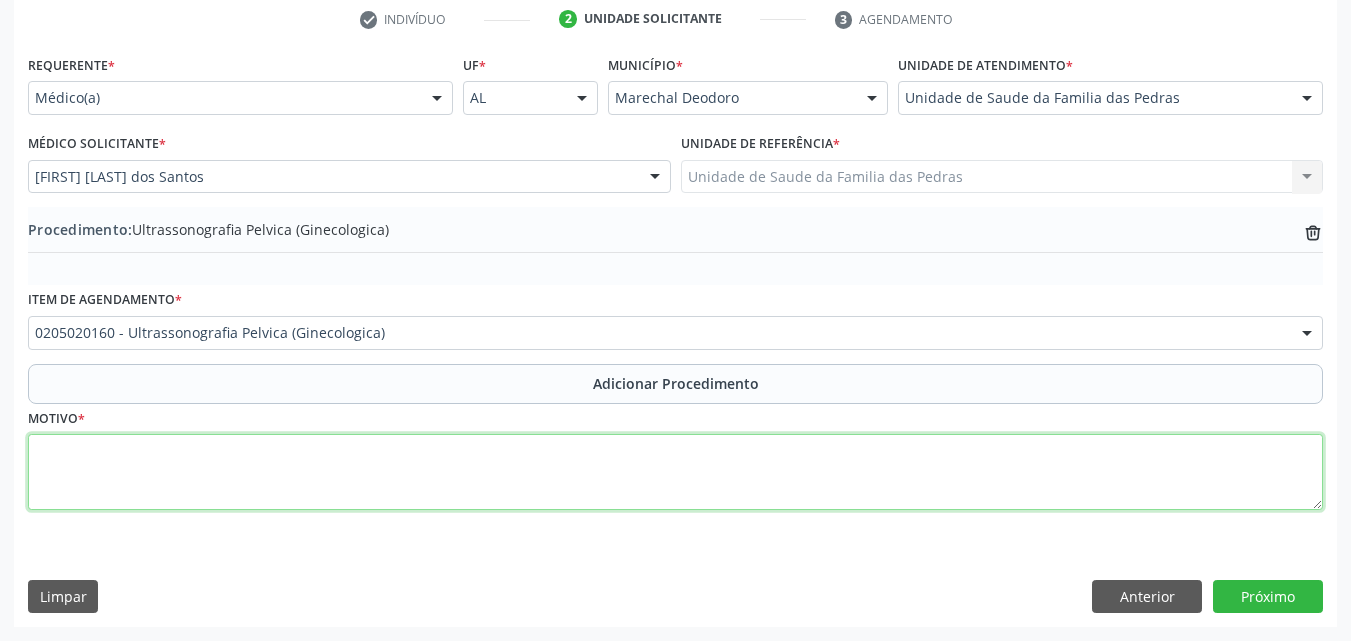 click at bounding box center [675, 472] 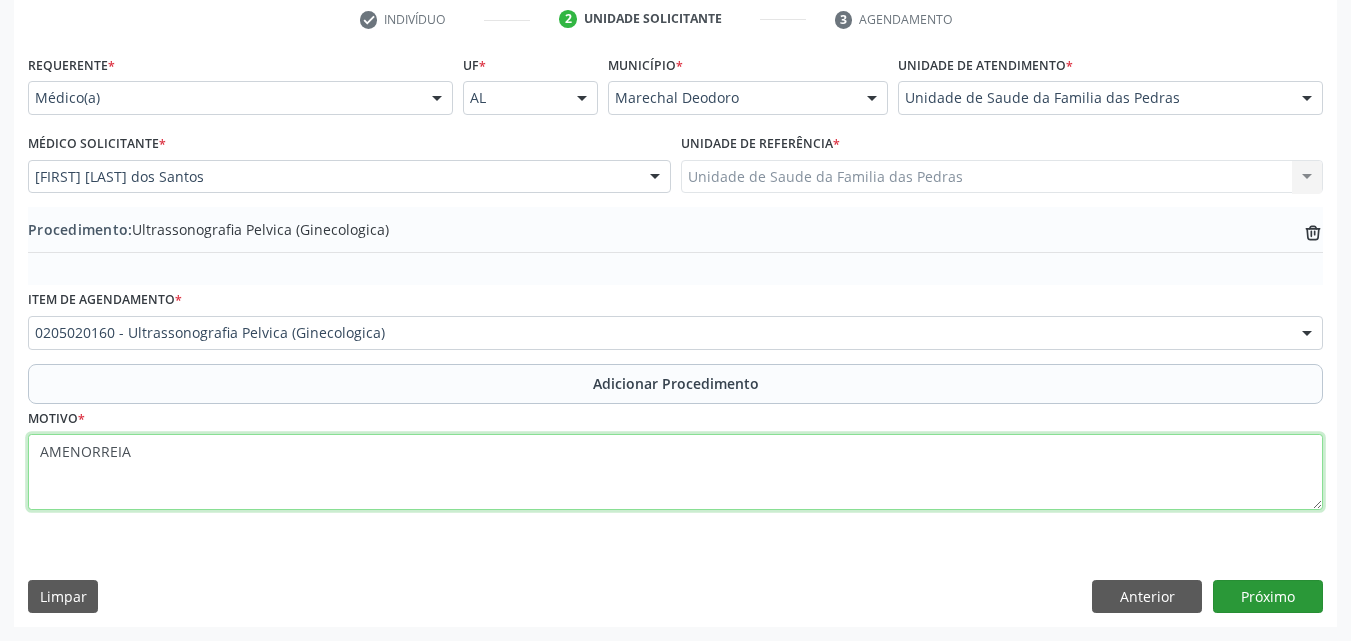 type on "AMENORREIA" 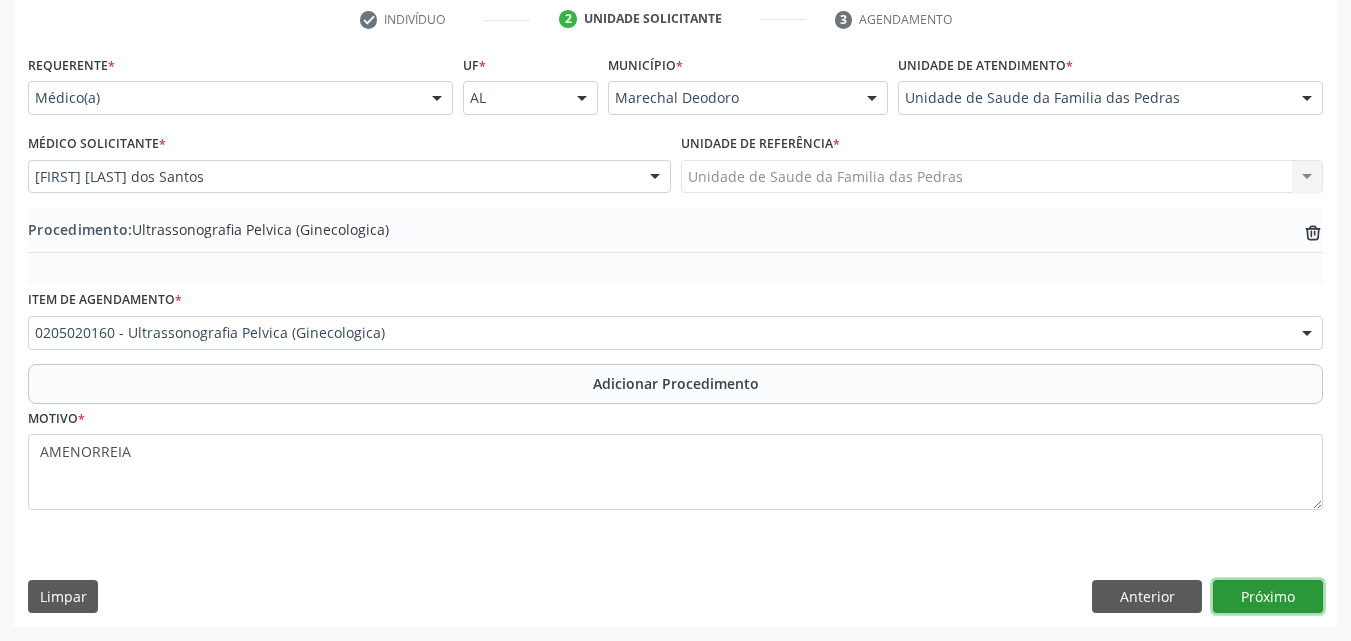 click on "Próximo" at bounding box center (1268, 597) 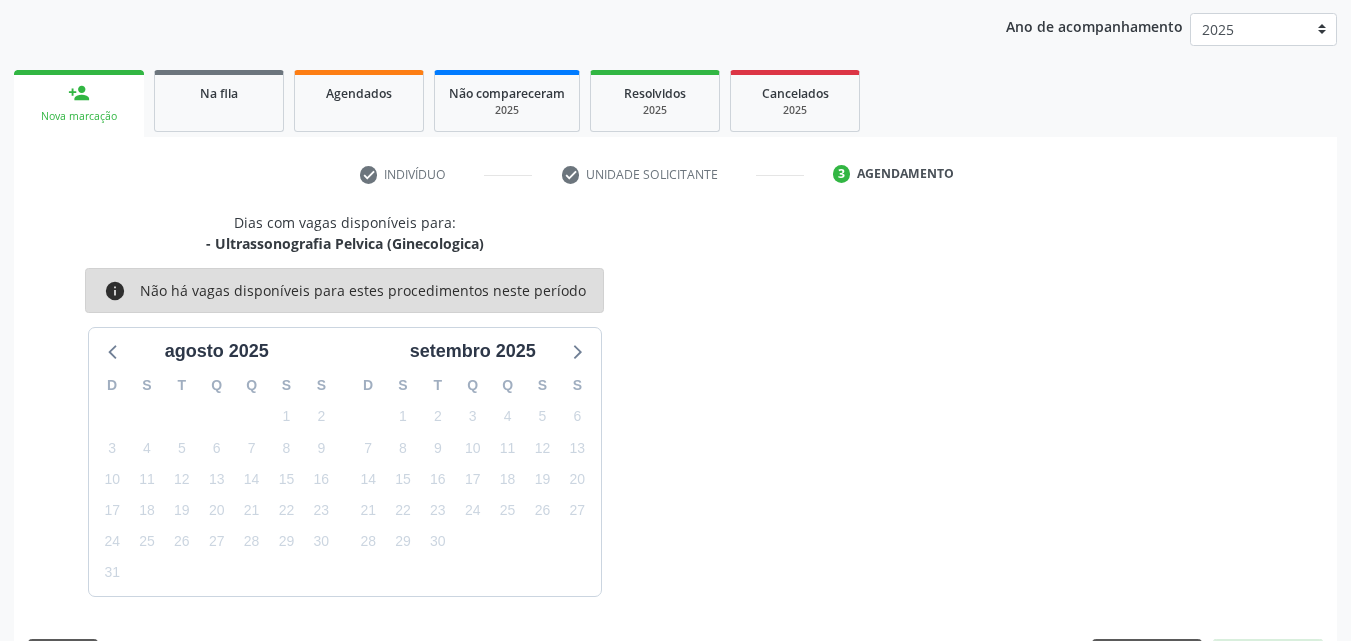 scroll, scrollTop: 316, scrollLeft: 0, axis: vertical 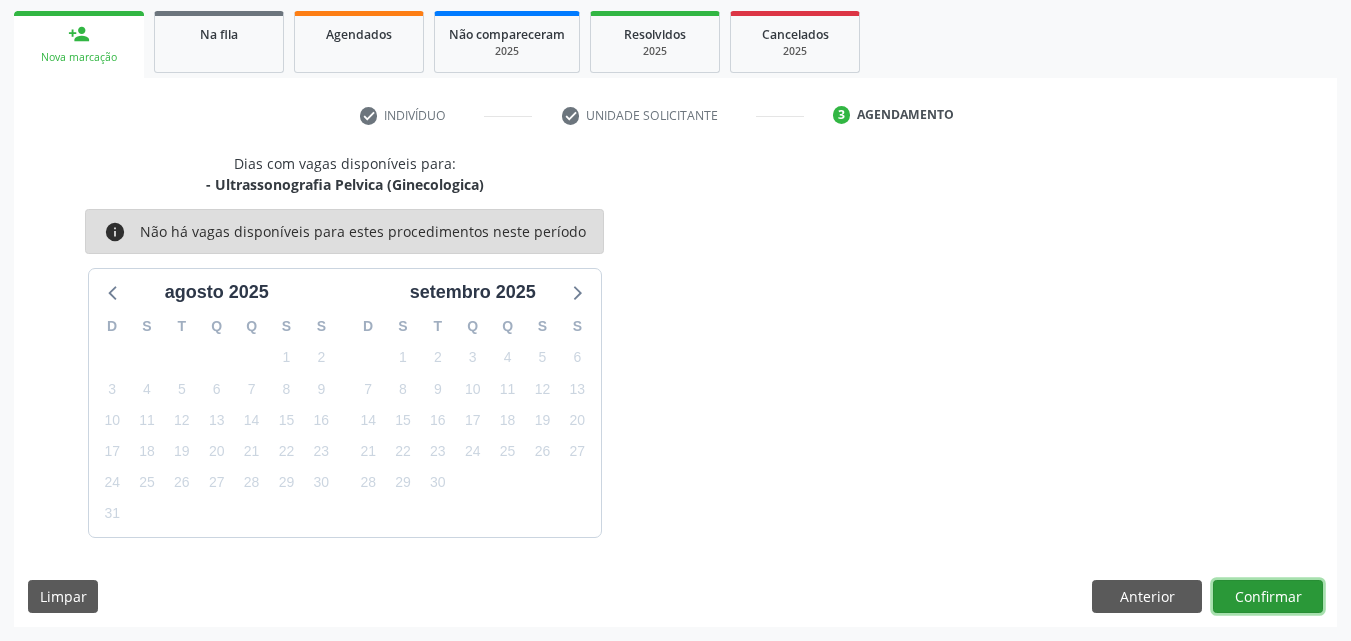 click on "Confirmar" at bounding box center (1268, 597) 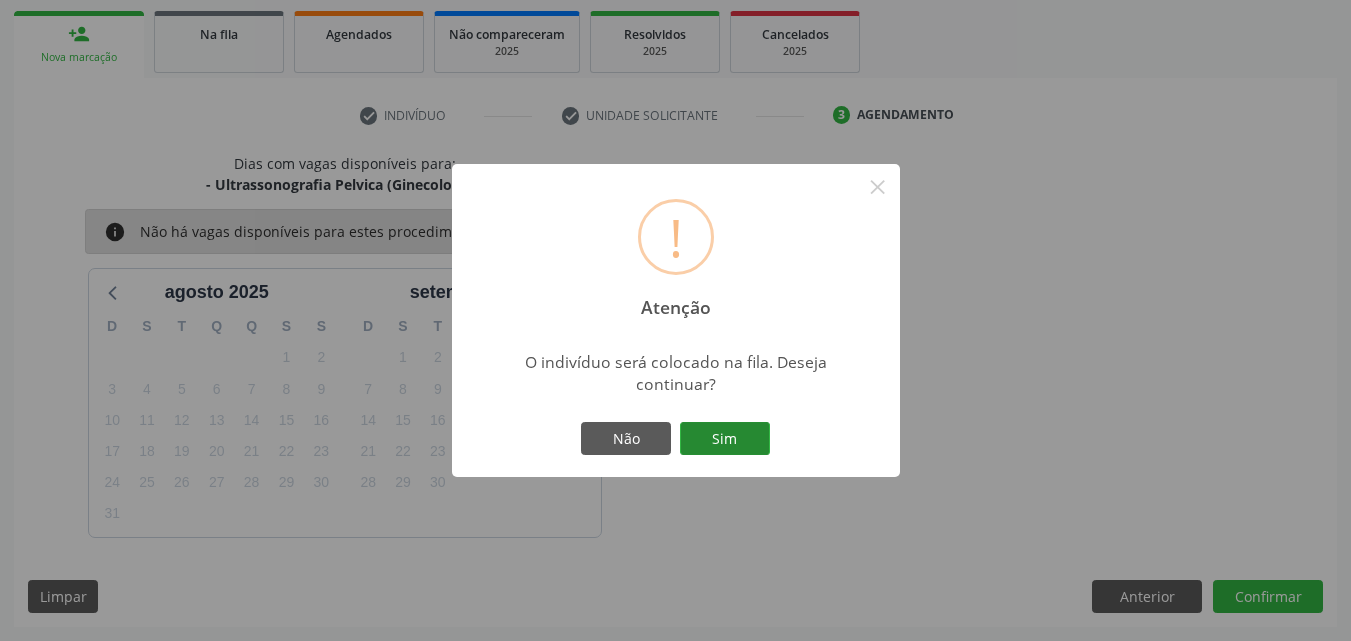 click on "Sim" at bounding box center (725, 439) 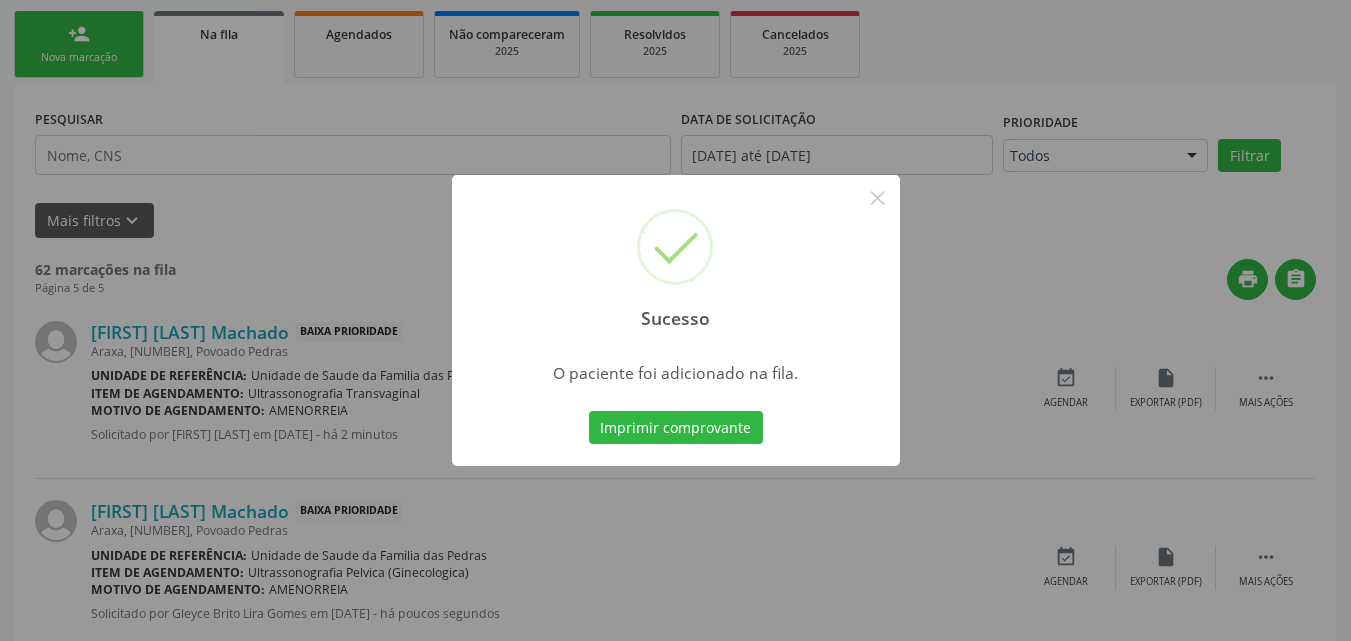 scroll, scrollTop: 54, scrollLeft: 0, axis: vertical 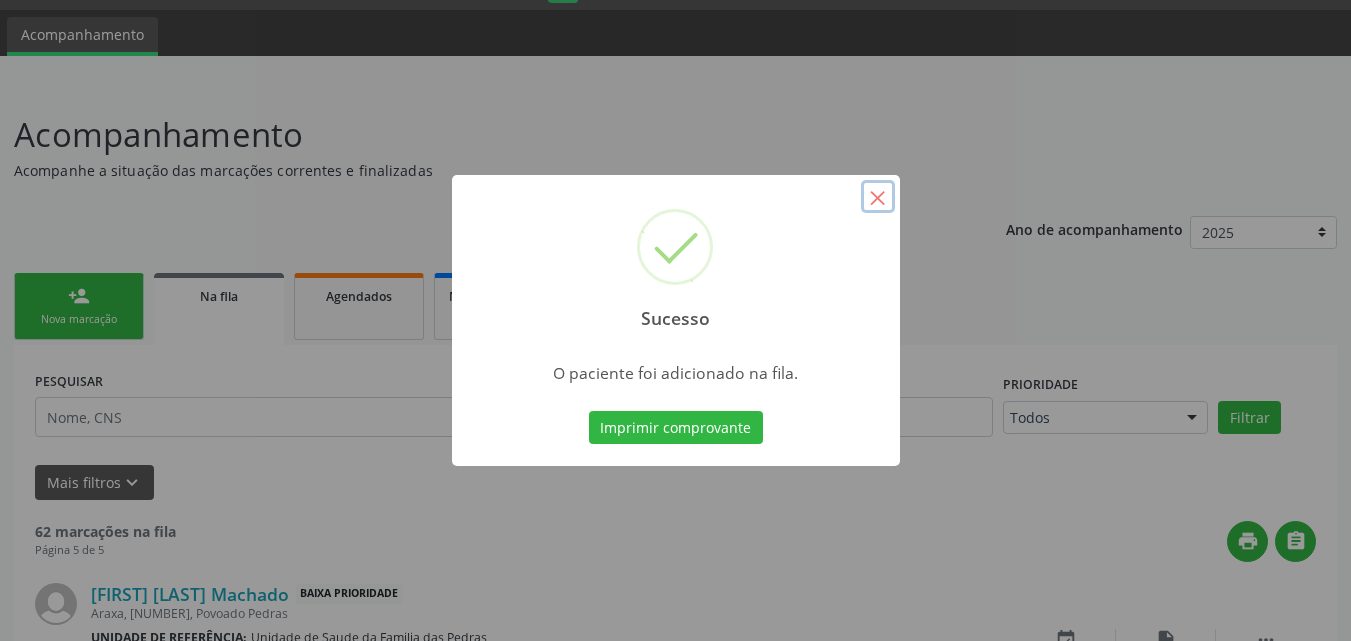 click on "×" at bounding box center [878, 197] 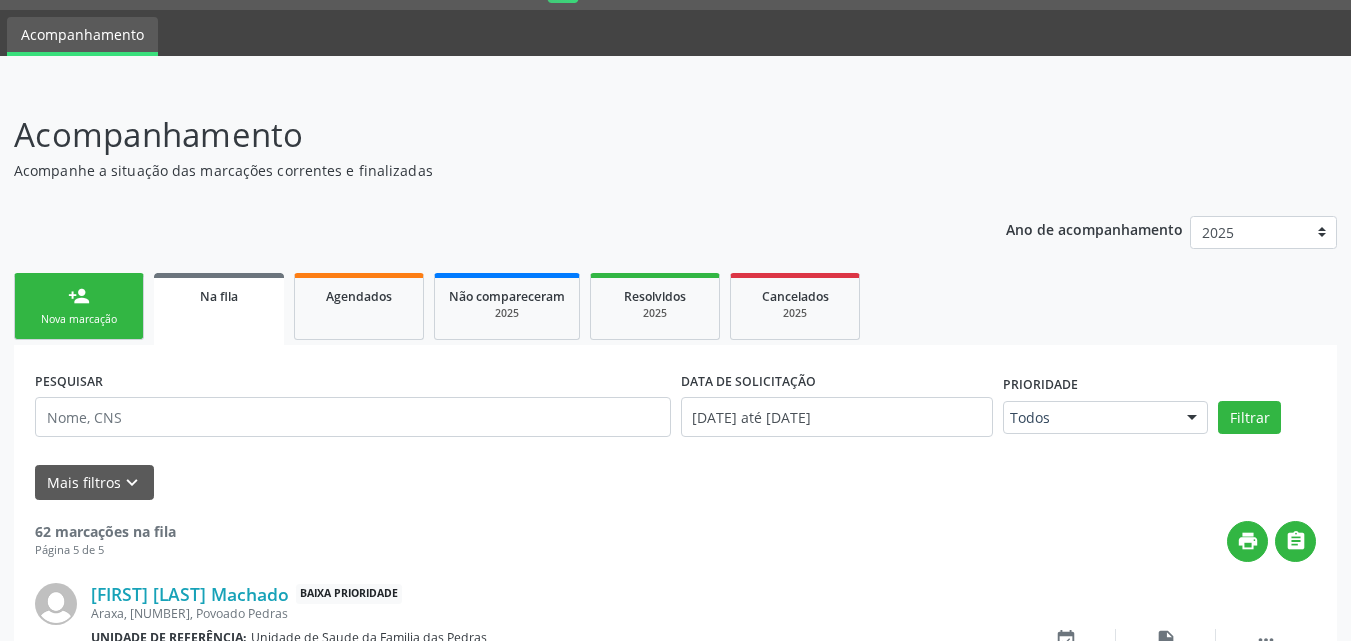 scroll, scrollTop: 0, scrollLeft: 0, axis: both 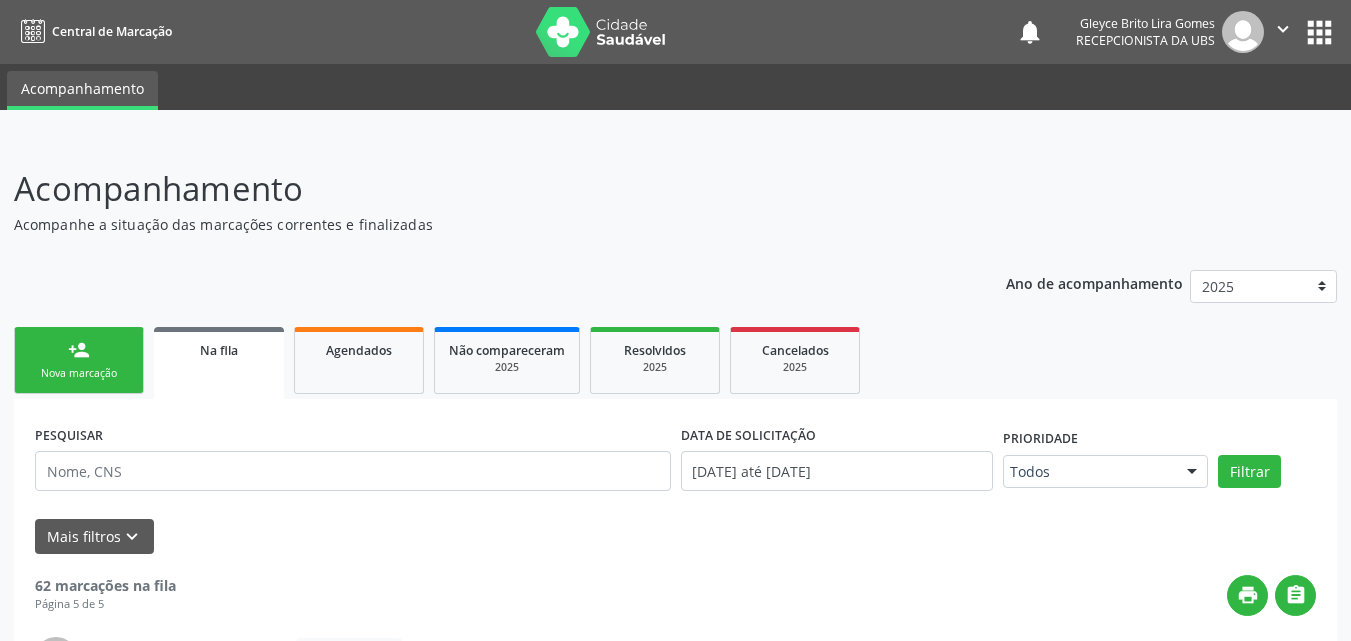 click on "Nova marcação" at bounding box center (79, 373) 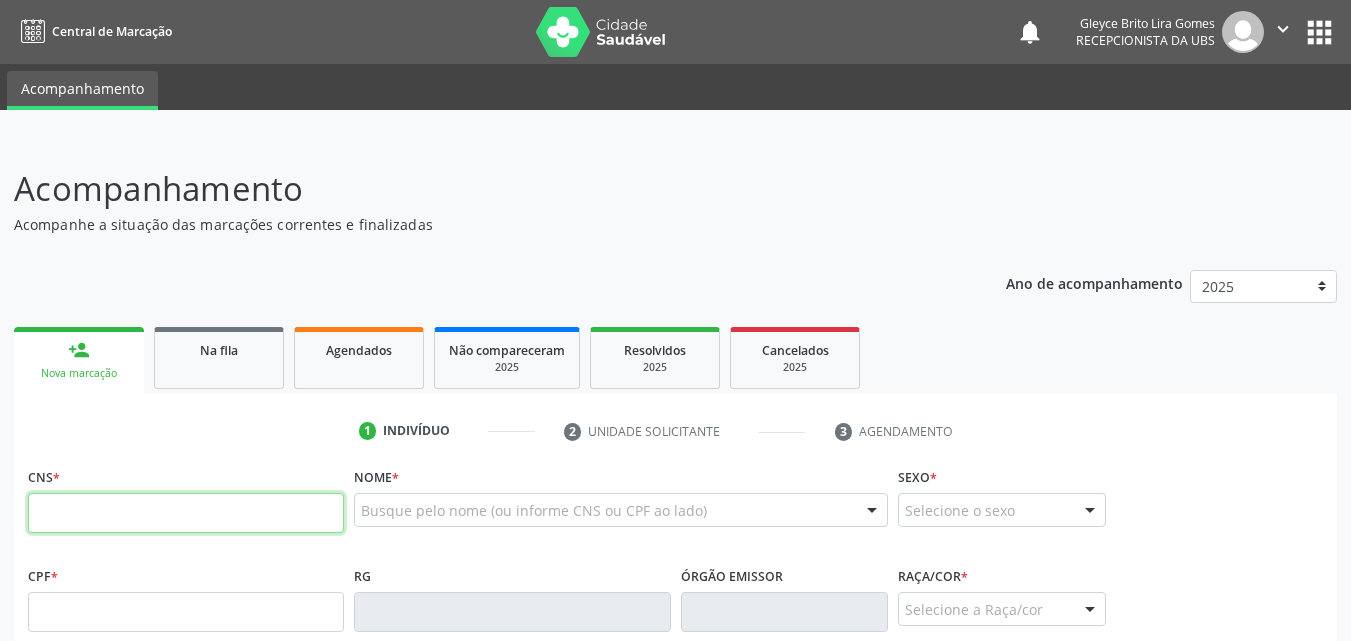 click at bounding box center [186, 513] 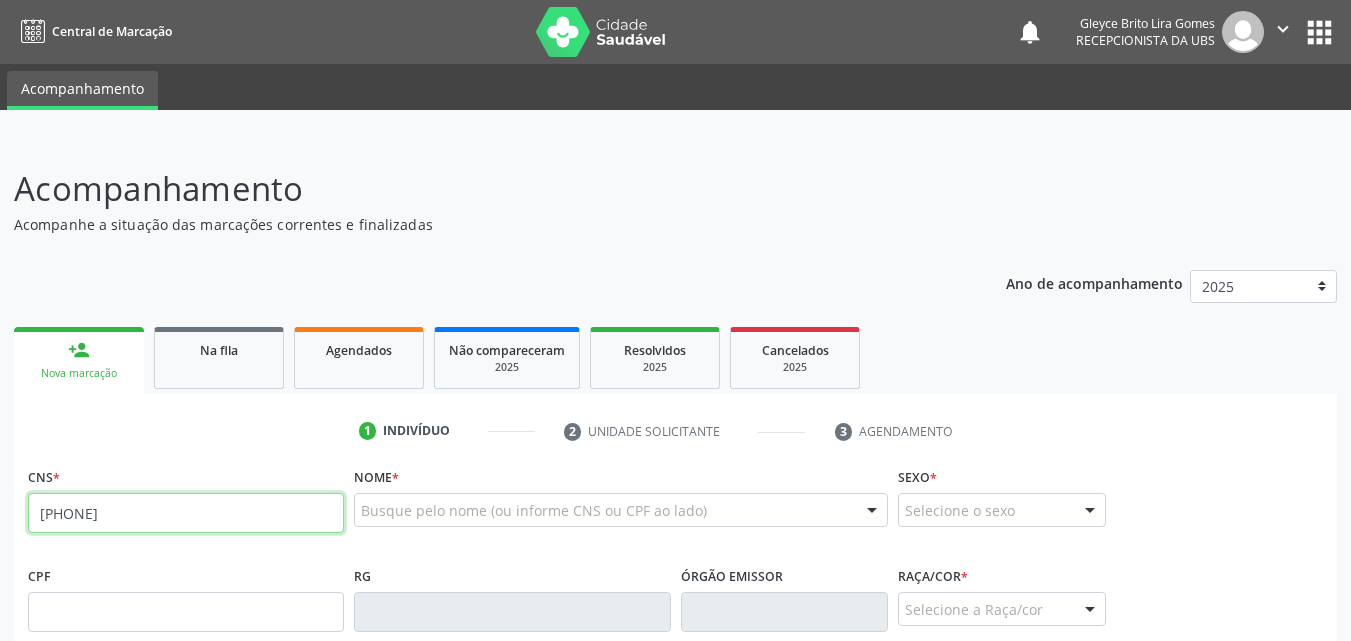 type on "[PHONE]" 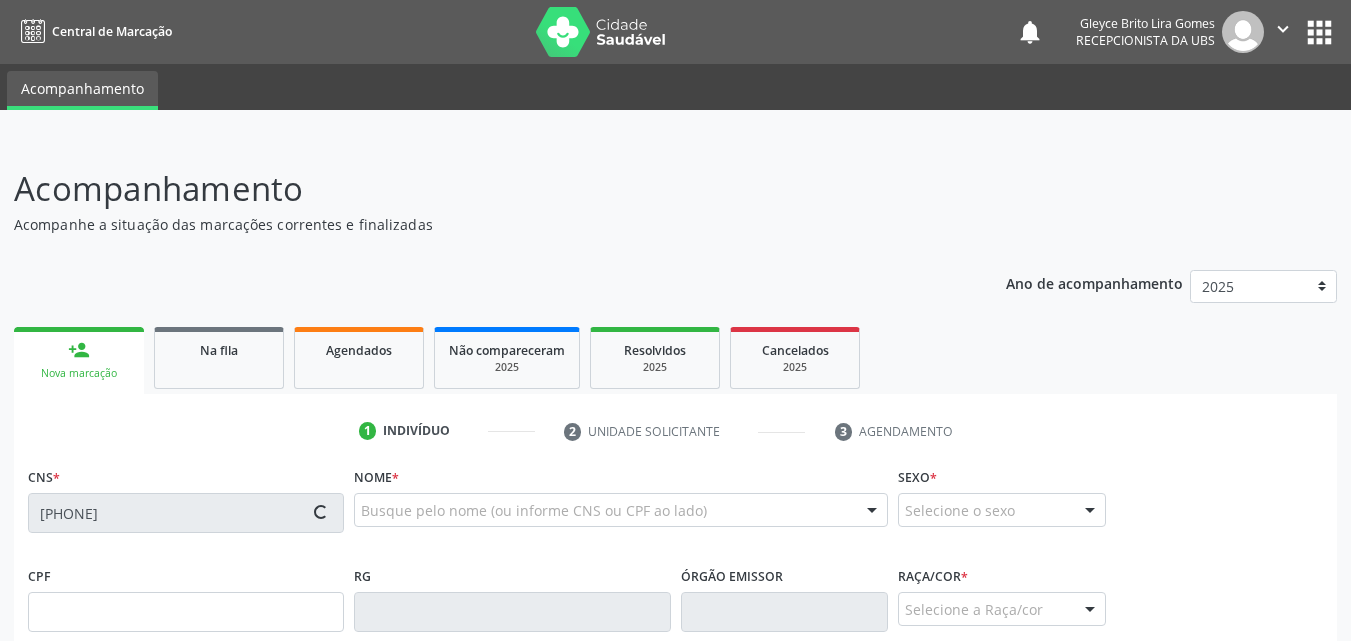 type on "[SSN]" 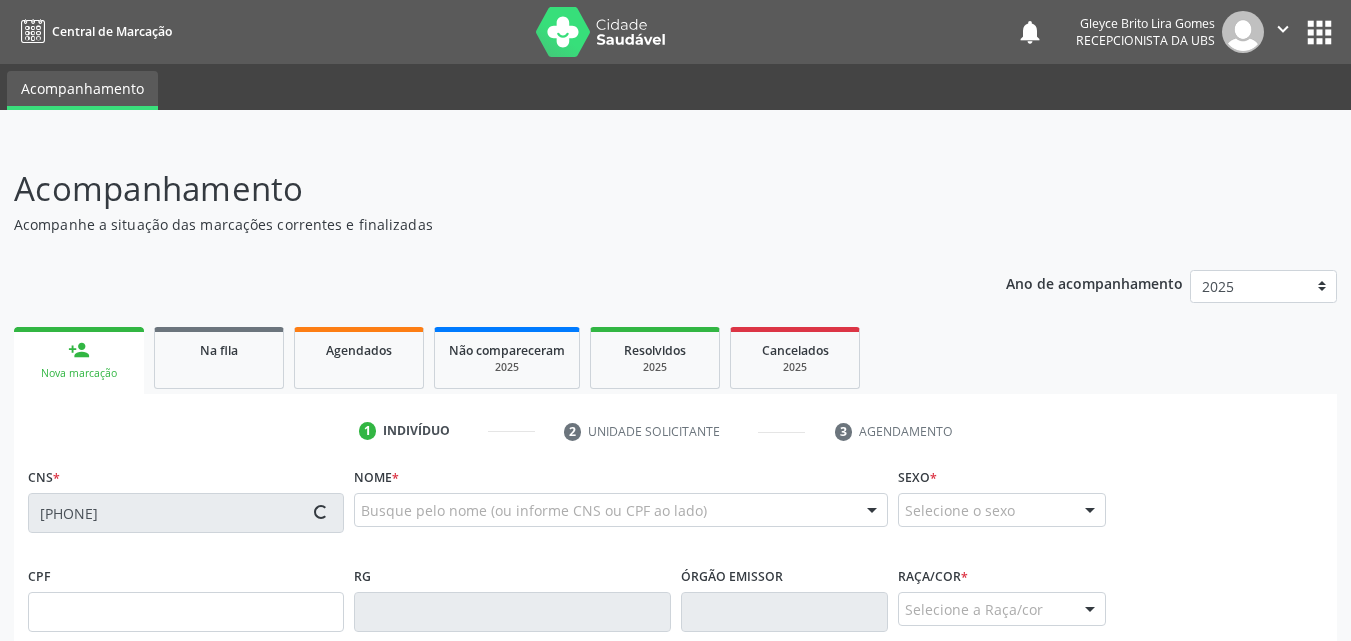 type on "[DATE]" 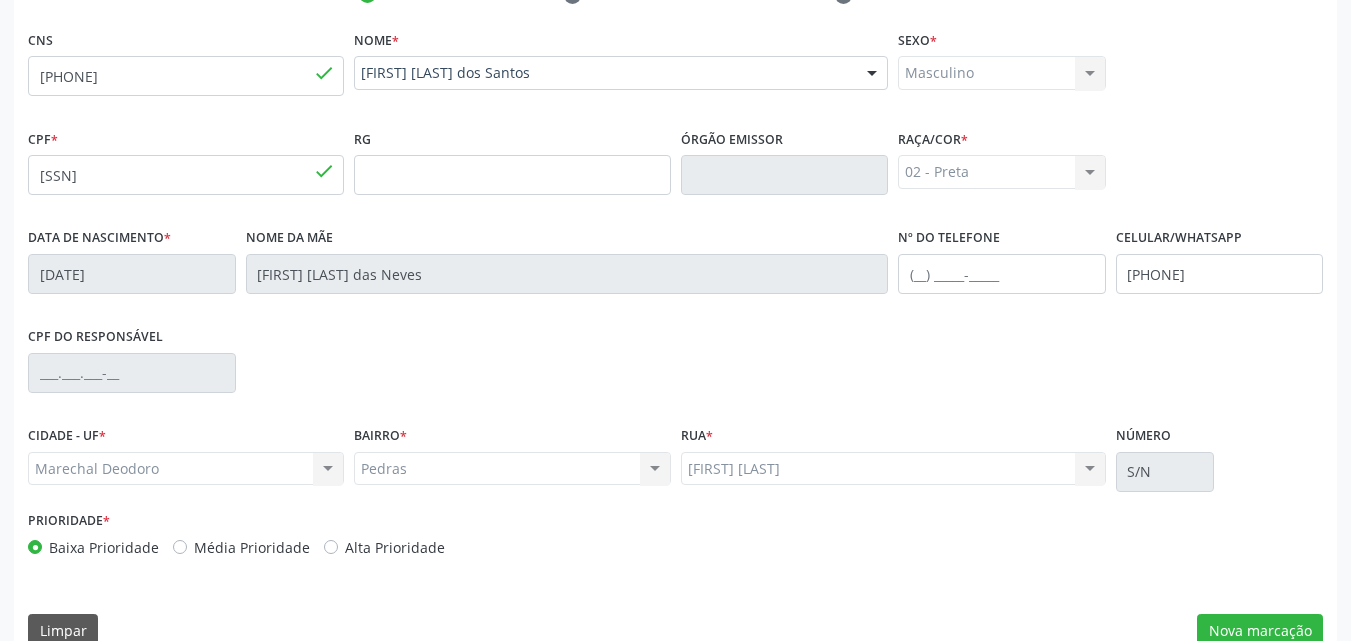 scroll, scrollTop: 471, scrollLeft: 0, axis: vertical 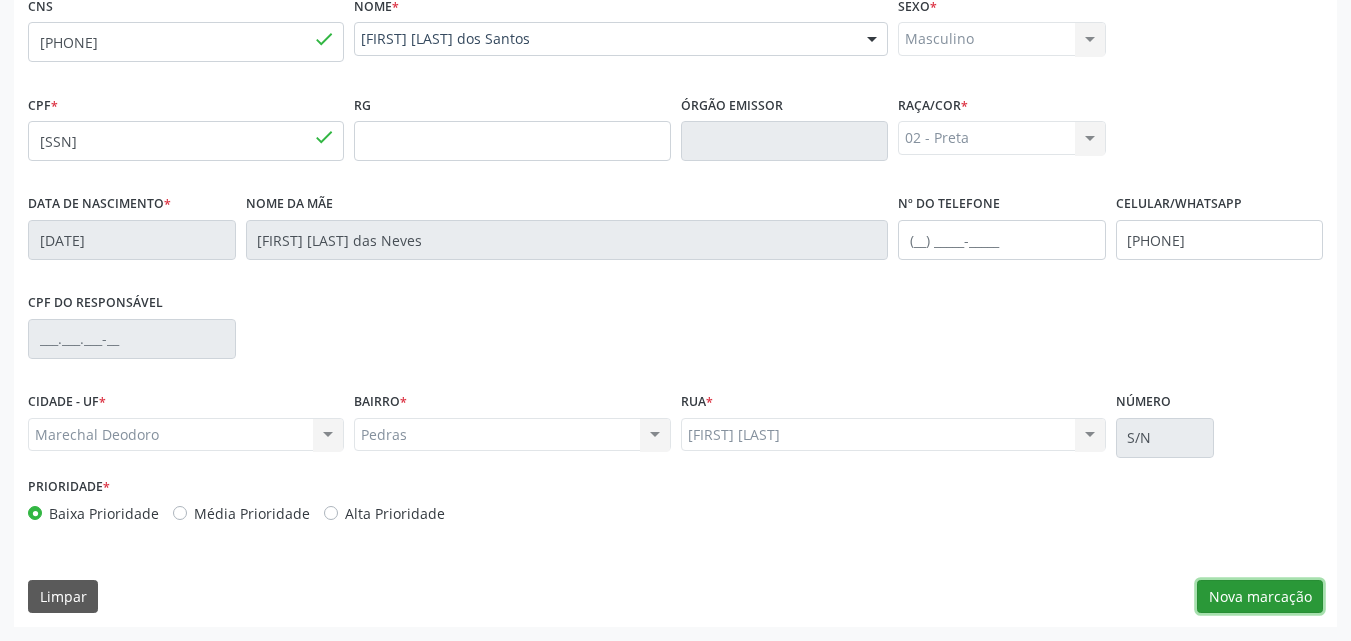 click on "Nova marcação" at bounding box center (1260, 597) 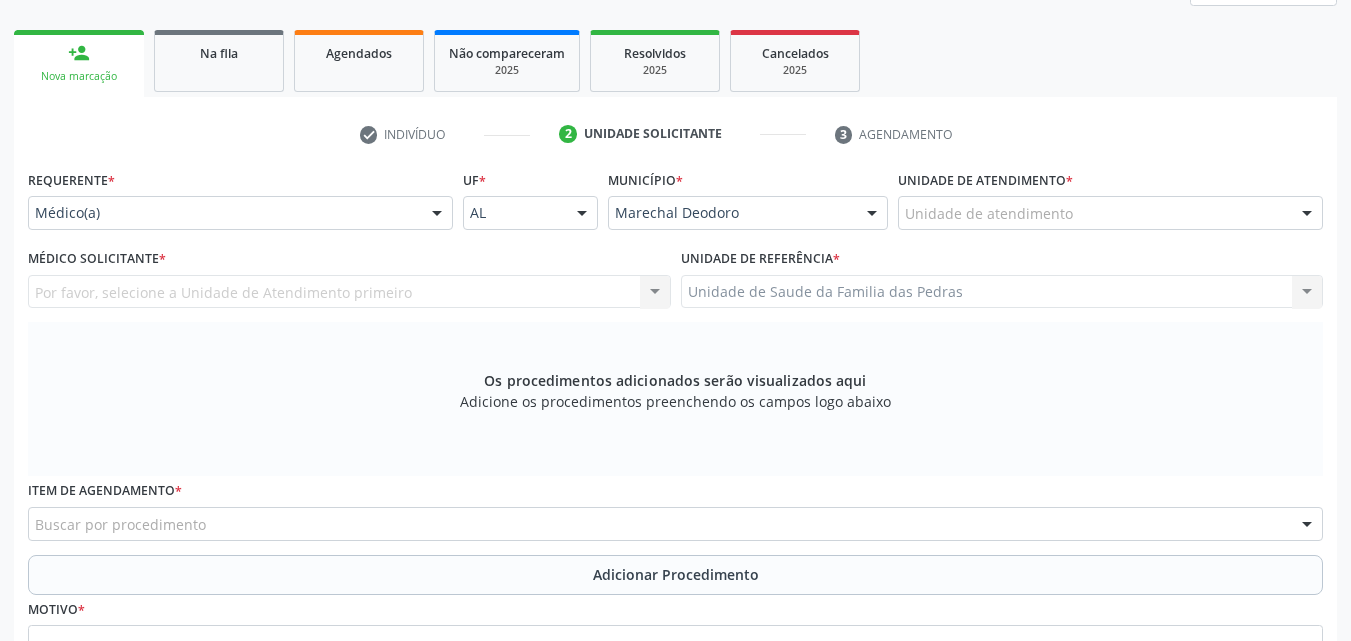 scroll, scrollTop: 171, scrollLeft: 0, axis: vertical 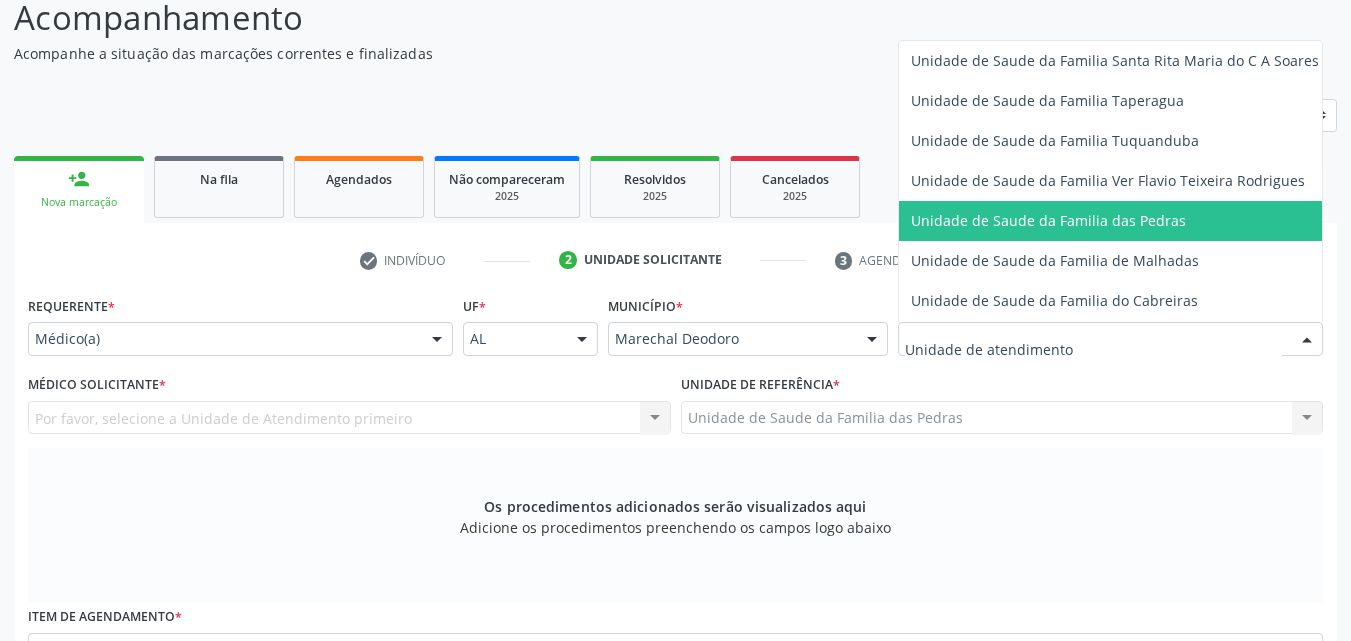 click on "Unidade de Saude da Familia das Pedras" at bounding box center [1048, 220] 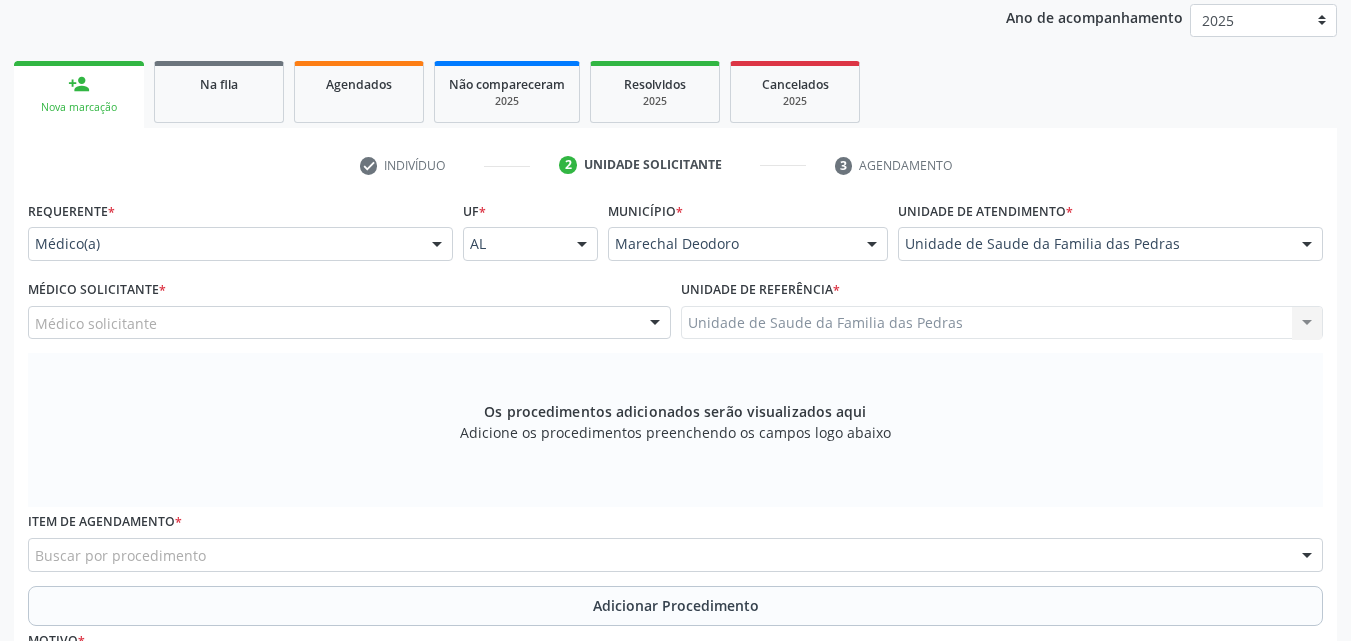 scroll, scrollTop: 271, scrollLeft: 0, axis: vertical 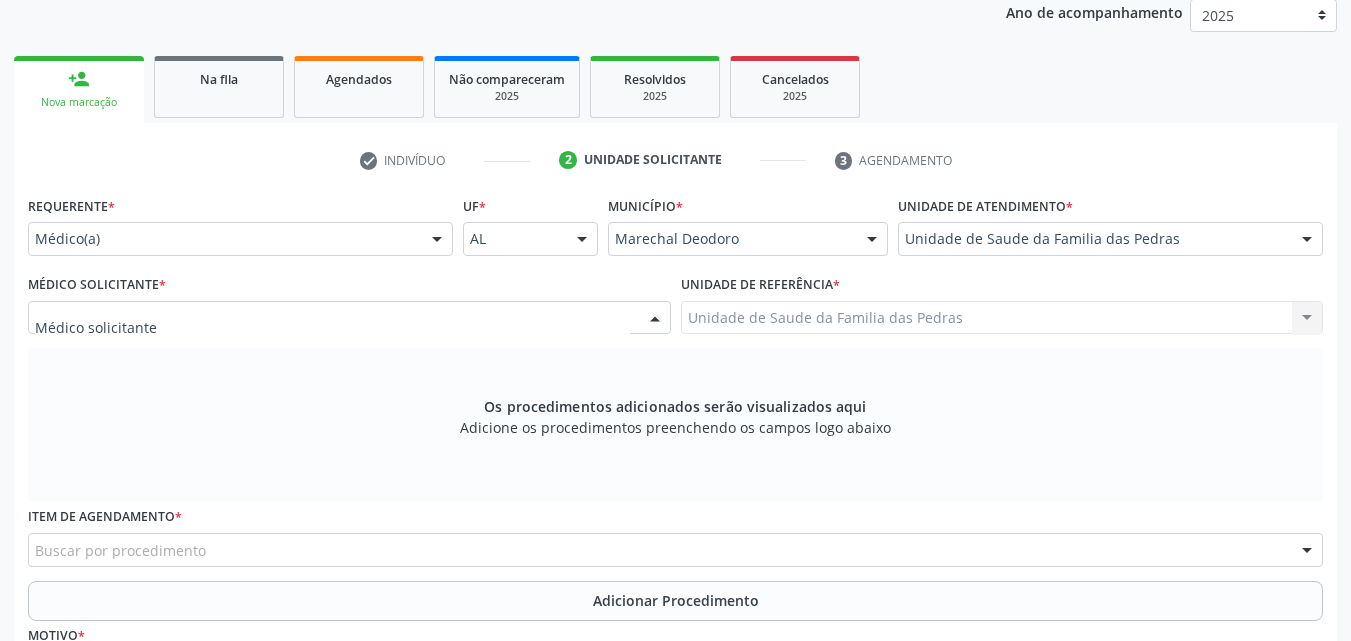 click at bounding box center [349, 318] 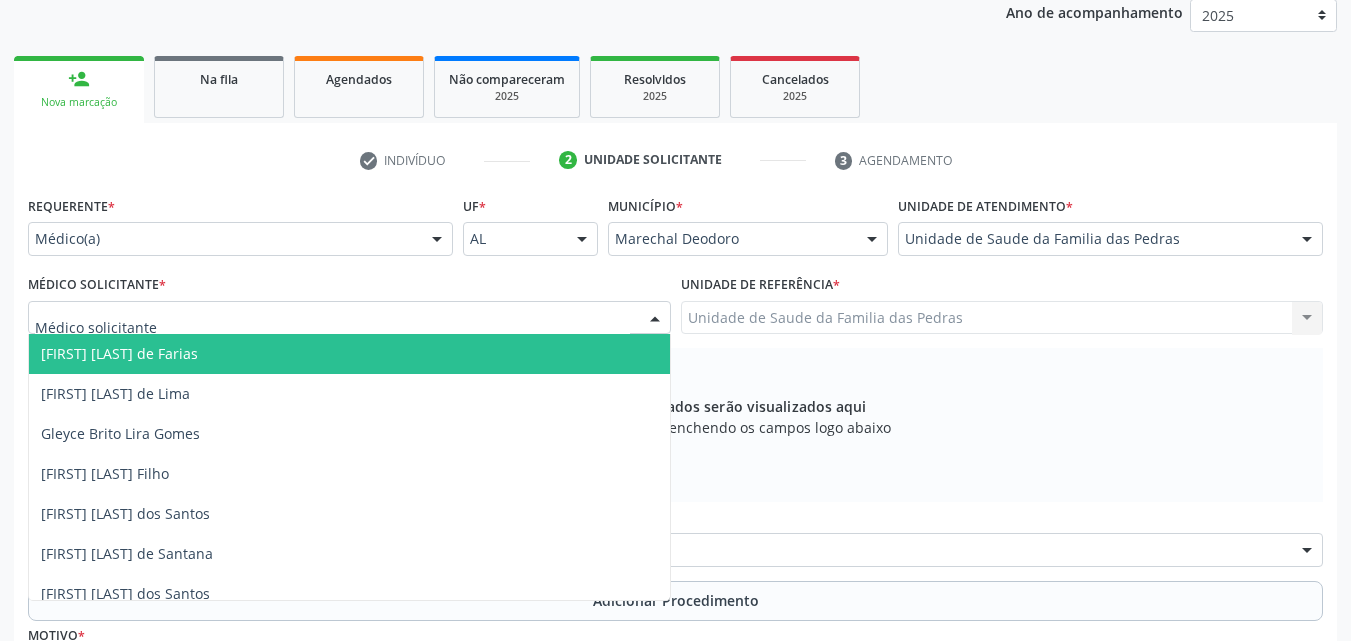 click on "[FIRST] [LAST] de Farias" at bounding box center (349, 354) 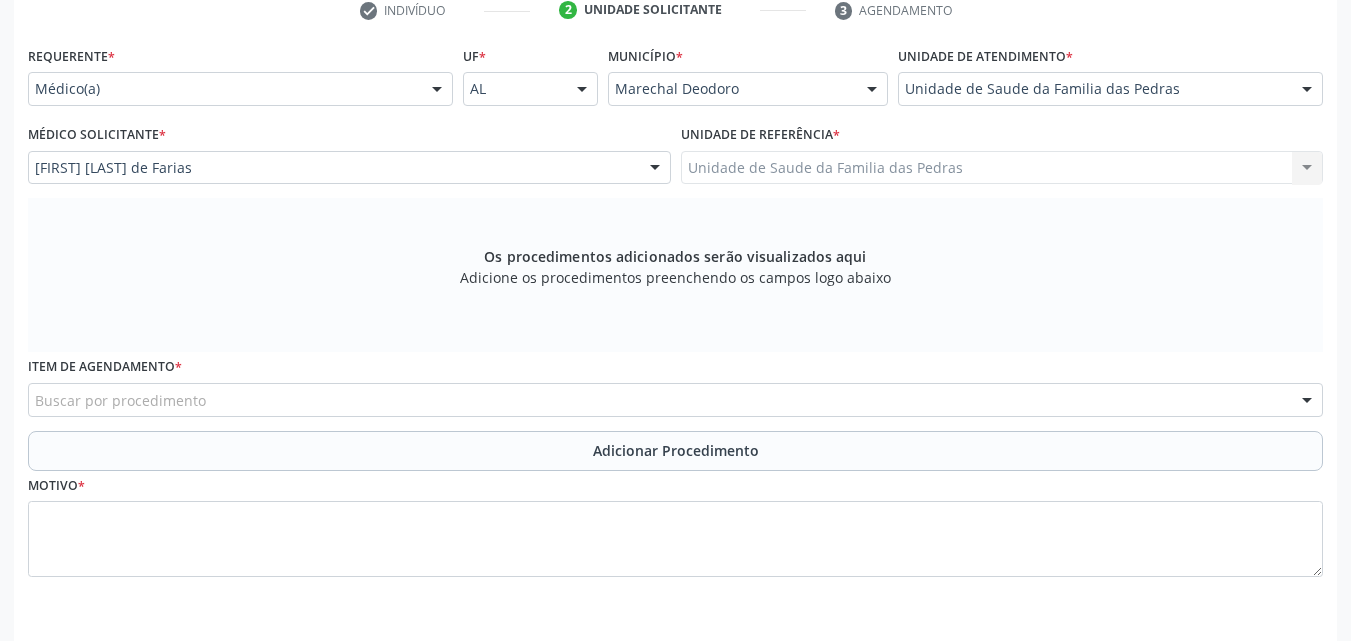 scroll, scrollTop: 488, scrollLeft: 0, axis: vertical 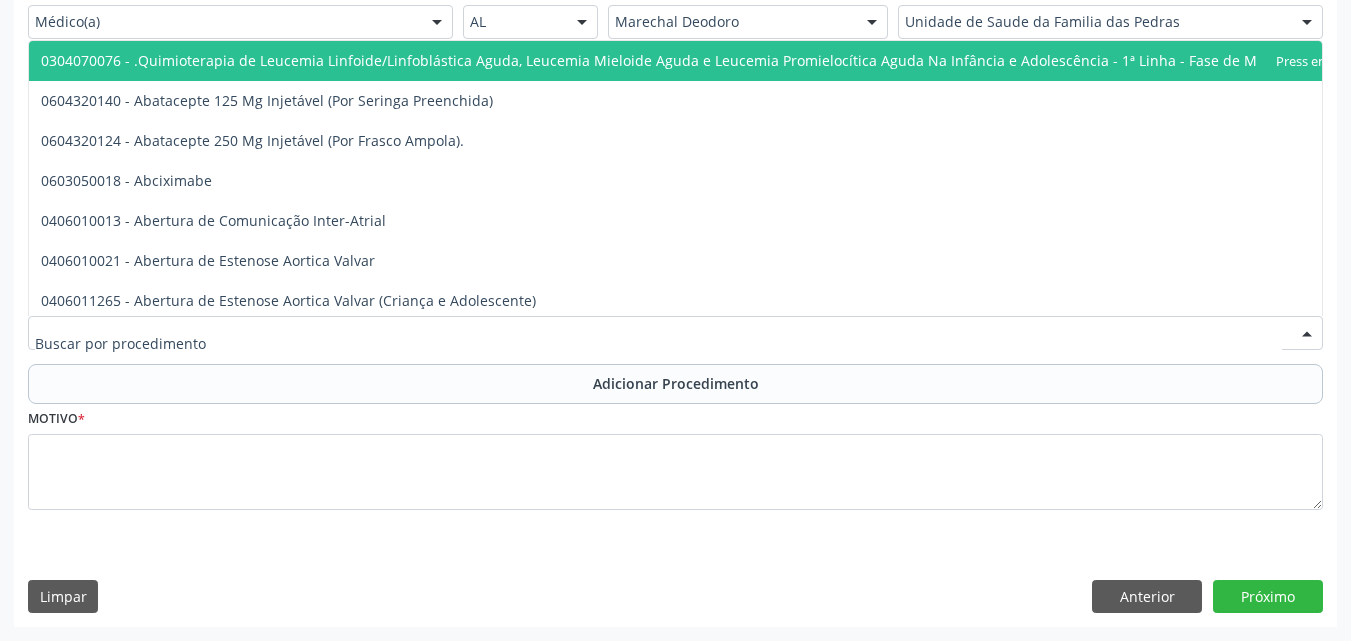 click at bounding box center [675, 333] 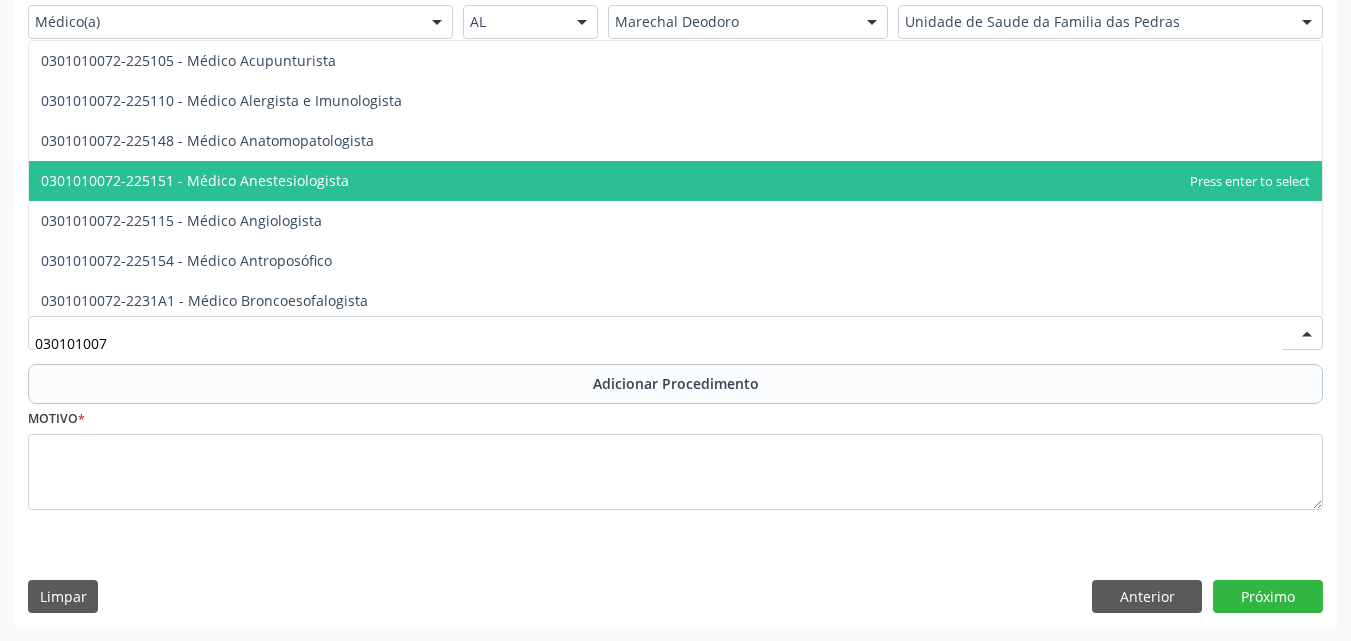 type on "0301010072" 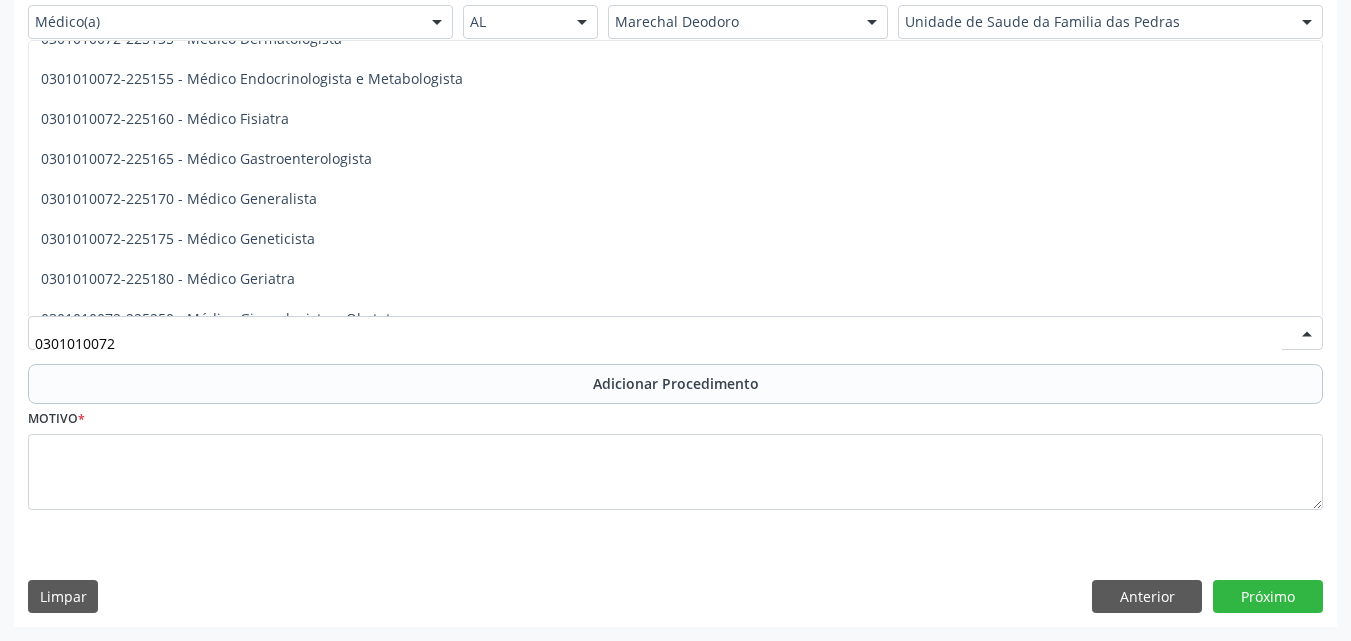 scroll, scrollTop: 900, scrollLeft: 0, axis: vertical 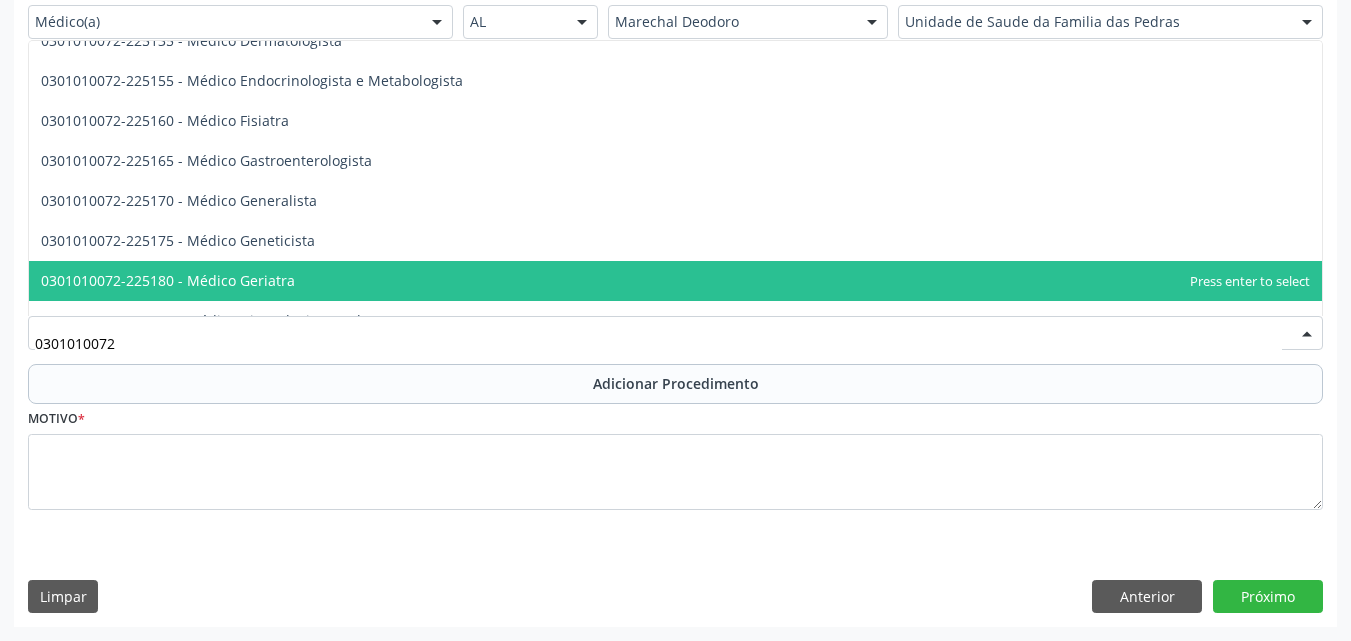 click on "0301010072-225180 - Médico Geriatra" at bounding box center [675, 281] 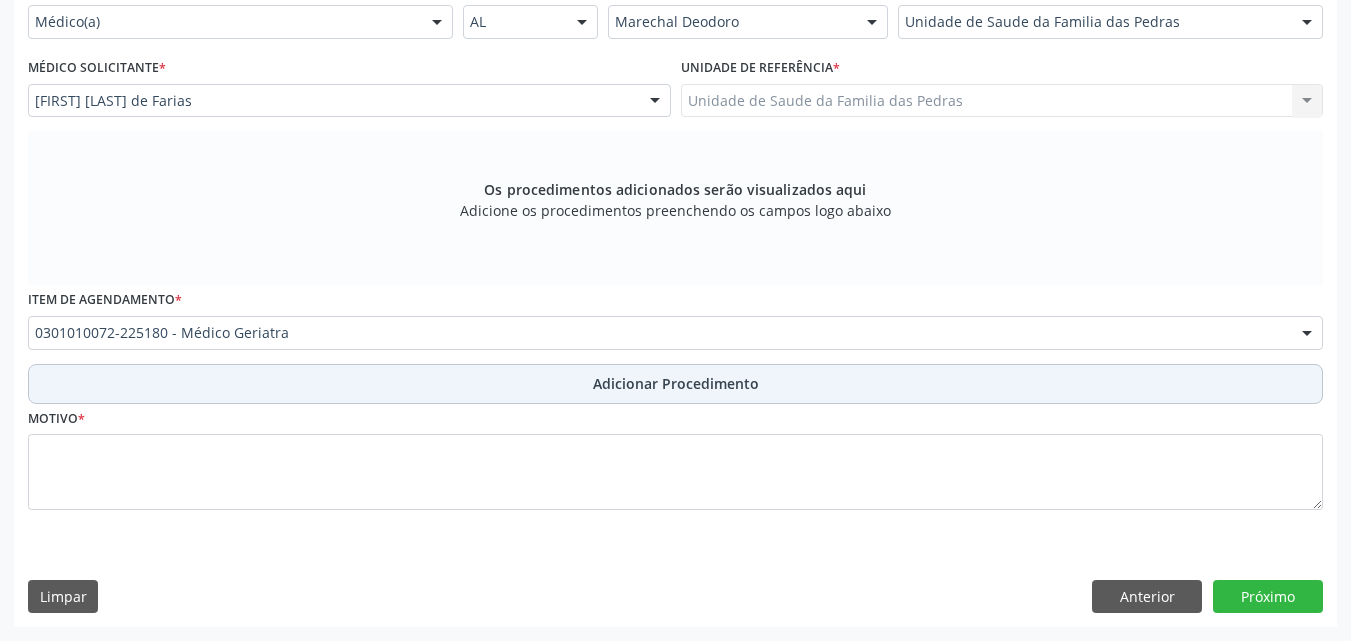 click on "Adicionar Procedimento" at bounding box center (675, 384) 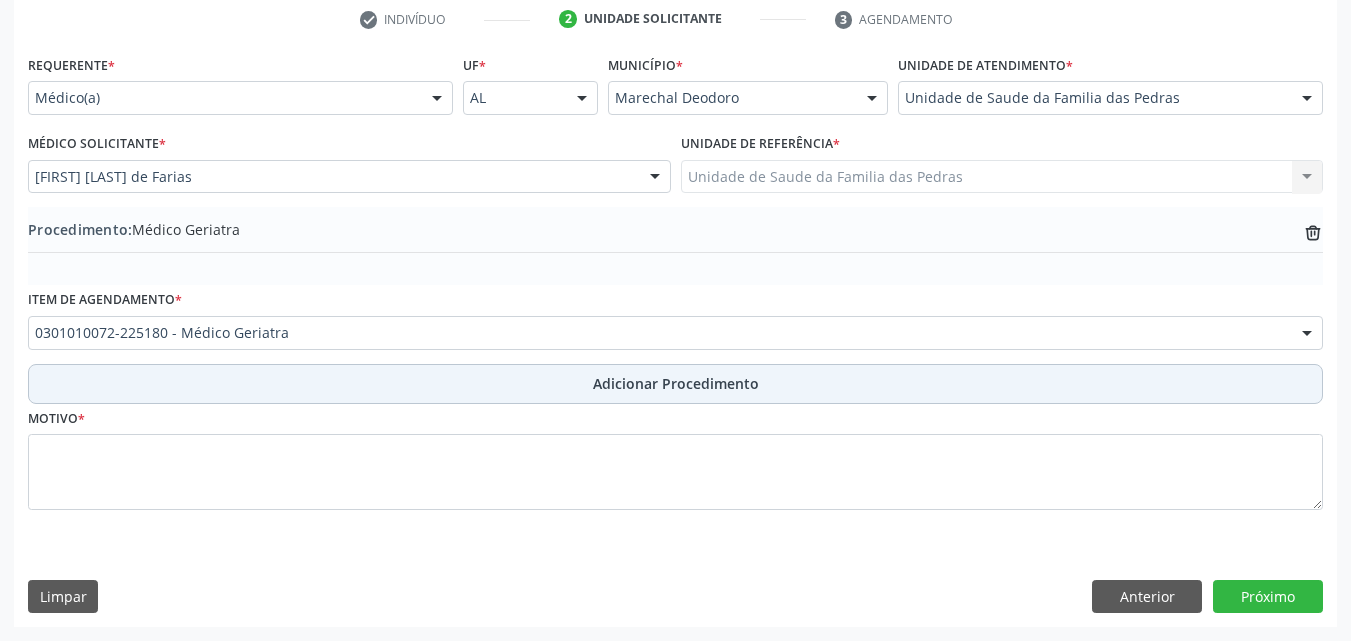 scroll, scrollTop: 412, scrollLeft: 0, axis: vertical 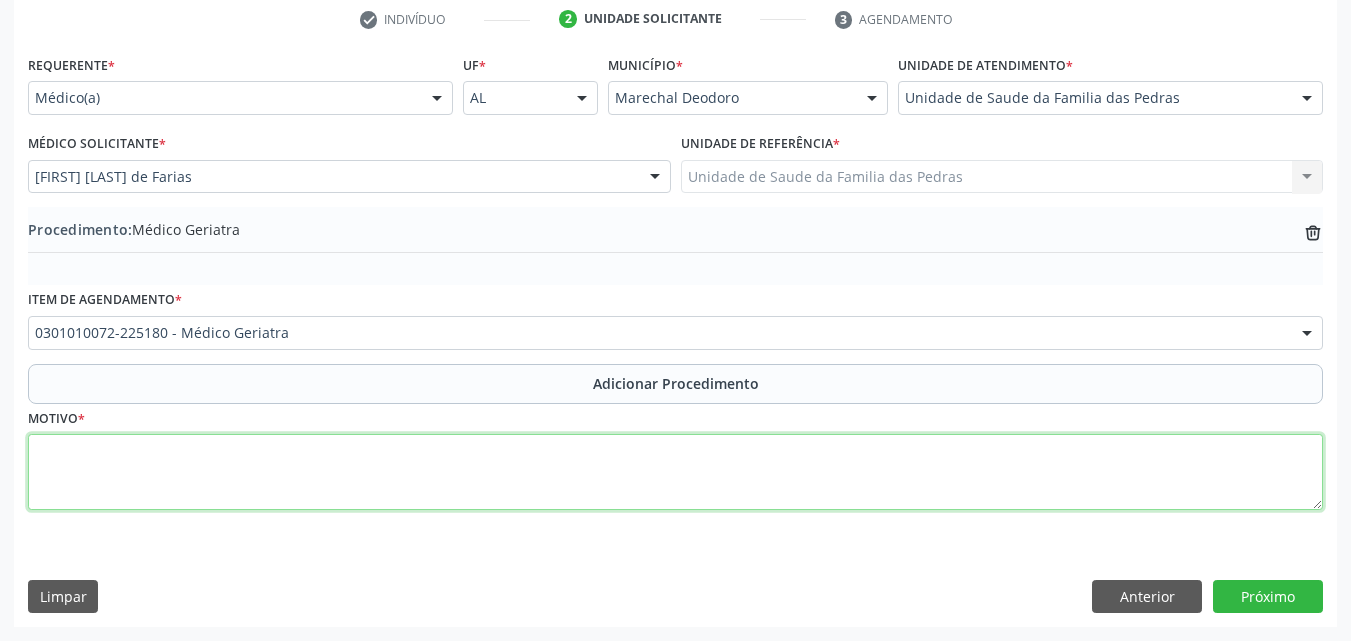 click at bounding box center [675, 472] 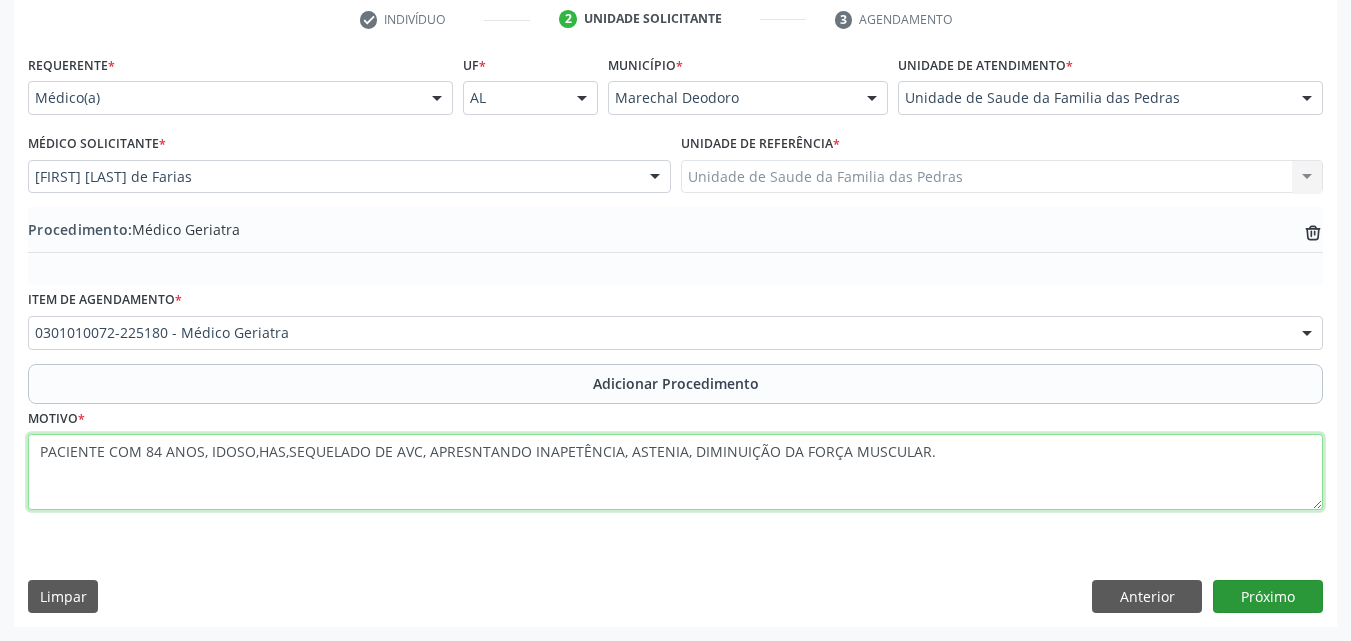 type on "PACIENTE COM 84 ANOS, IDOSO,HAS,SEQUELADO DE AVC, APRESNTANDO INAPETÊNCIA, ASTENIA, DIMINUIÇÃO DA FORÇA MUSCULAR." 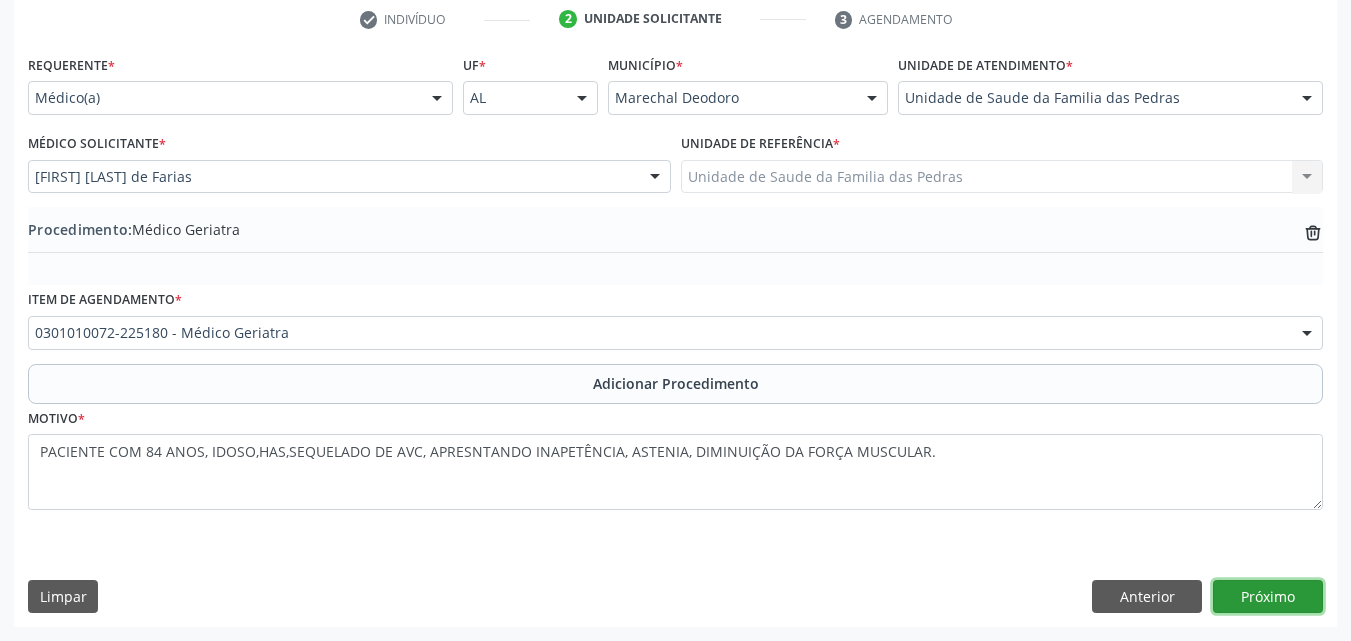 click on "Próximo" at bounding box center [1268, 597] 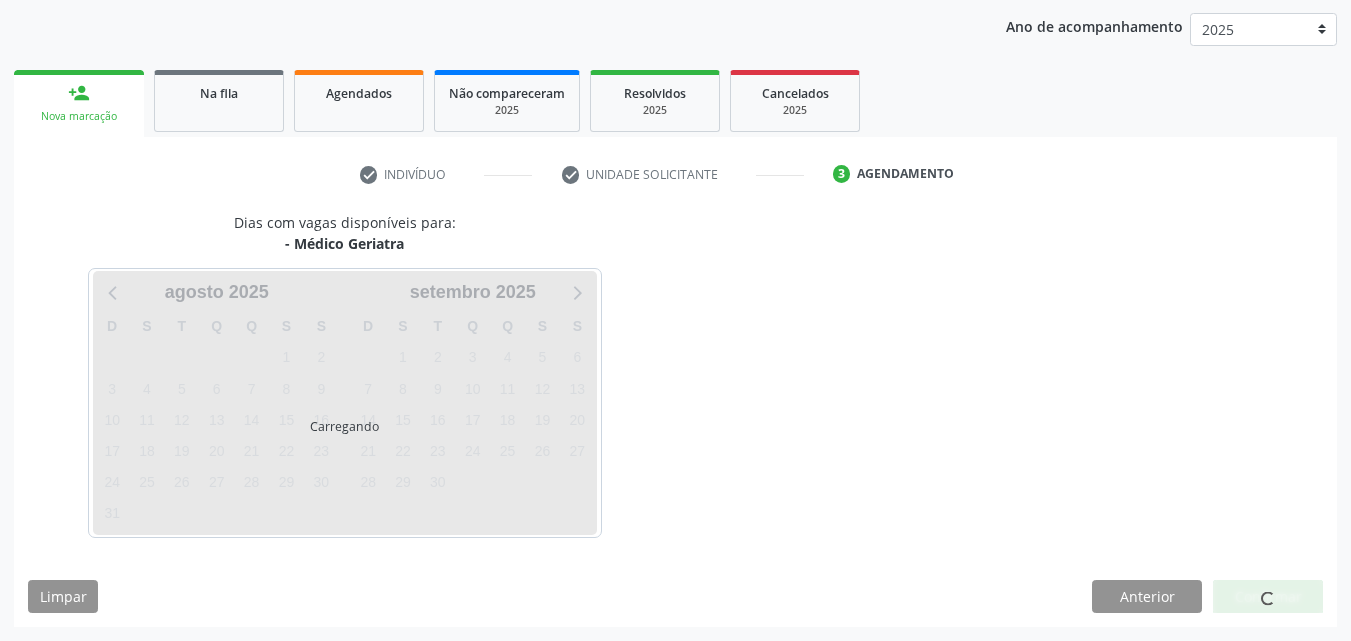 scroll, scrollTop: 316, scrollLeft: 0, axis: vertical 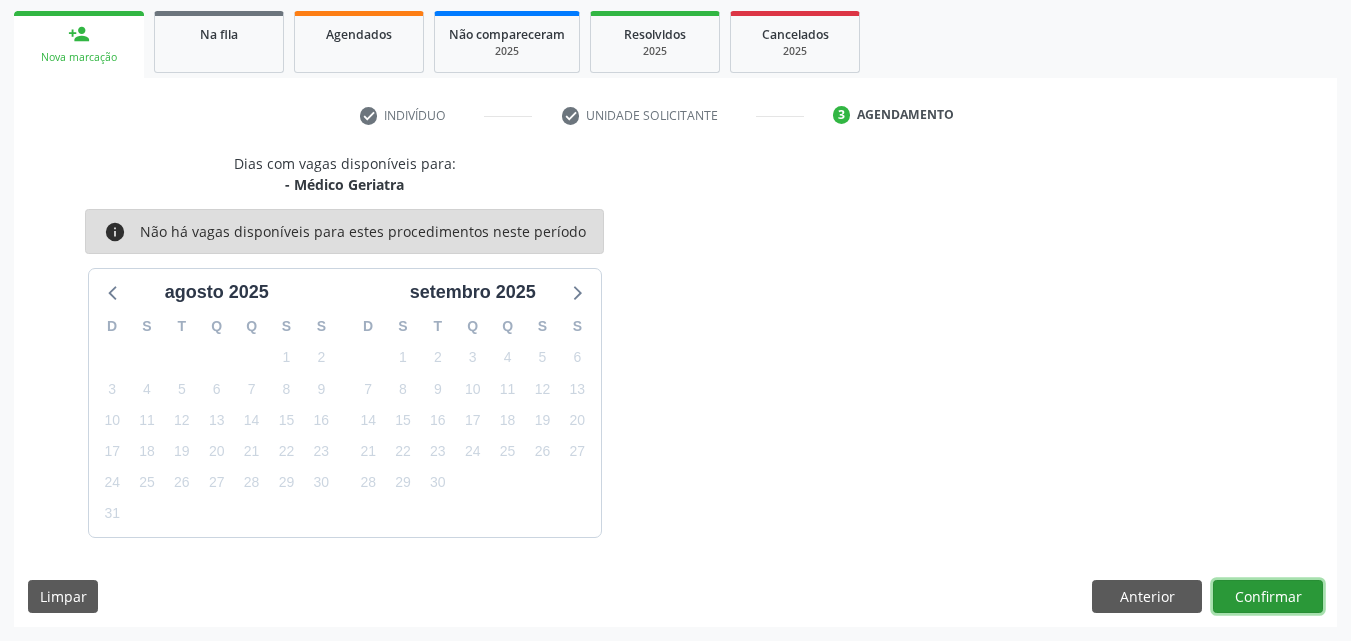 click on "Confirmar" at bounding box center [1268, 597] 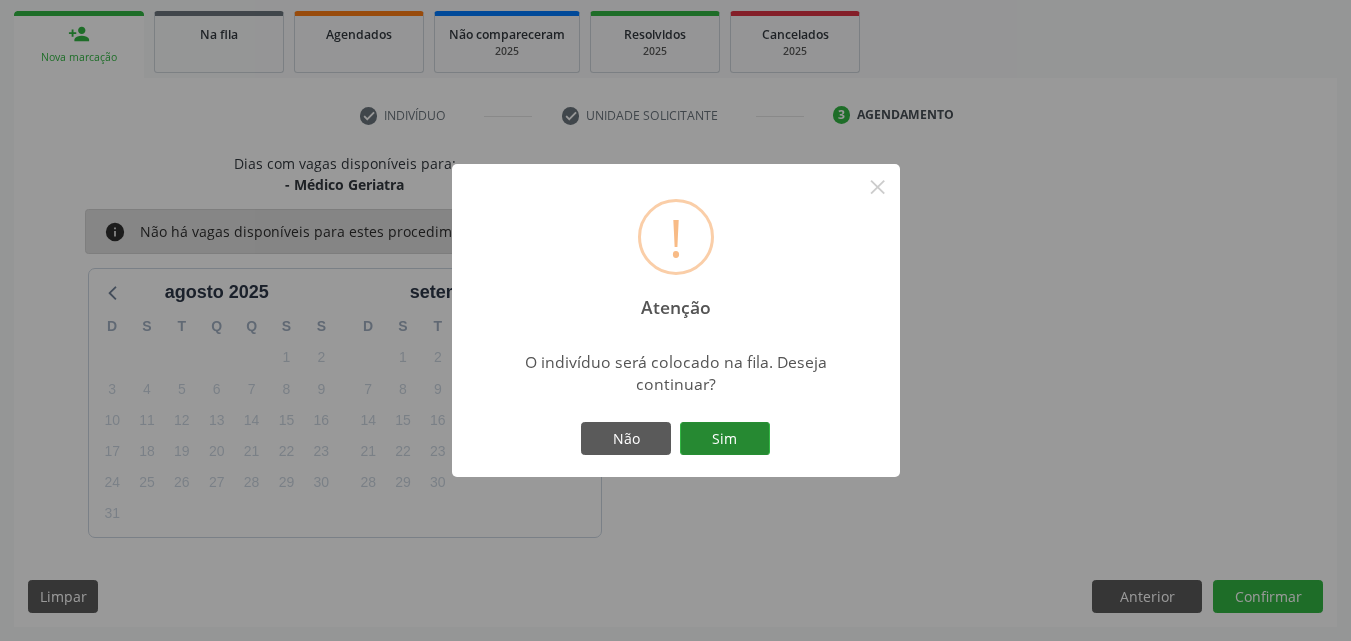 click on "Sim" at bounding box center [725, 439] 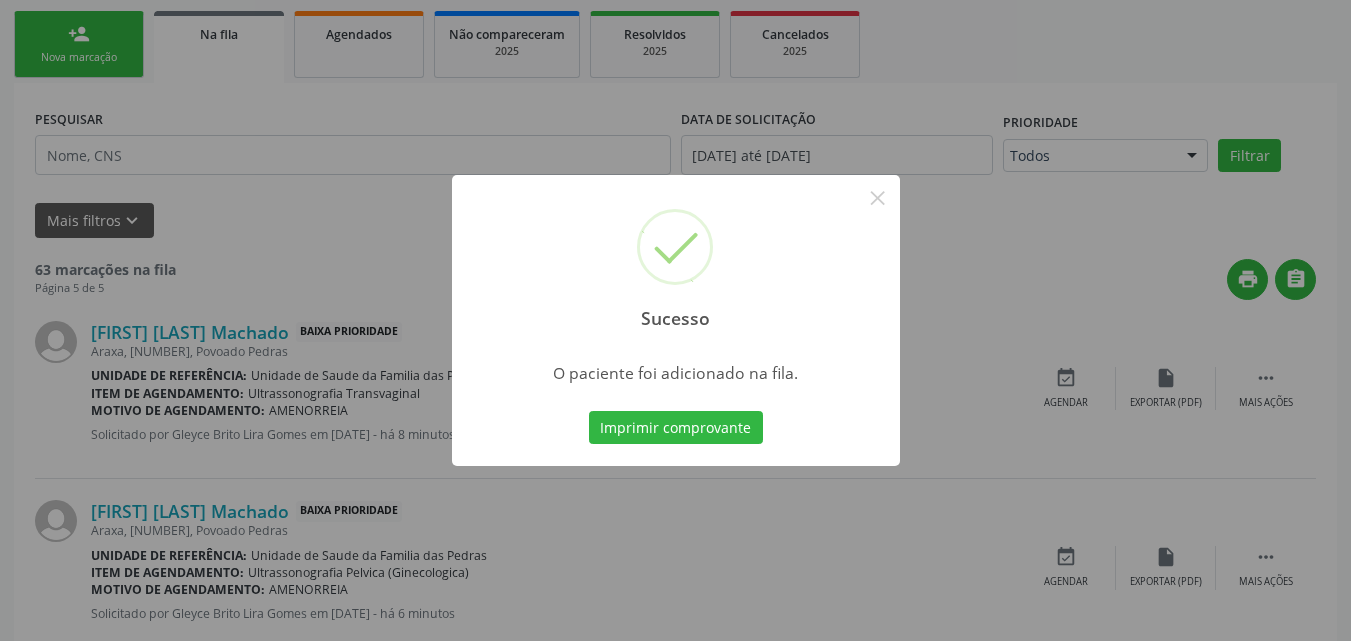 scroll, scrollTop: 54, scrollLeft: 0, axis: vertical 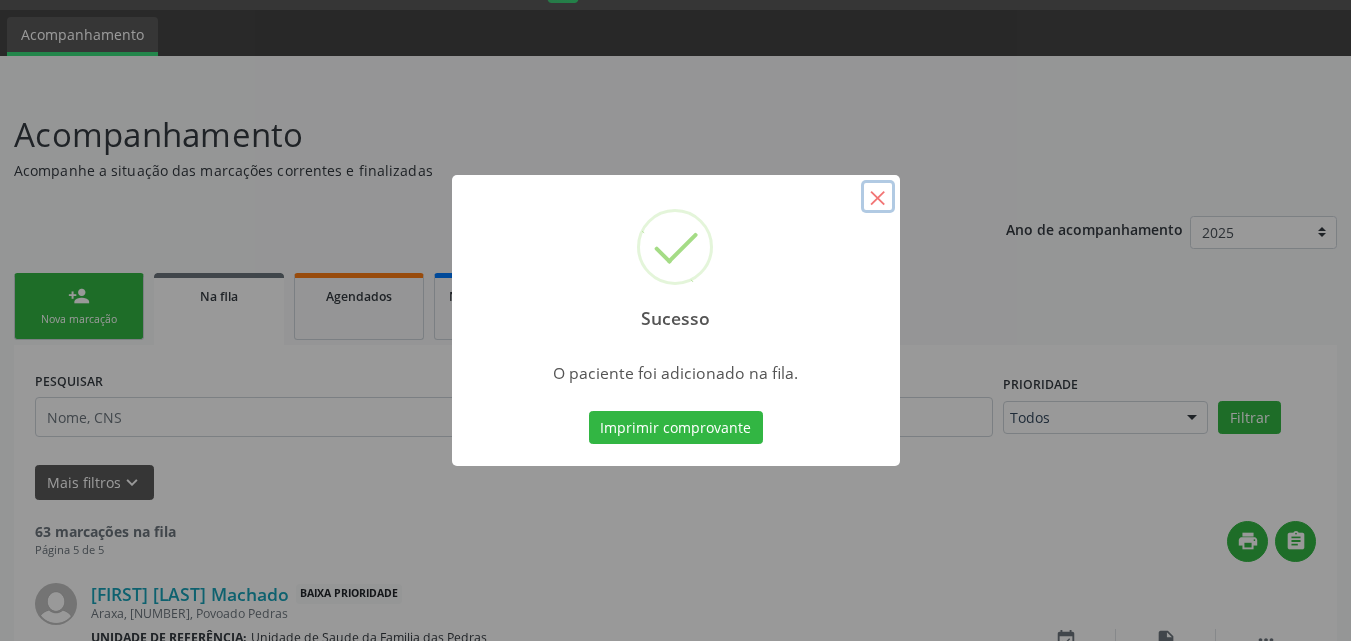 click on "×" at bounding box center (878, 197) 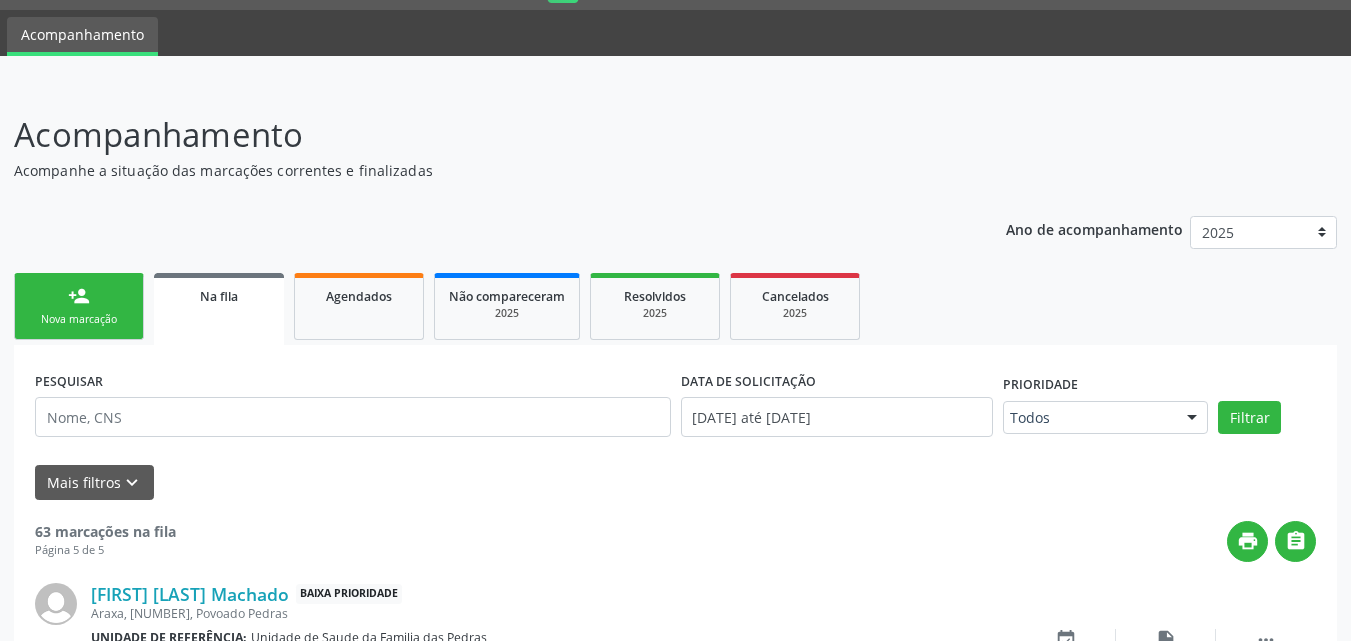 click on "Nova marcação" at bounding box center (79, 319) 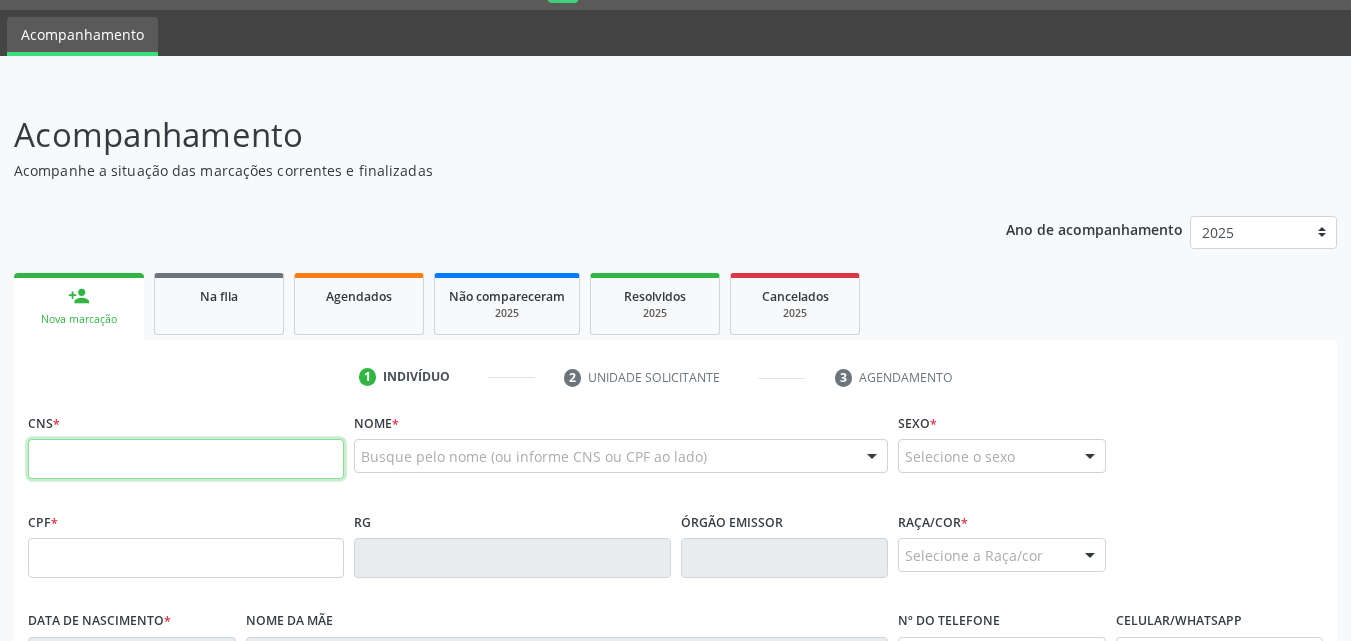 click at bounding box center [186, 459] 